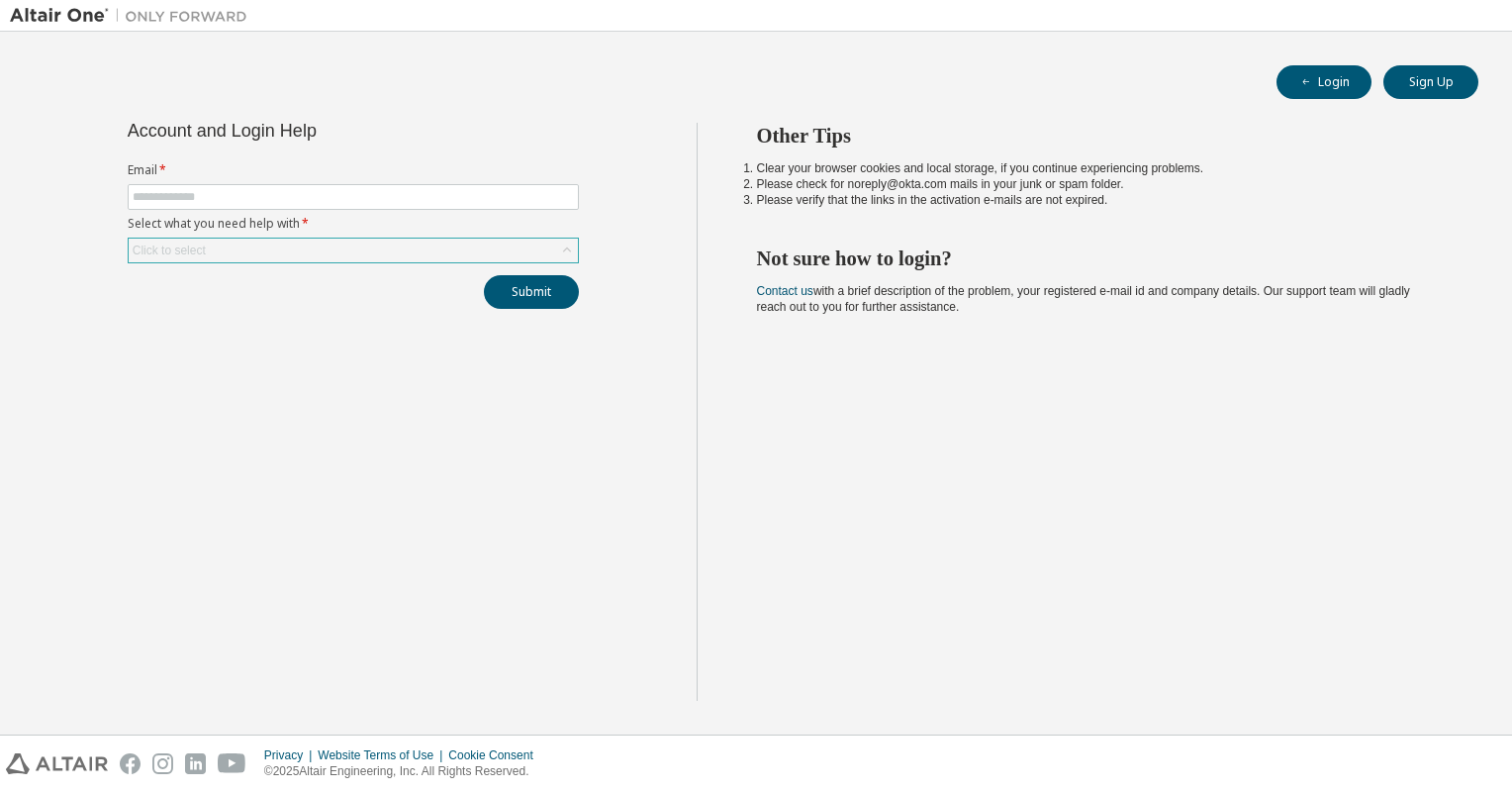 scroll, scrollTop: 0, scrollLeft: 0, axis: both 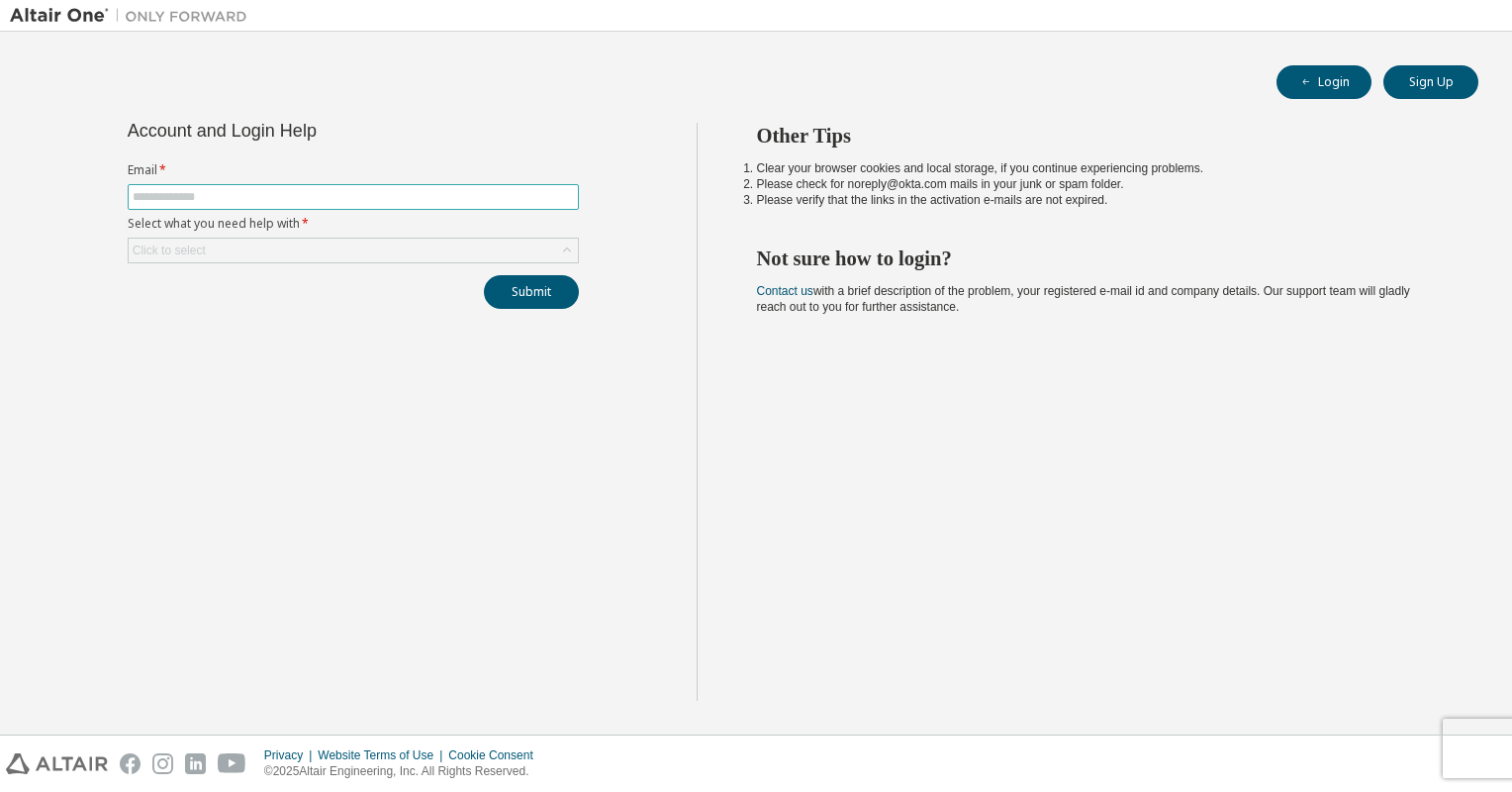 click at bounding box center (353, 197) 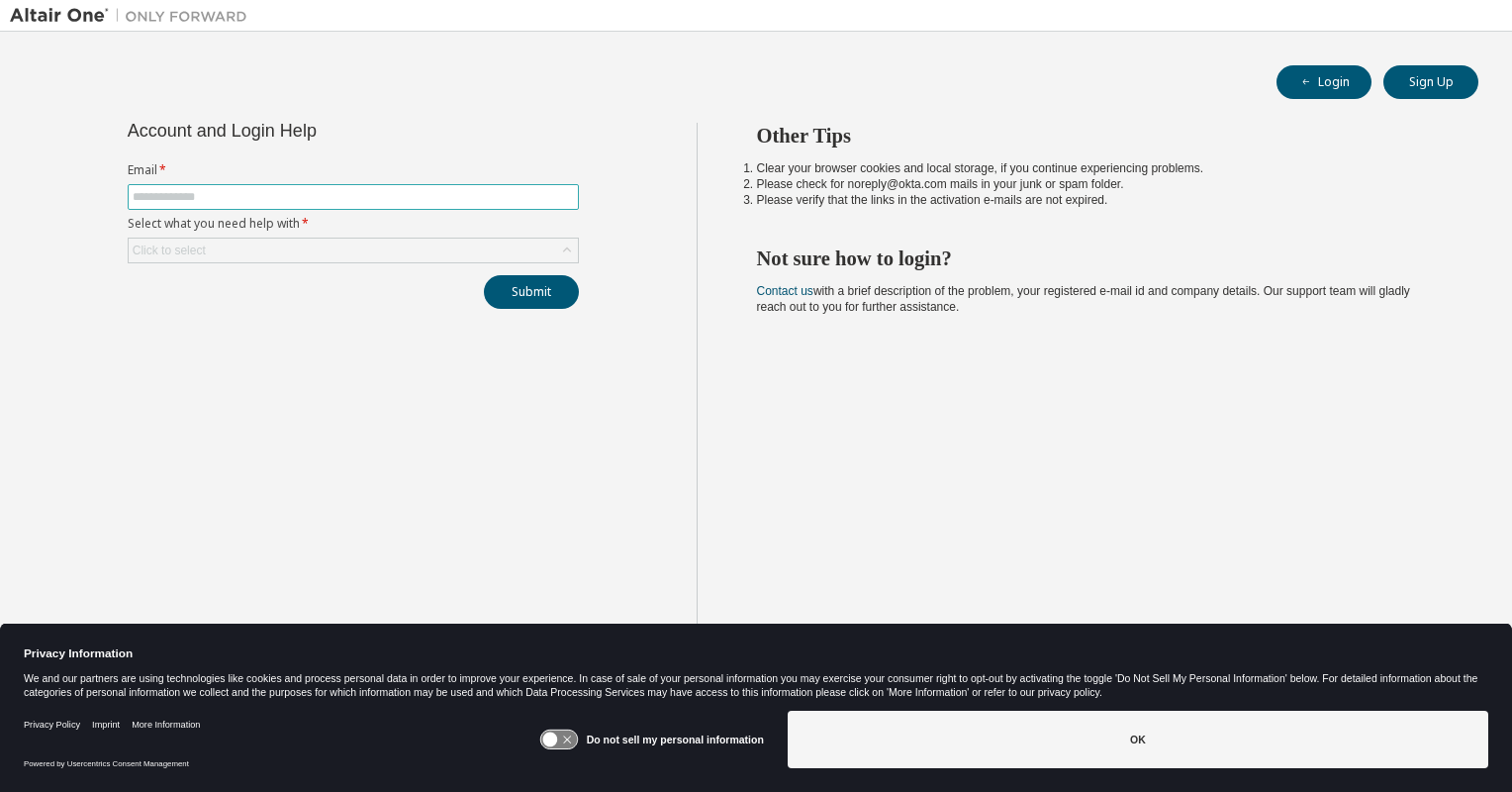 click at bounding box center [353, 197] 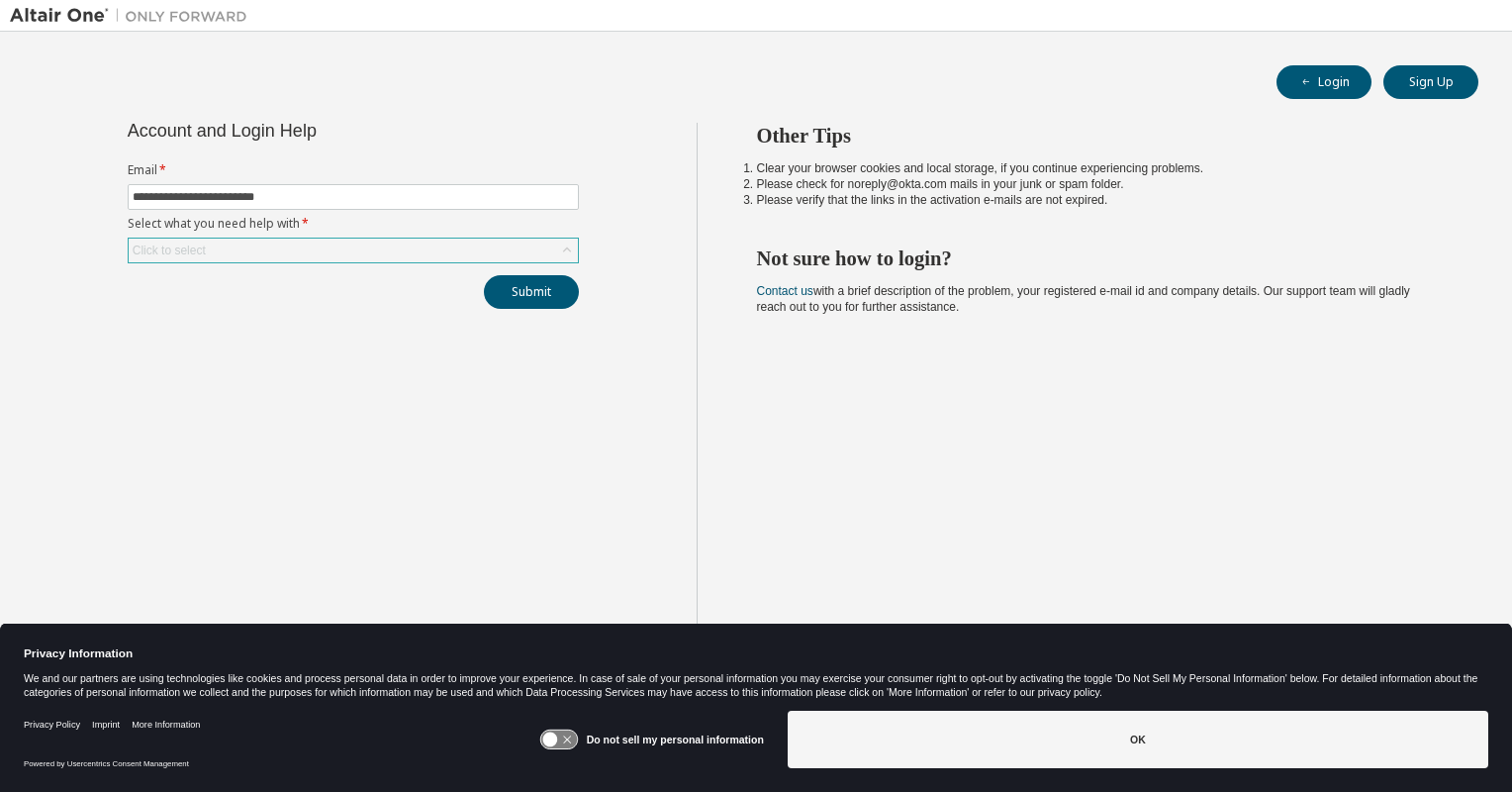 click on "Click to select" at bounding box center (353, 250) 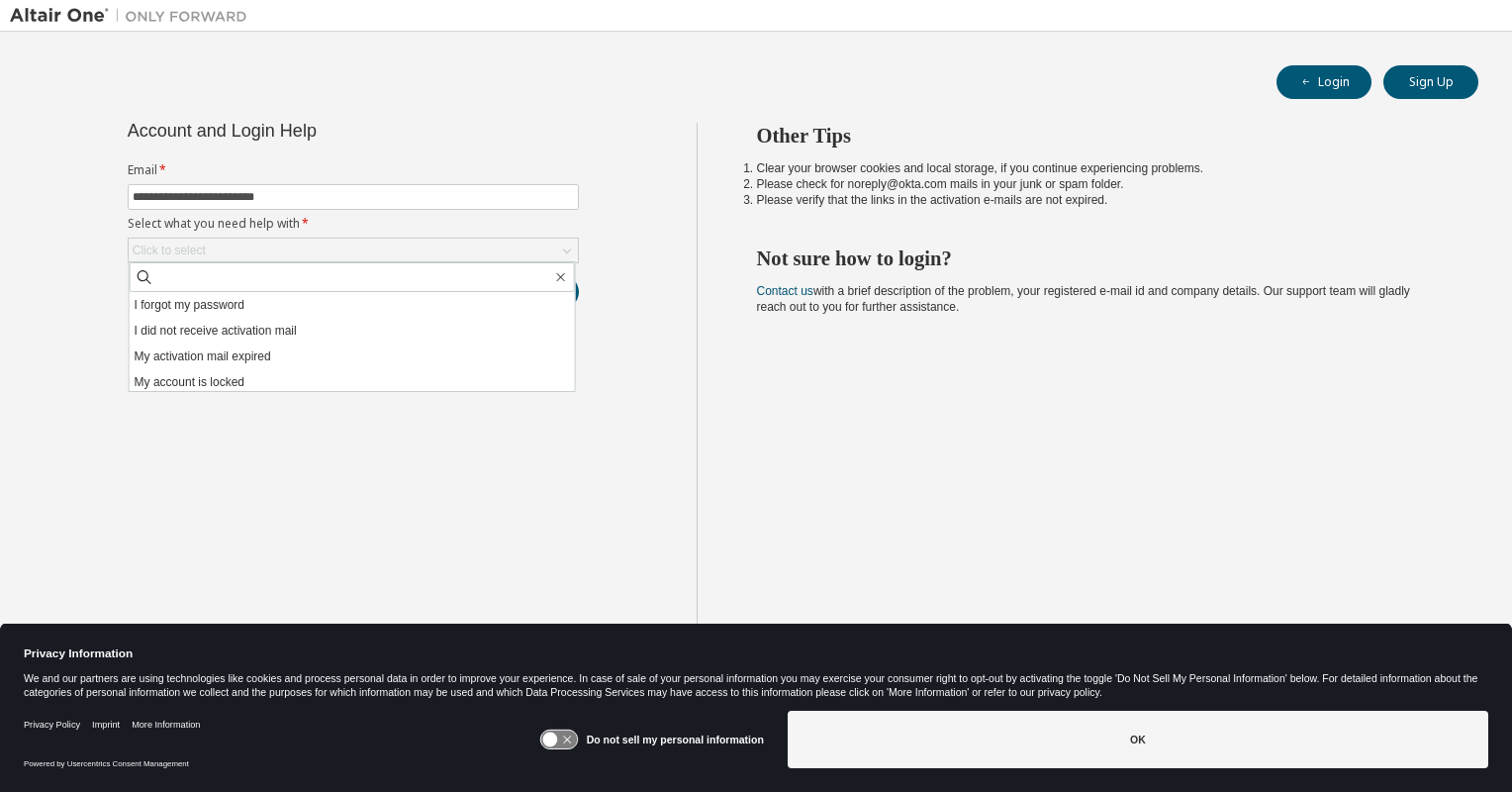 click on "**********" at bounding box center [756, 383] 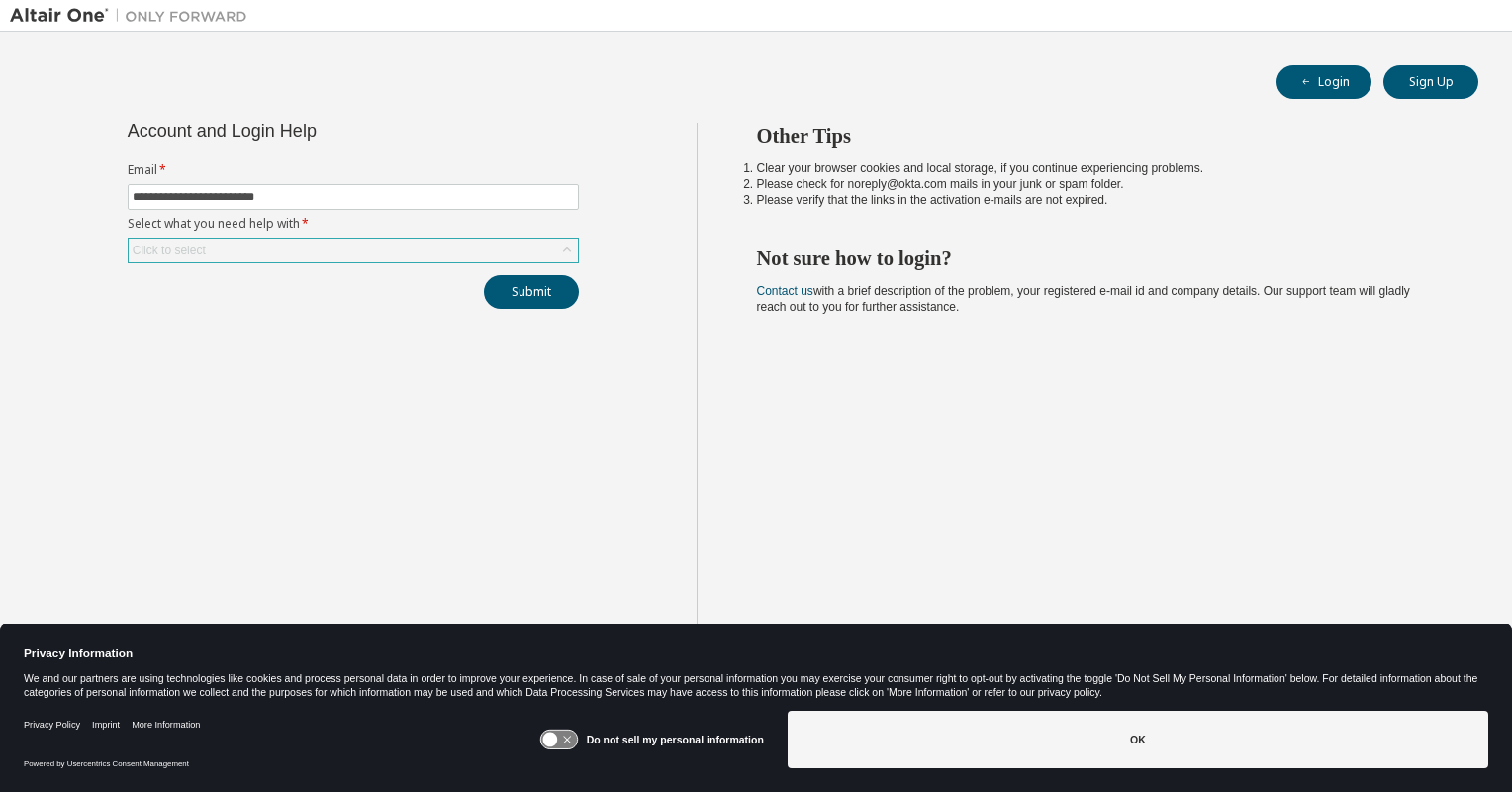 click on "Click to select" at bounding box center [353, 250] 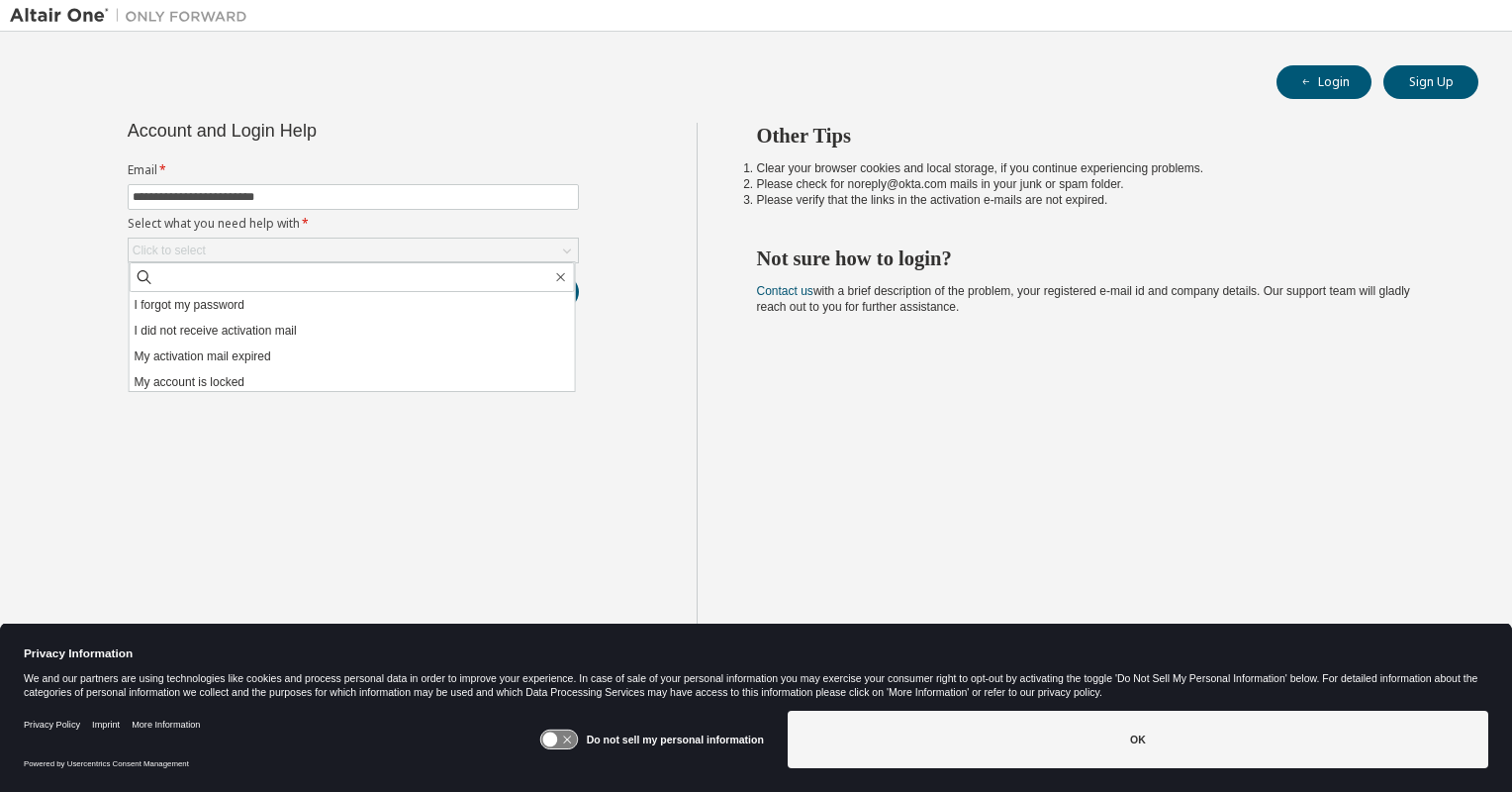 click on "**********" at bounding box center (756, 383) 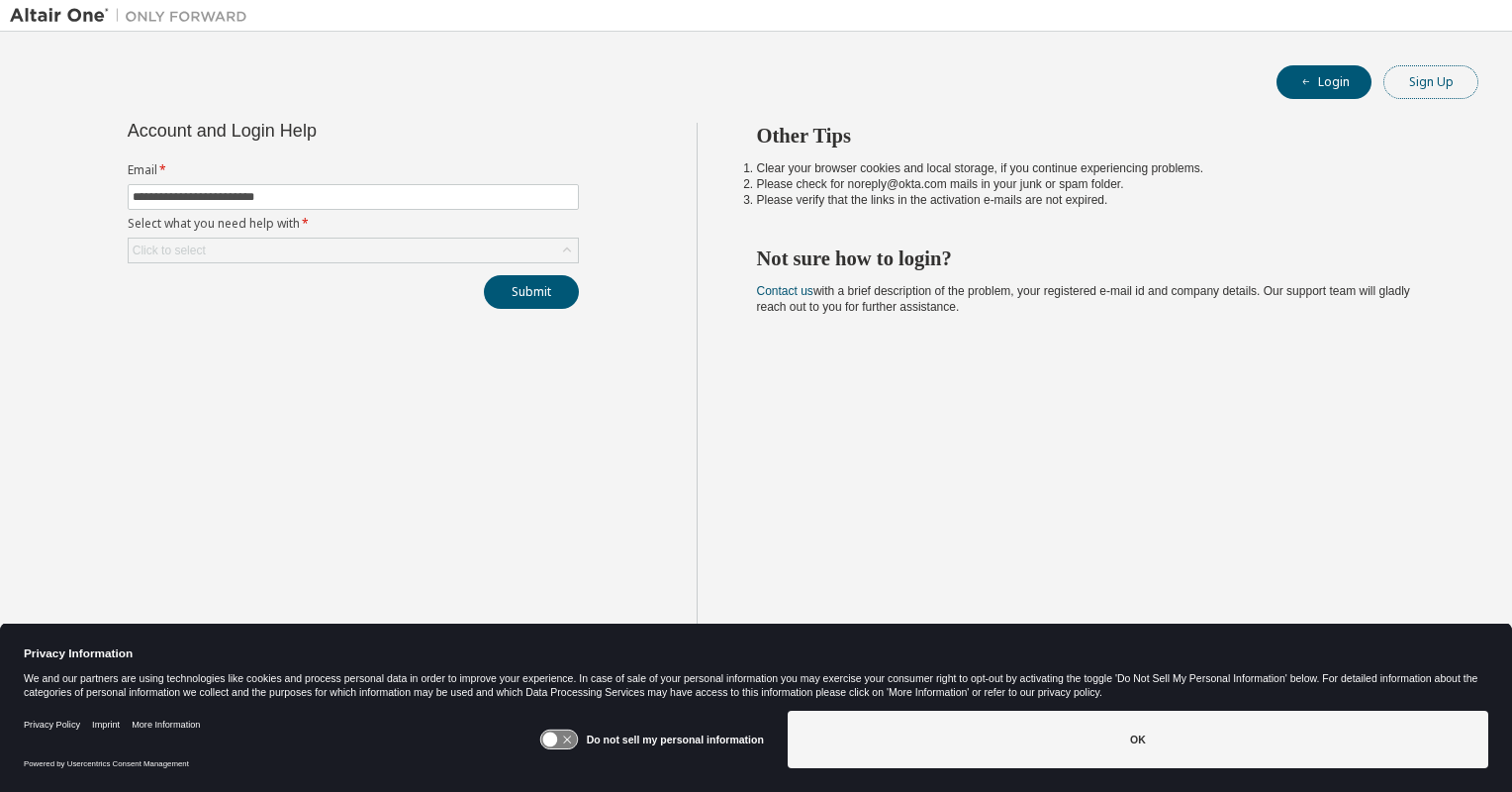 click on "Sign Up" at bounding box center [1431, 82] 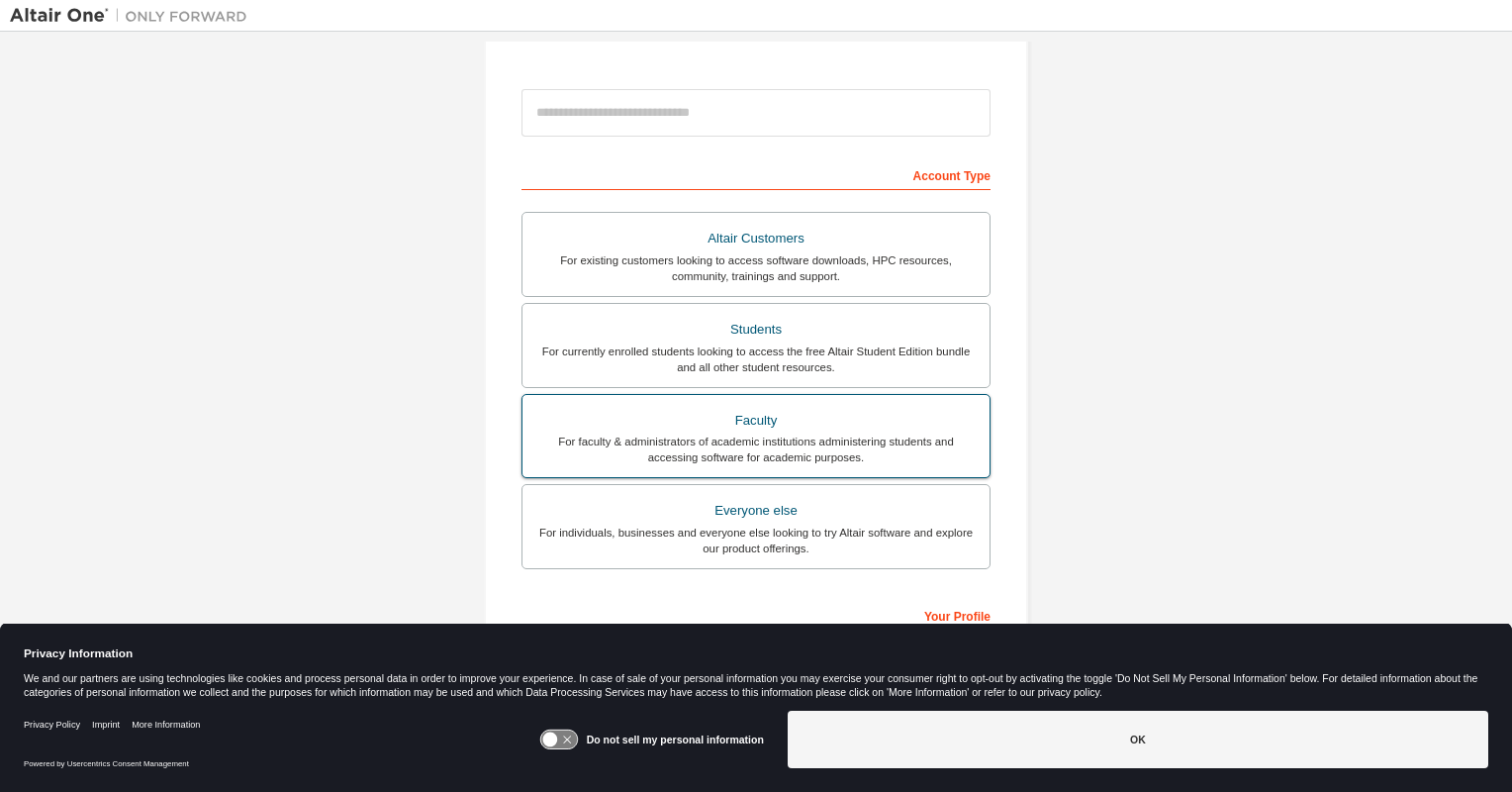 scroll, scrollTop: 360, scrollLeft: 0, axis: vertical 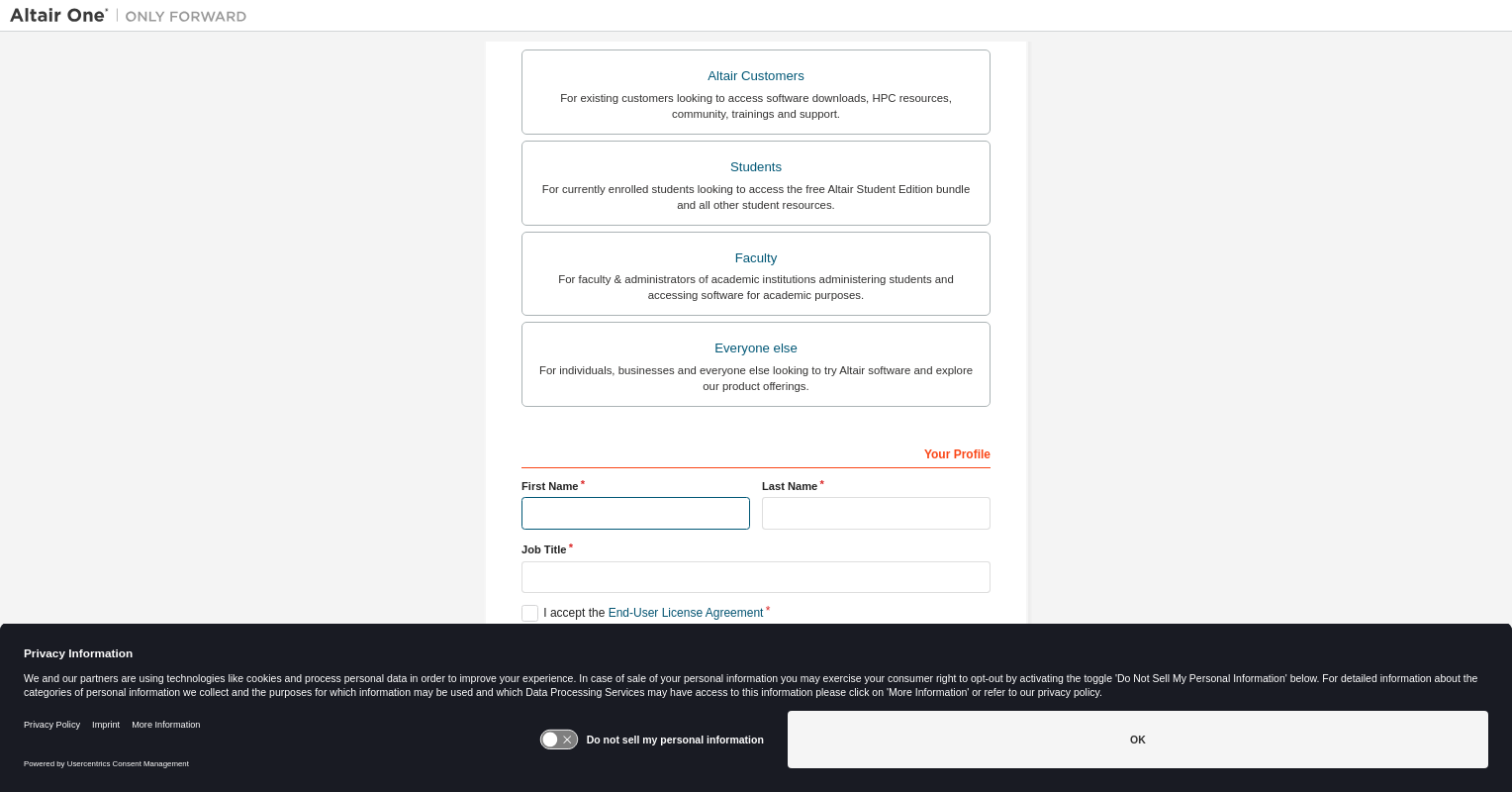 click at bounding box center (635, 513) 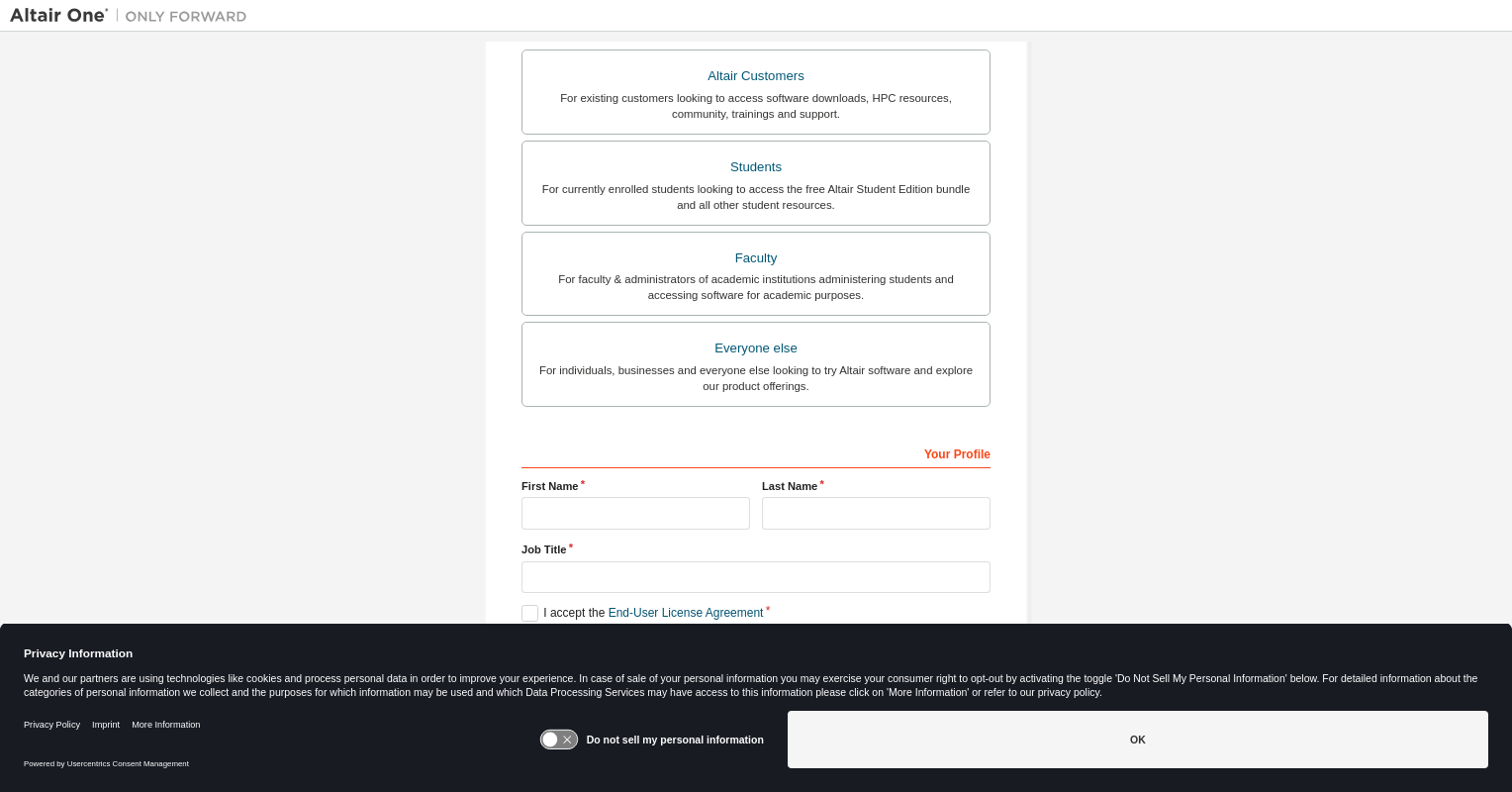 click on "Create an Altair One Account For Free Trials, Licenses, Downloads, Learning &  Documentation and so much more. Personal Info Verify Email Account Info Security Setup This is a federated email. No need to register a new account. You should be able to  login  by using your company's SSO credentials. Email already exists. Please try to  login  instead. Account Type Altair Customers For existing customers looking to access software downloads, HPC resources, community, trainings and support. Students For currently enrolled students looking to access the free Altair Student Edition bundle and all other student resources. Faculty For faculty & administrators of academic institutions administering students and accessing software for academic purposes. Everyone else For individuals, businesses and everyone else looking to try Altair software and explore our product offerings. Your Profile First Name Last Name Job Title Please provide State/Province to help us route sales and support resources to you more efficiently." at bounding box center (756, 205) 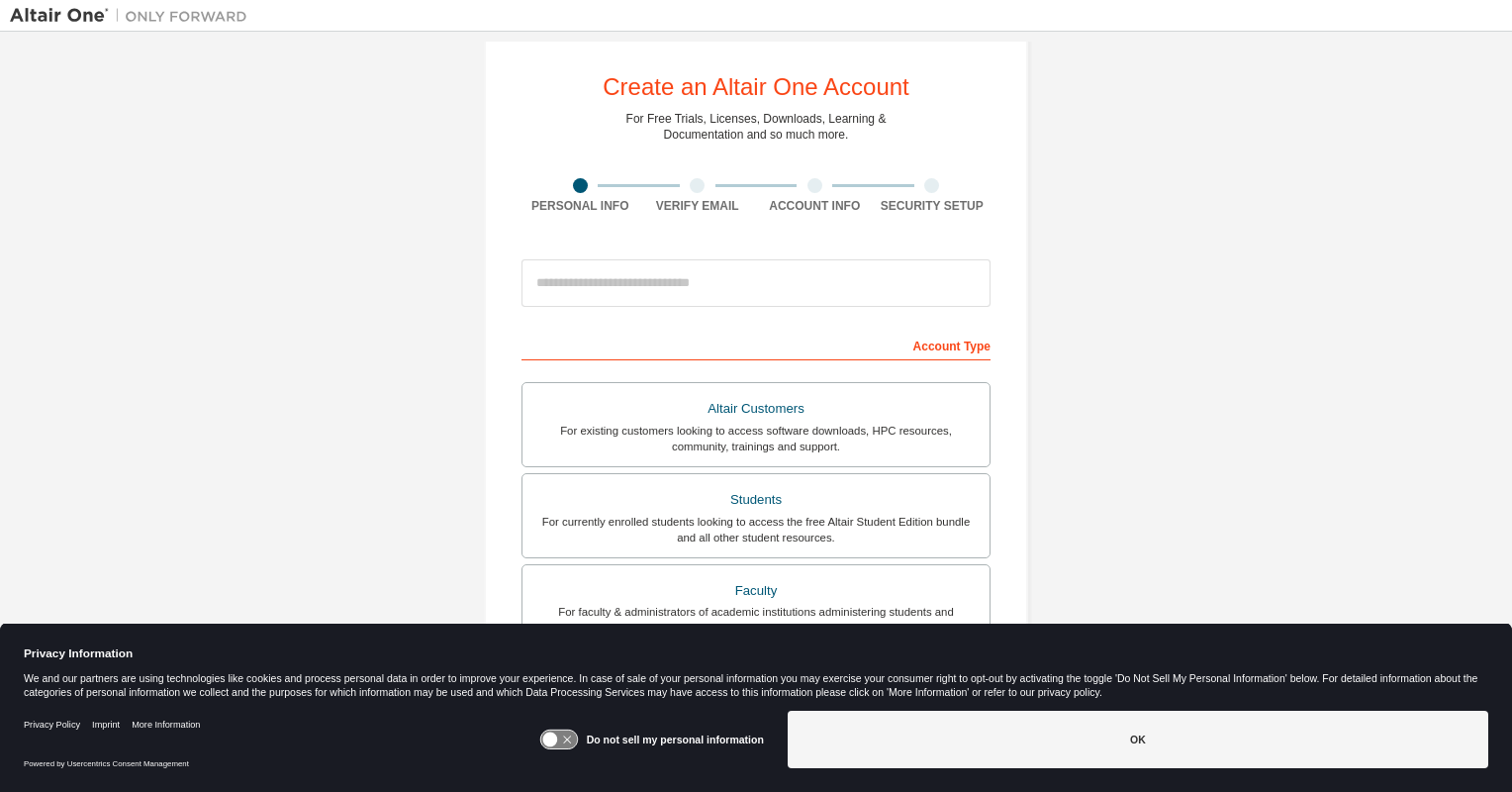 scroll, scrollTop: 0, scrollLeft: 0, axis: both 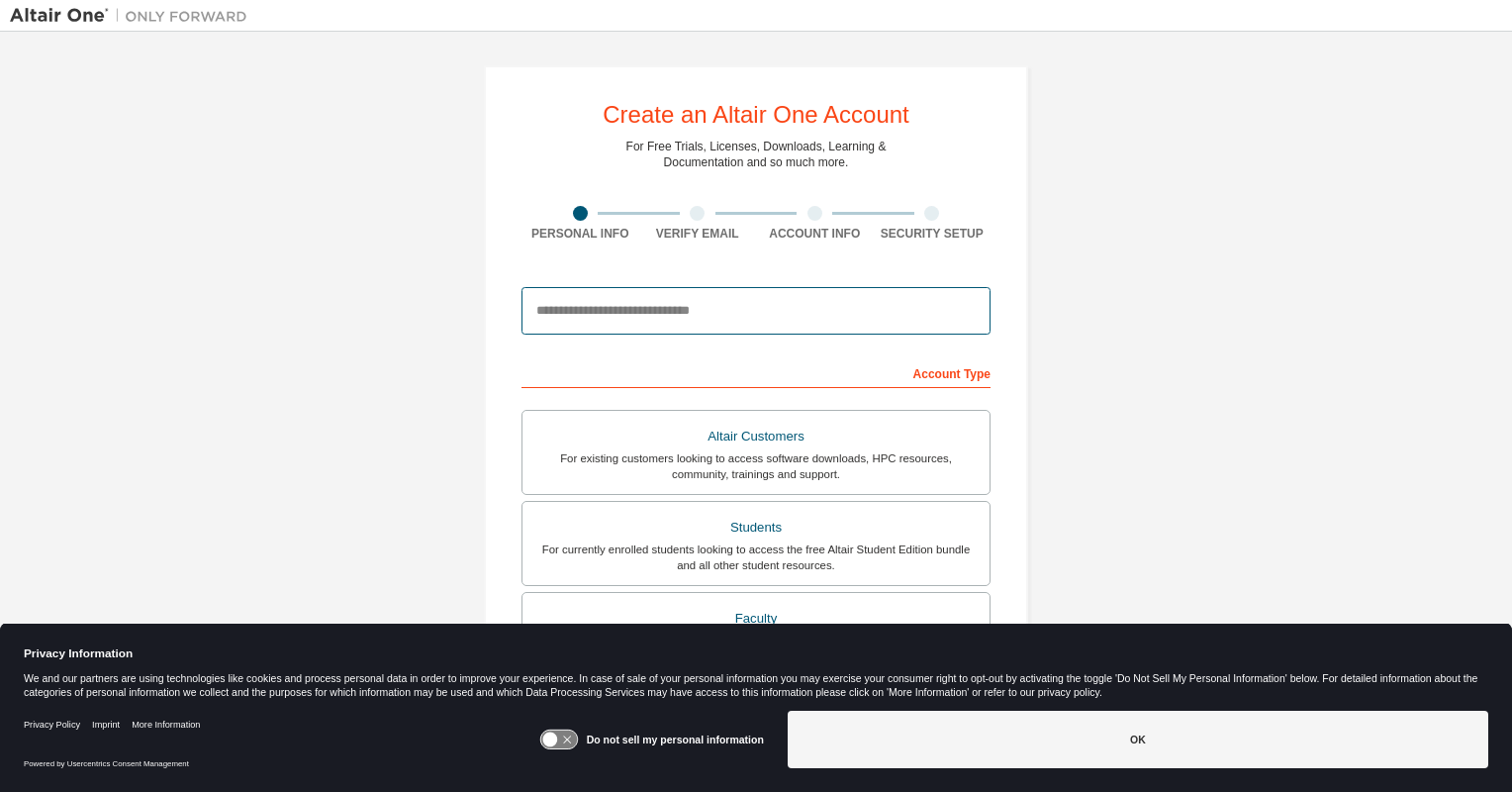 click at bounding box center [756, 311] 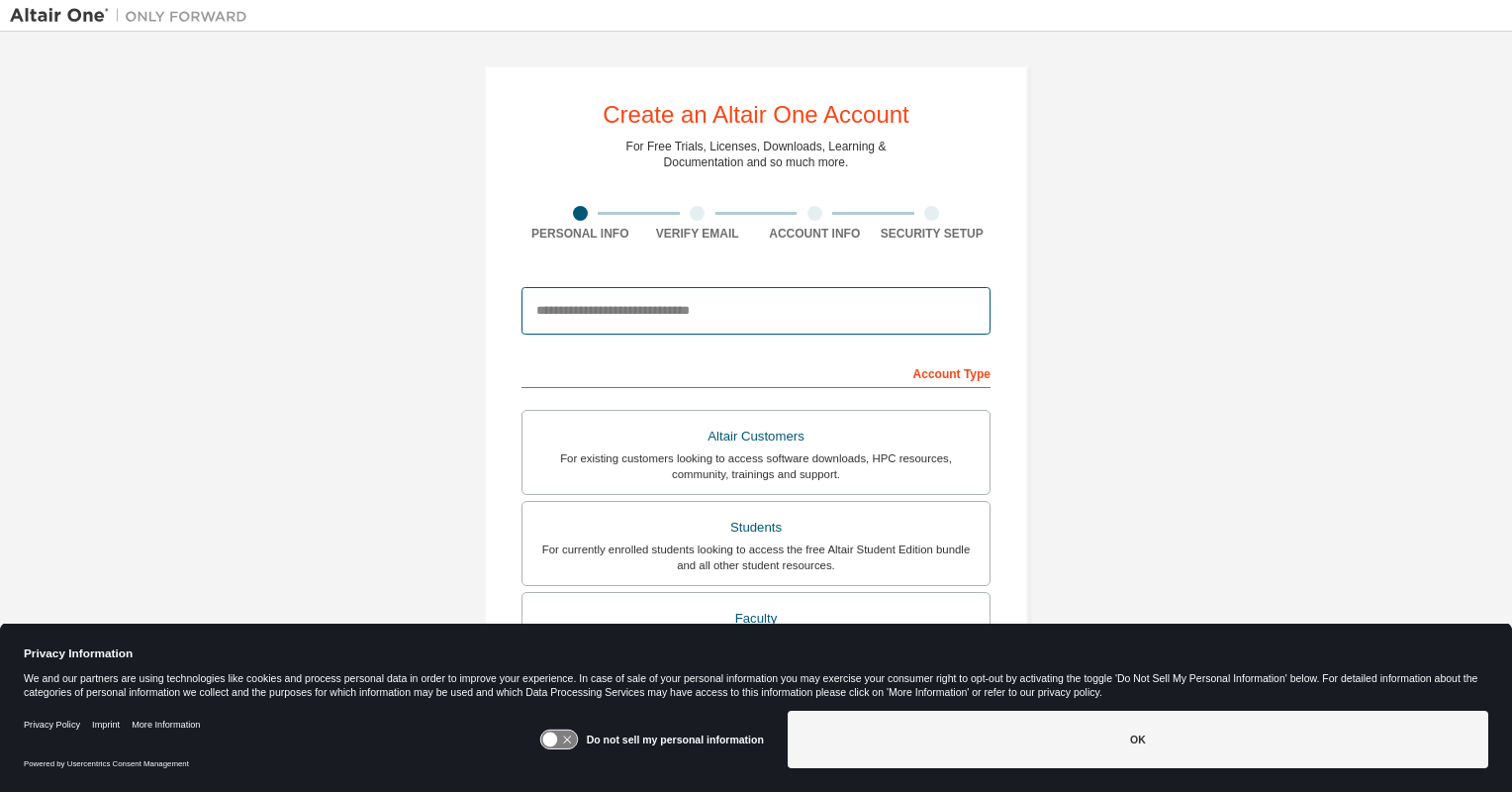 type on "**********" 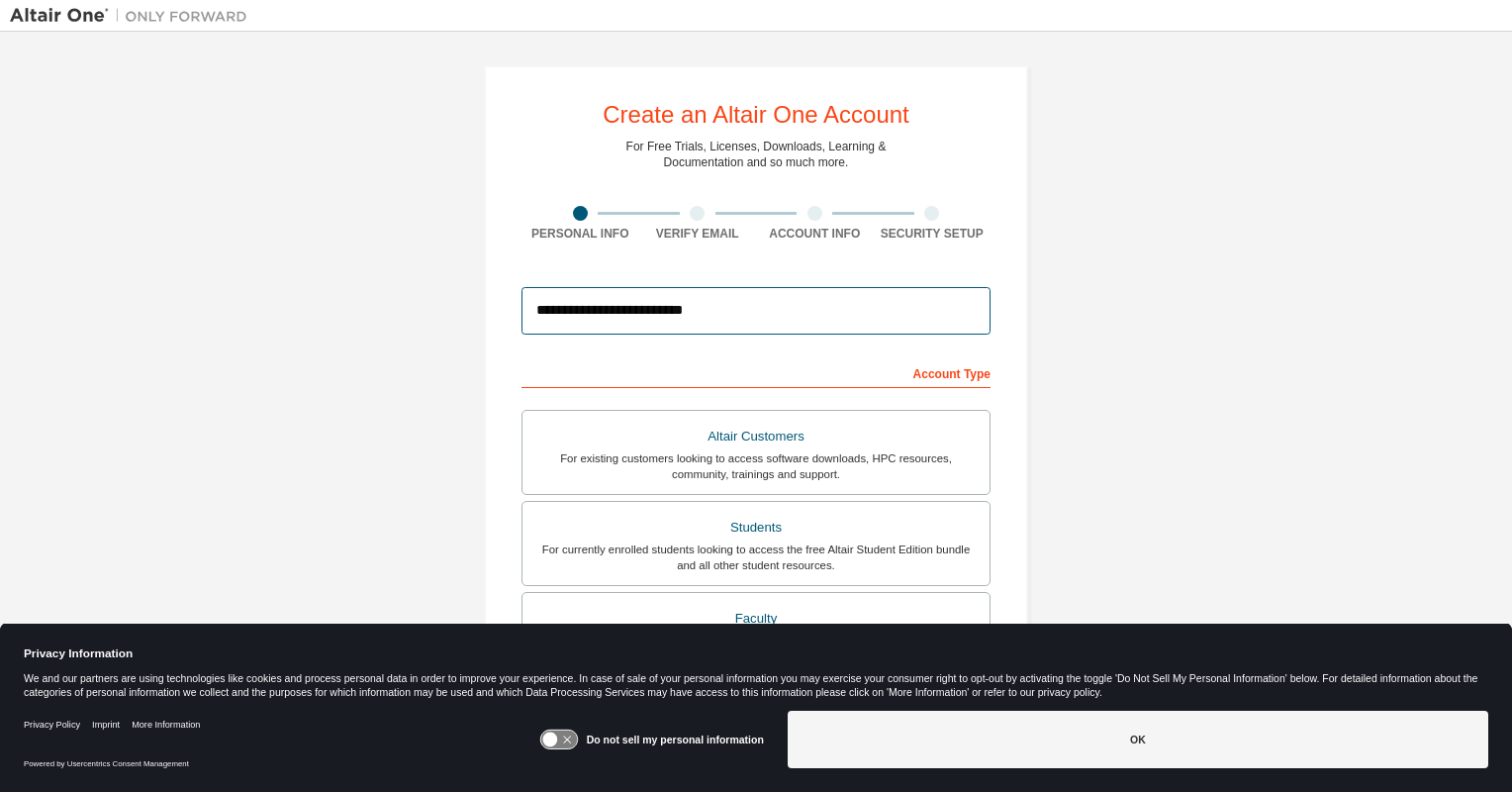 type on "***" 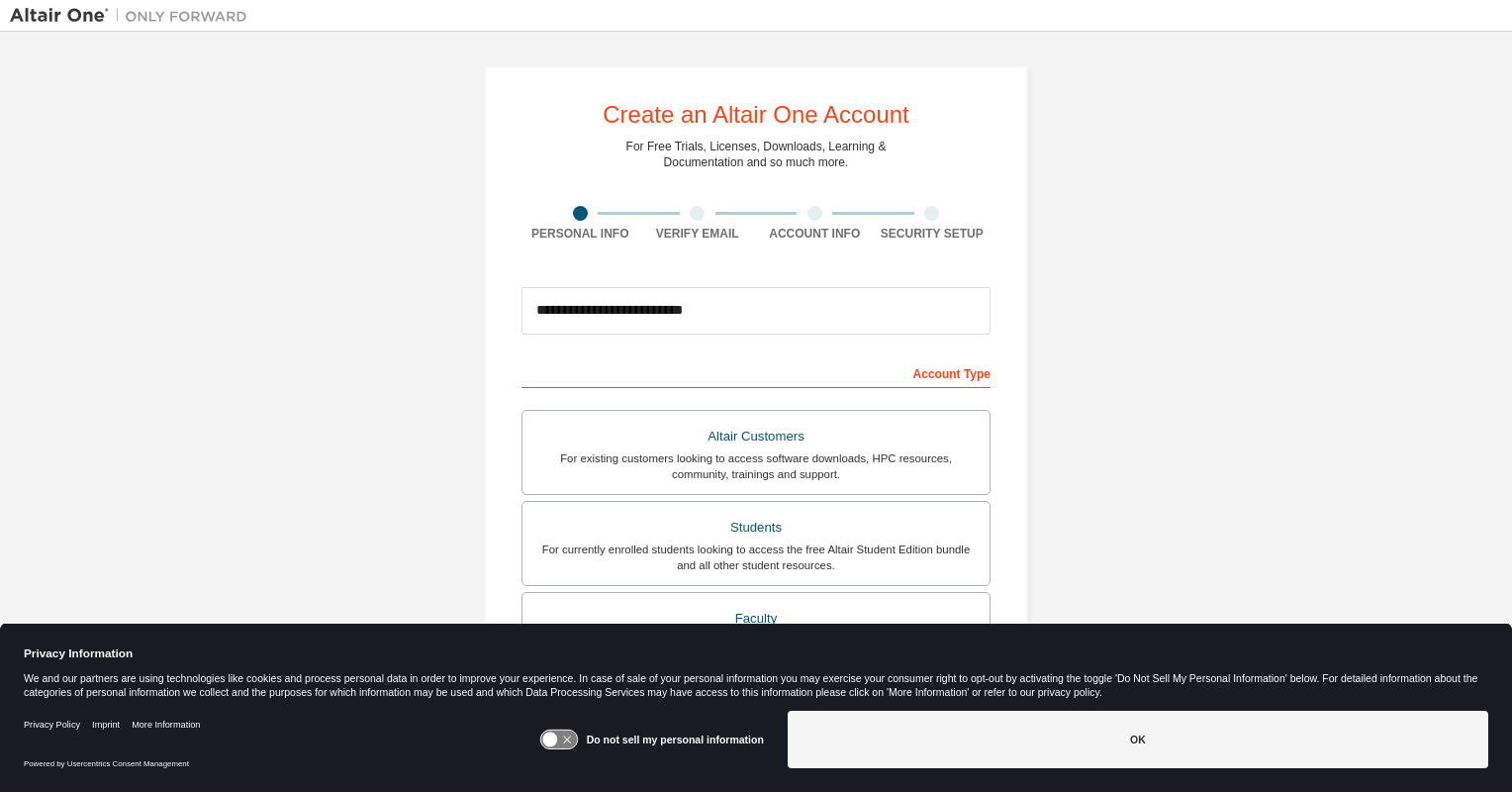 type on "*******" 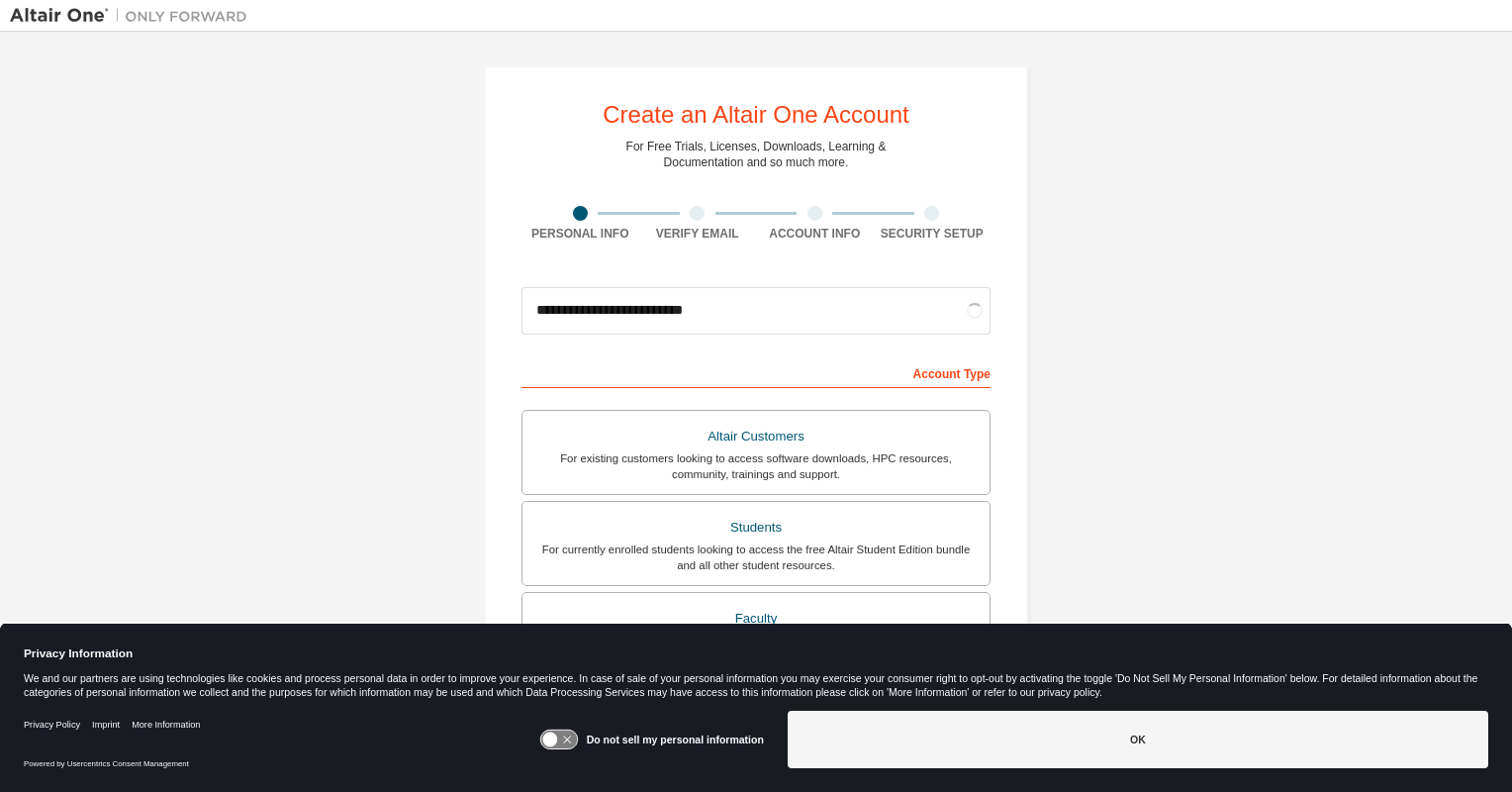 click on "**********" at bounding box center [756, 565] 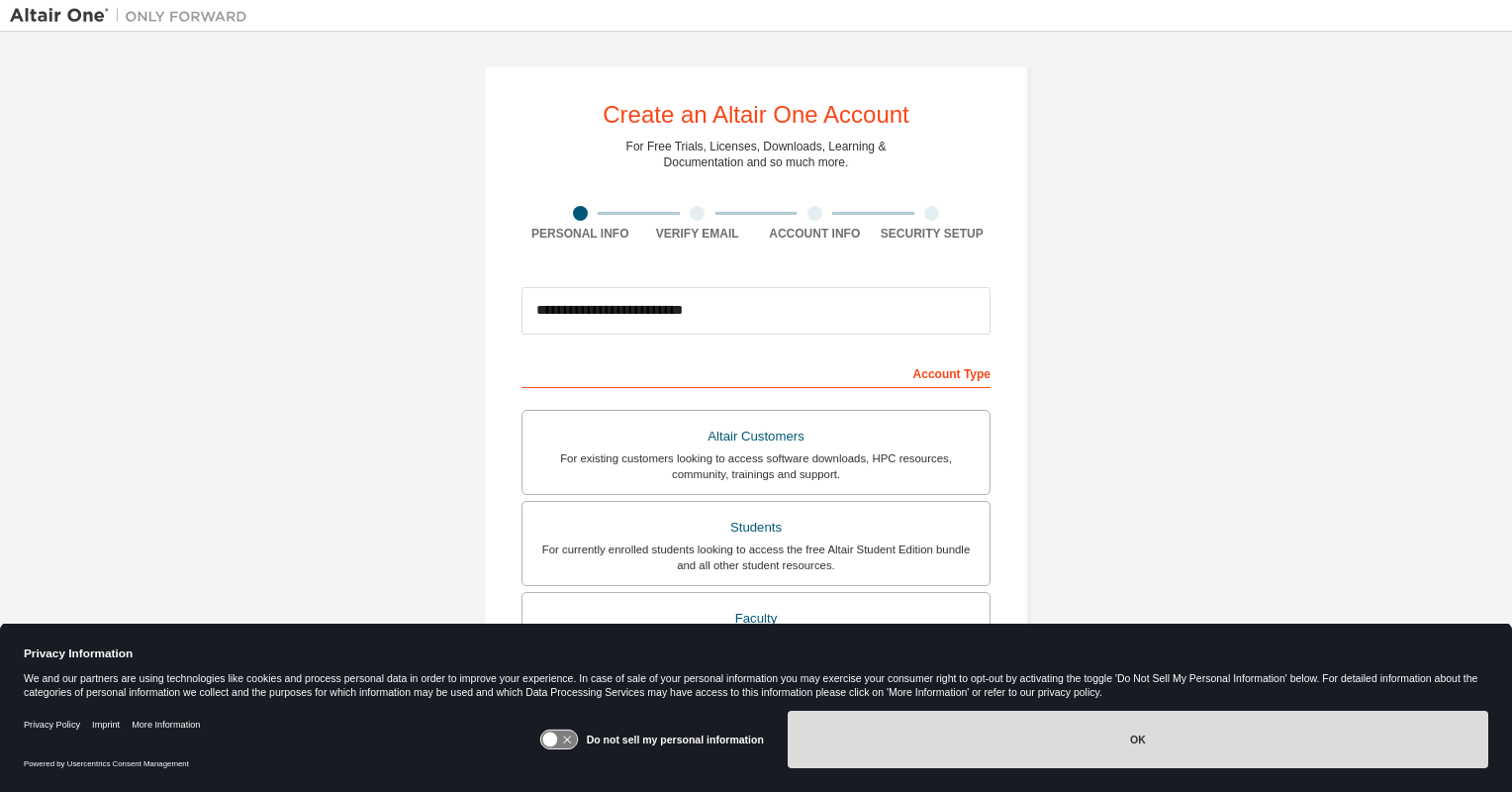 click on "OK" at bounding box center (1138, 740) 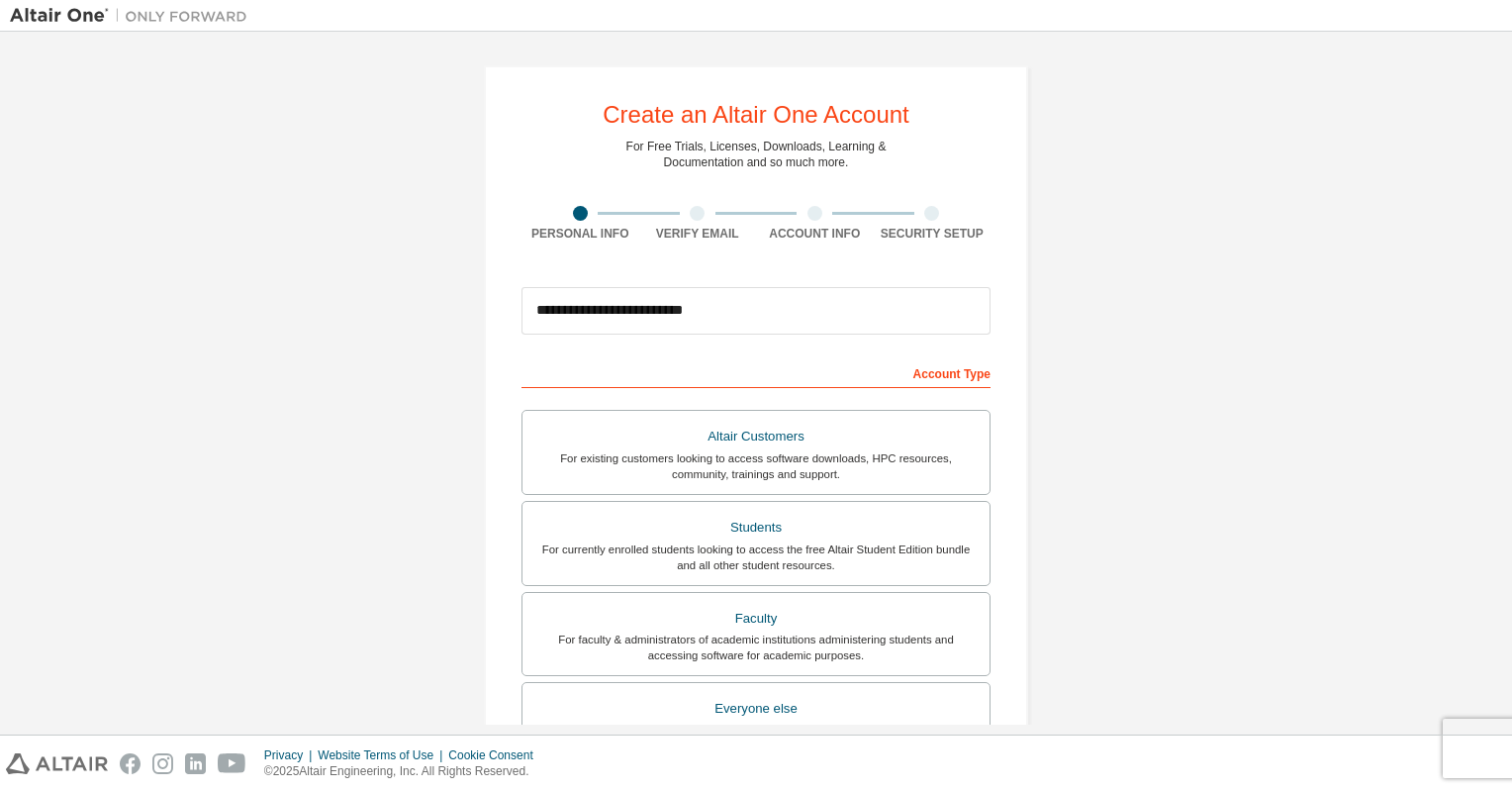 click on "**********" at bounding box center [756, 598] 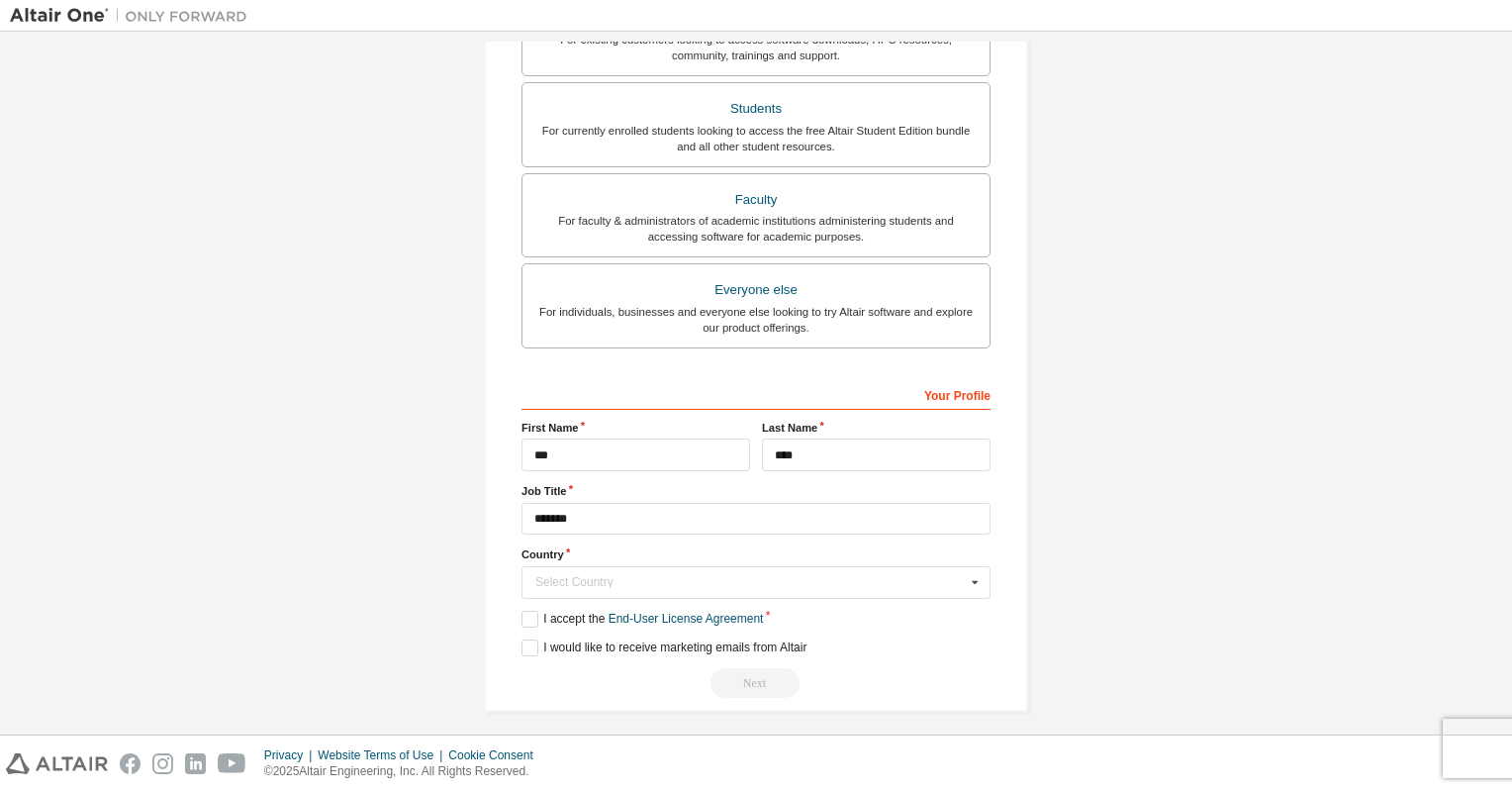 scroll, scrollTop: 424, scrollLeft: 0, axis: vertical 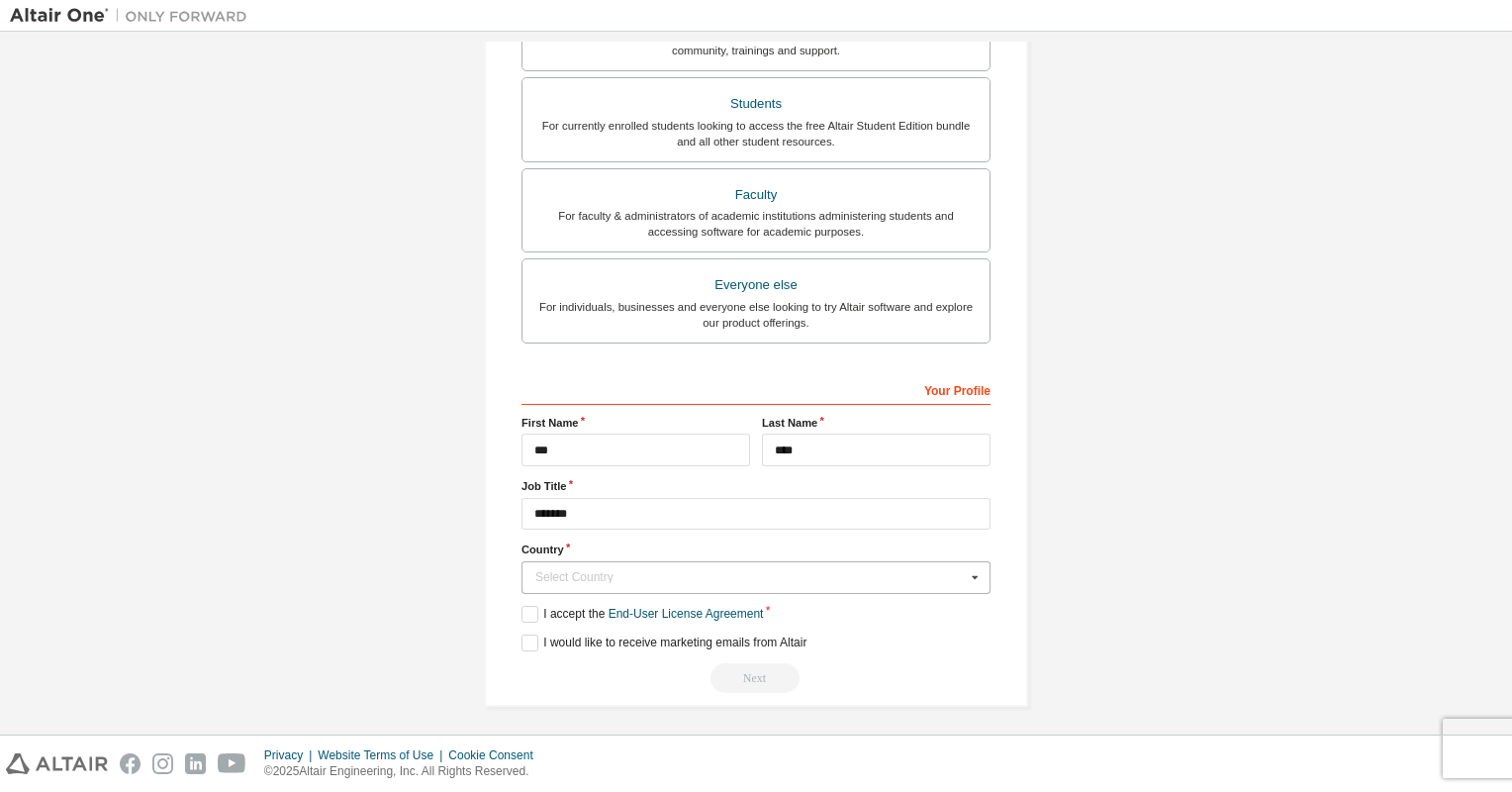 click at bounding box center (975, 577) 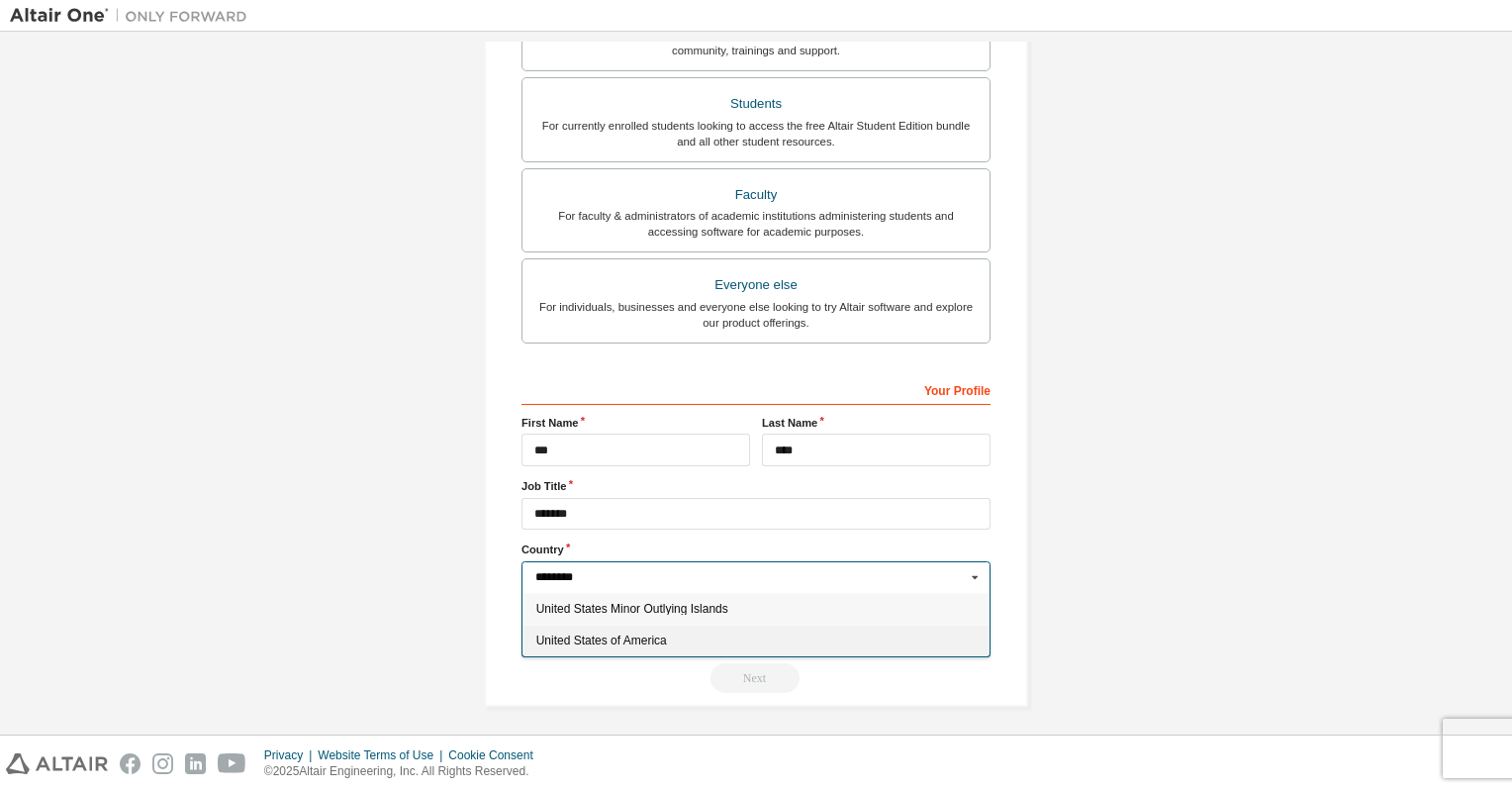 type on "********" 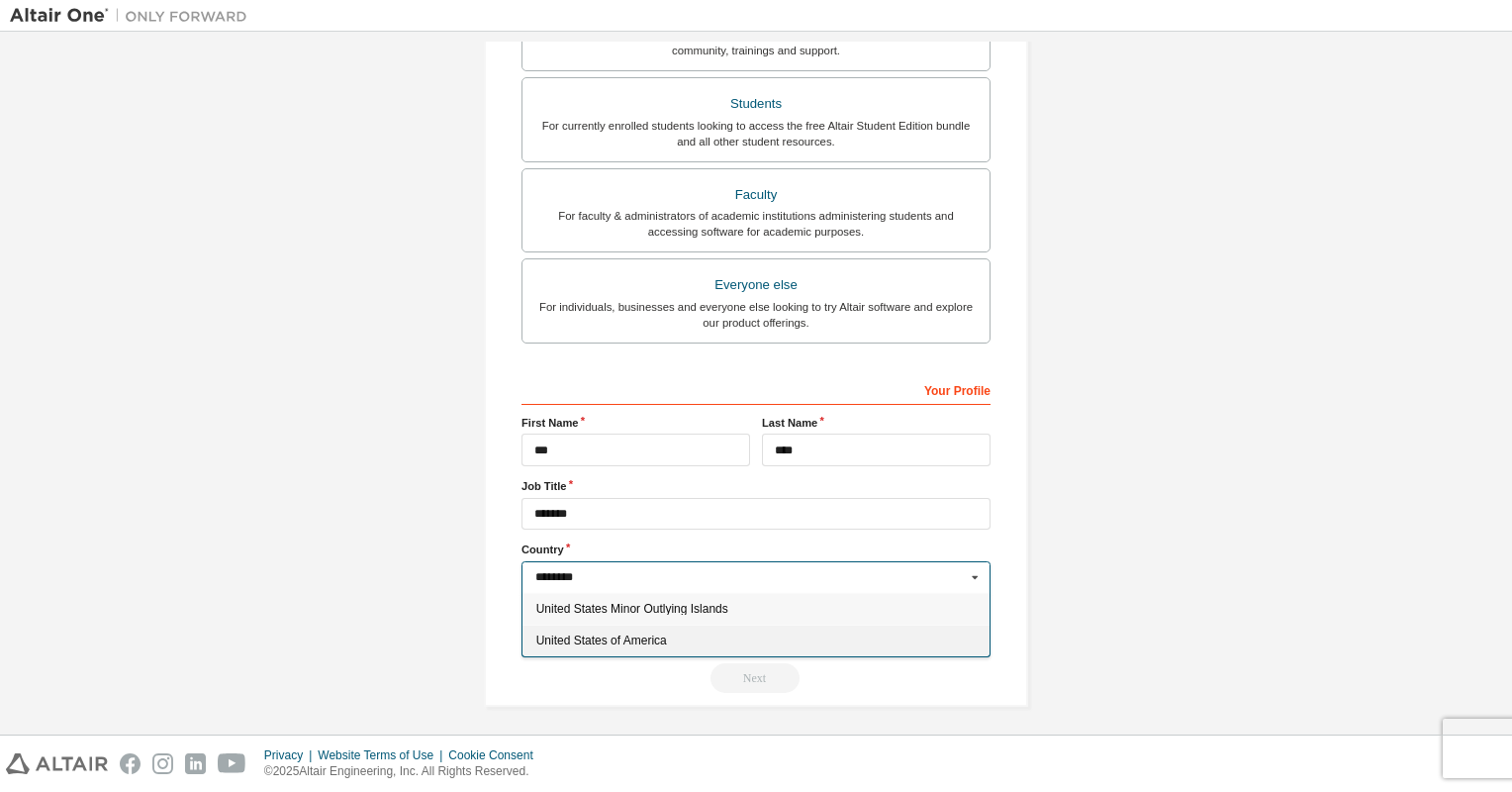 click on "United States of America" at bounding box center (756, 641) 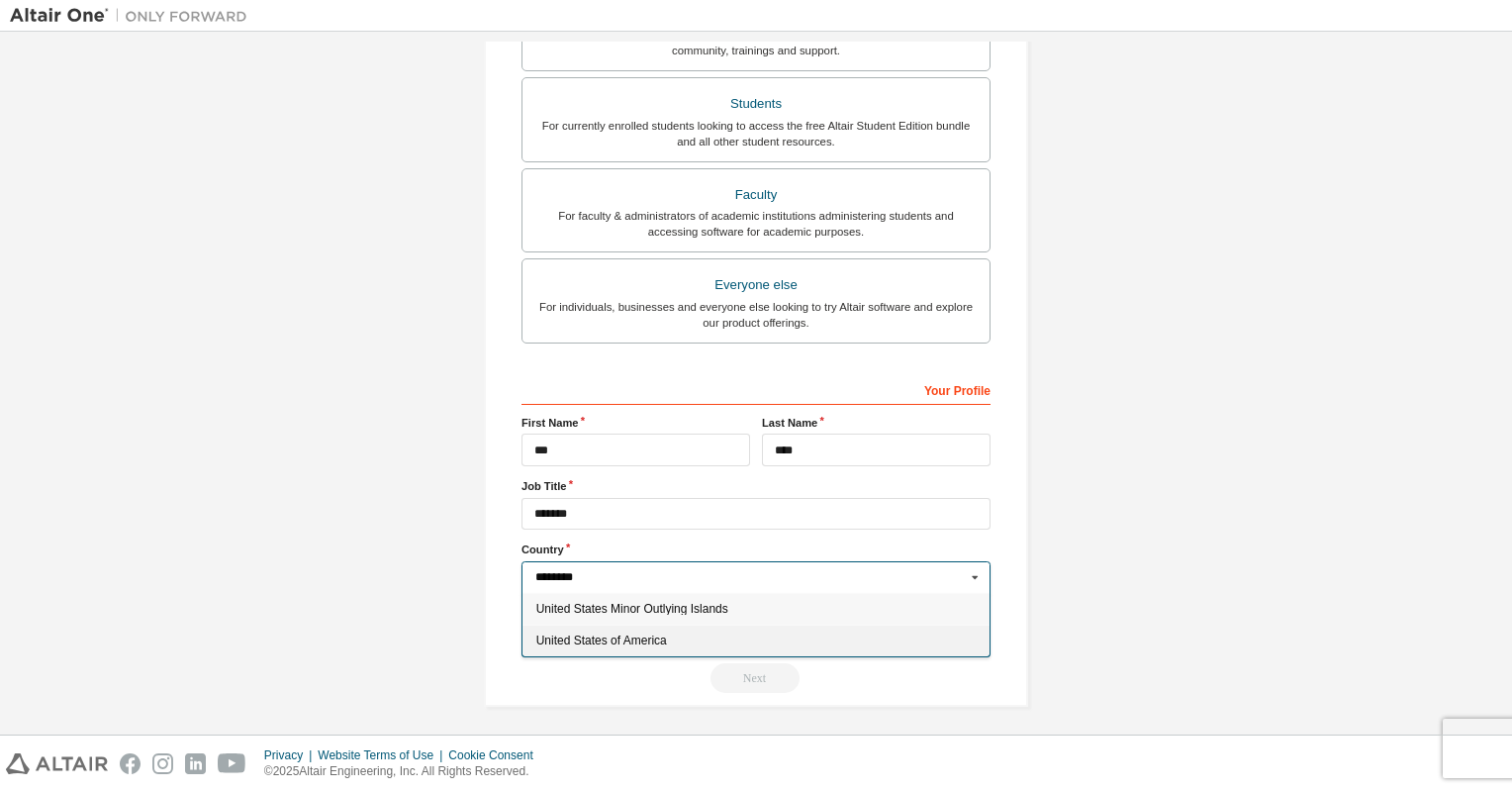 type on "***" 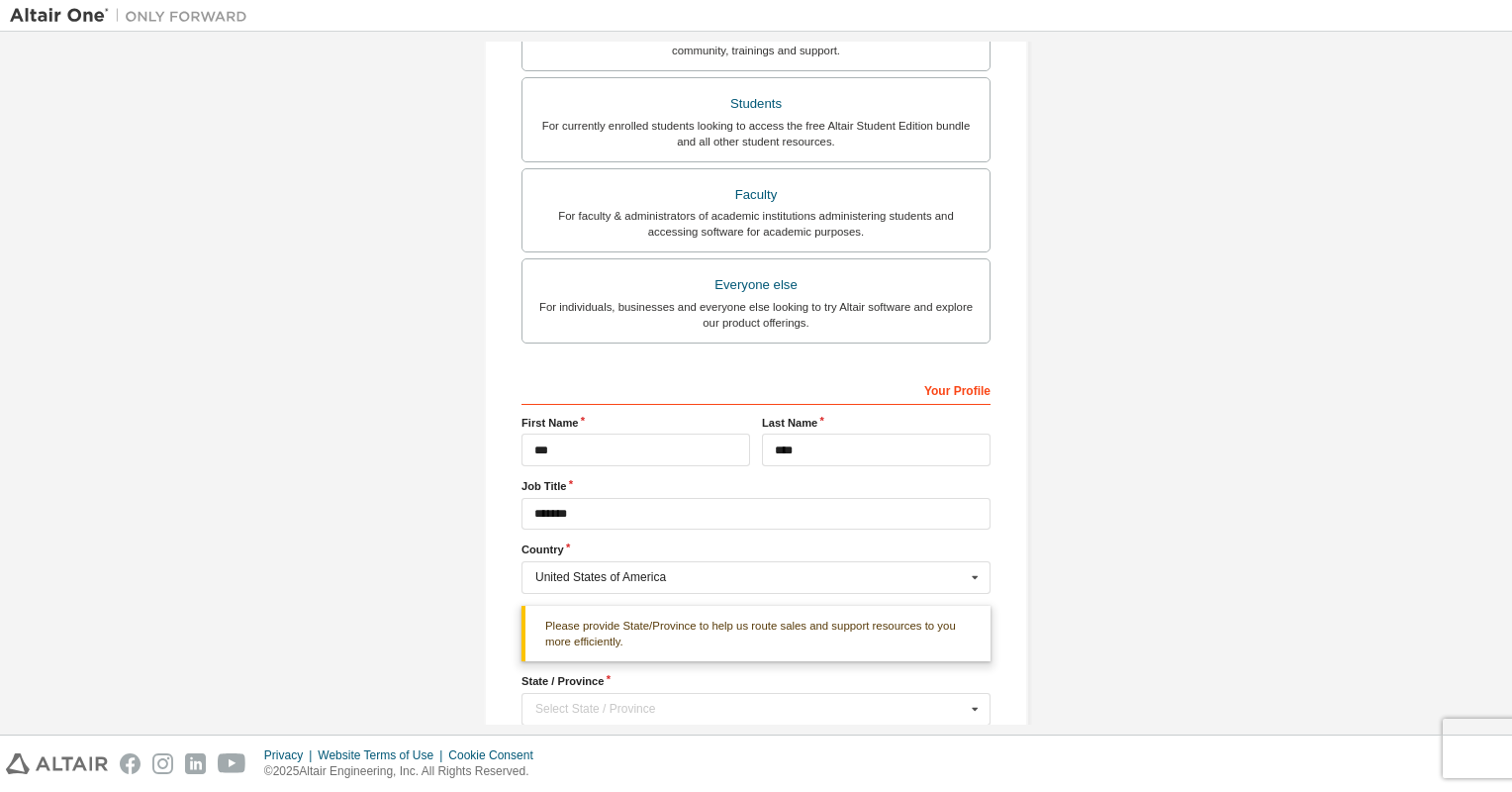 click on "**********" at bounding box center [756, 240] 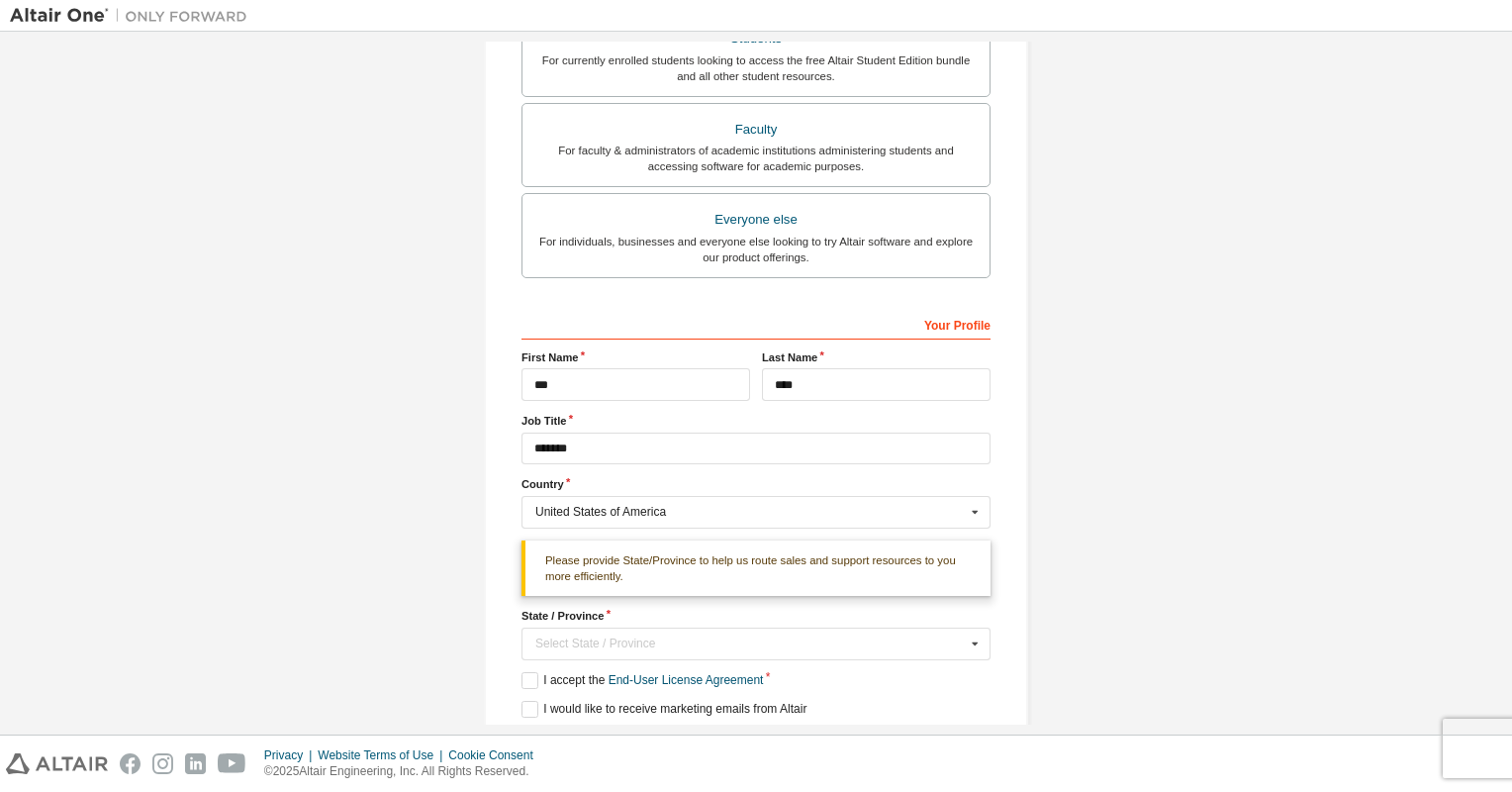 scroll, scrollTop: 523, scrollLeft: 0, axis: vertical 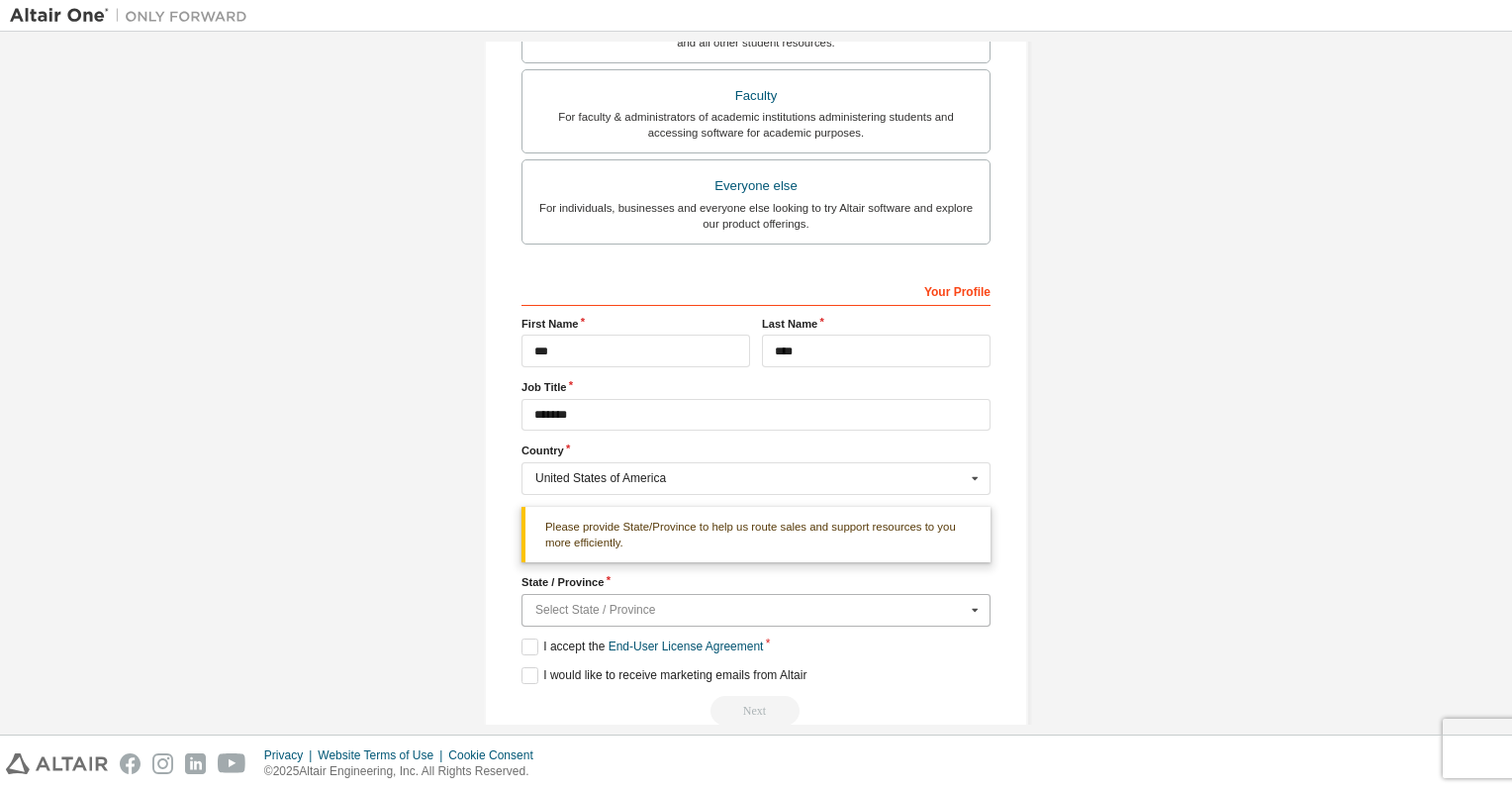 click at bounding box center [757, 610] 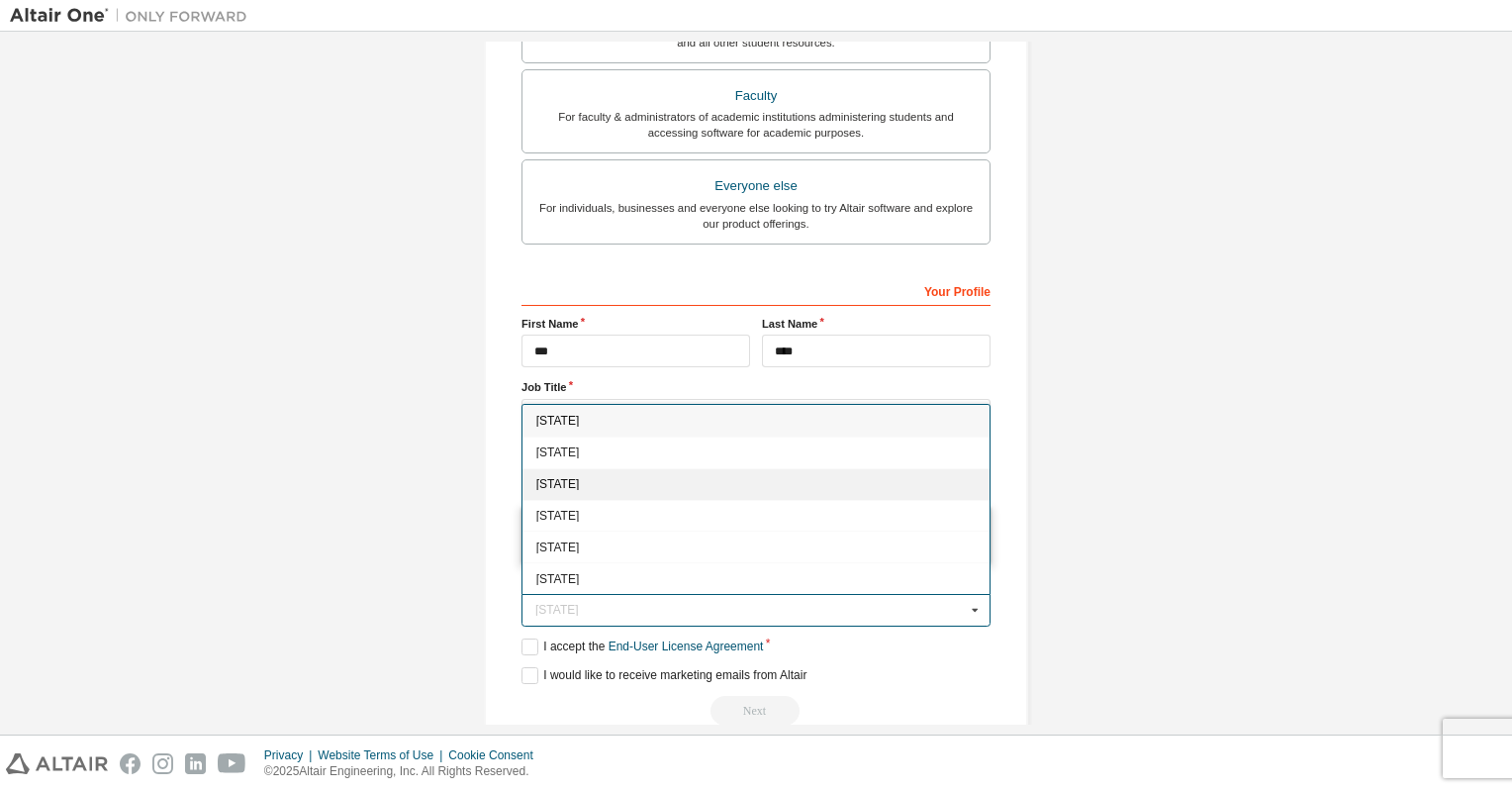 click on "Arizona" at bounding box center (756, 484) 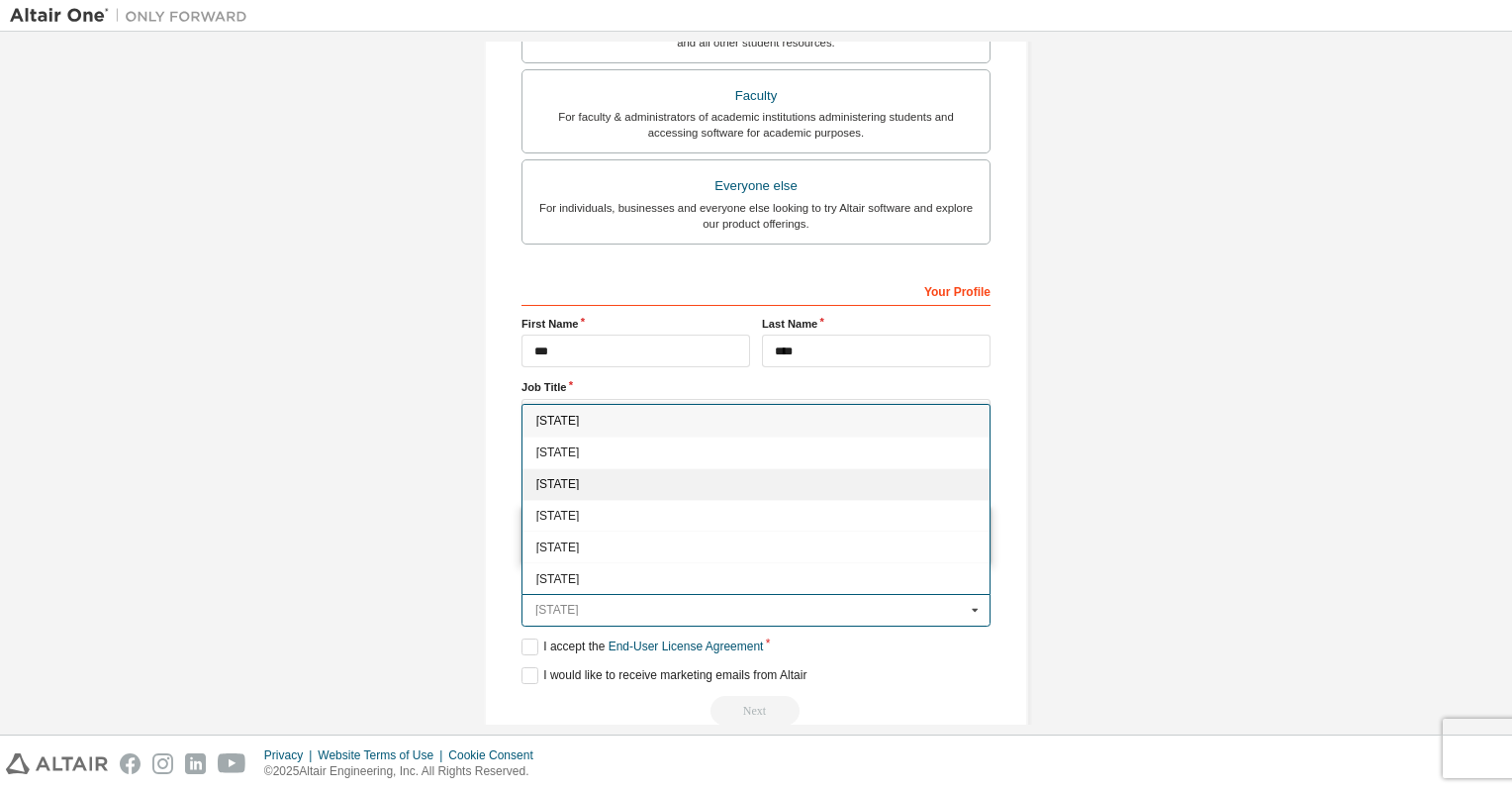 type on "**" 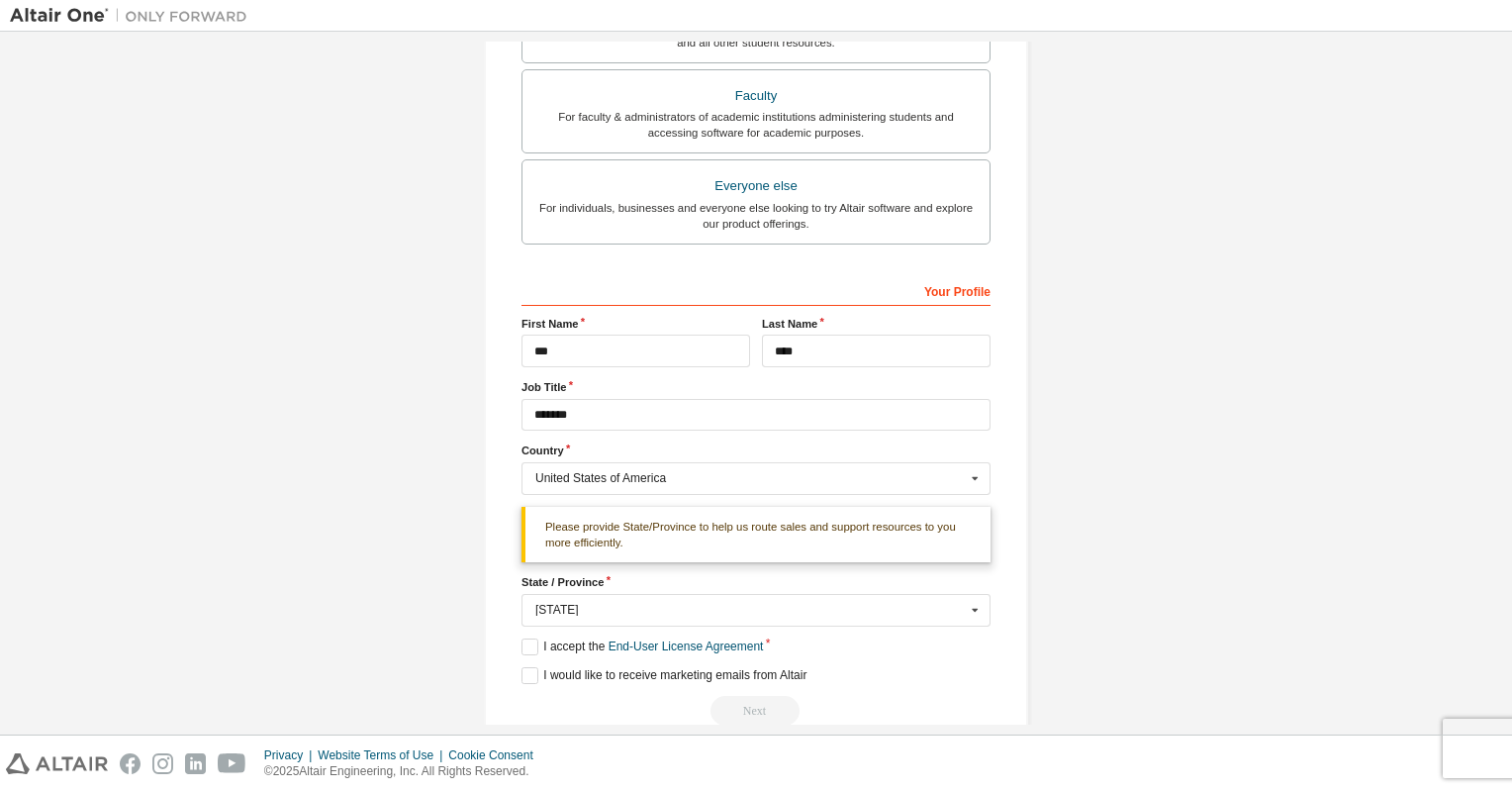 click on "**********" at bounding box center [756, 141] 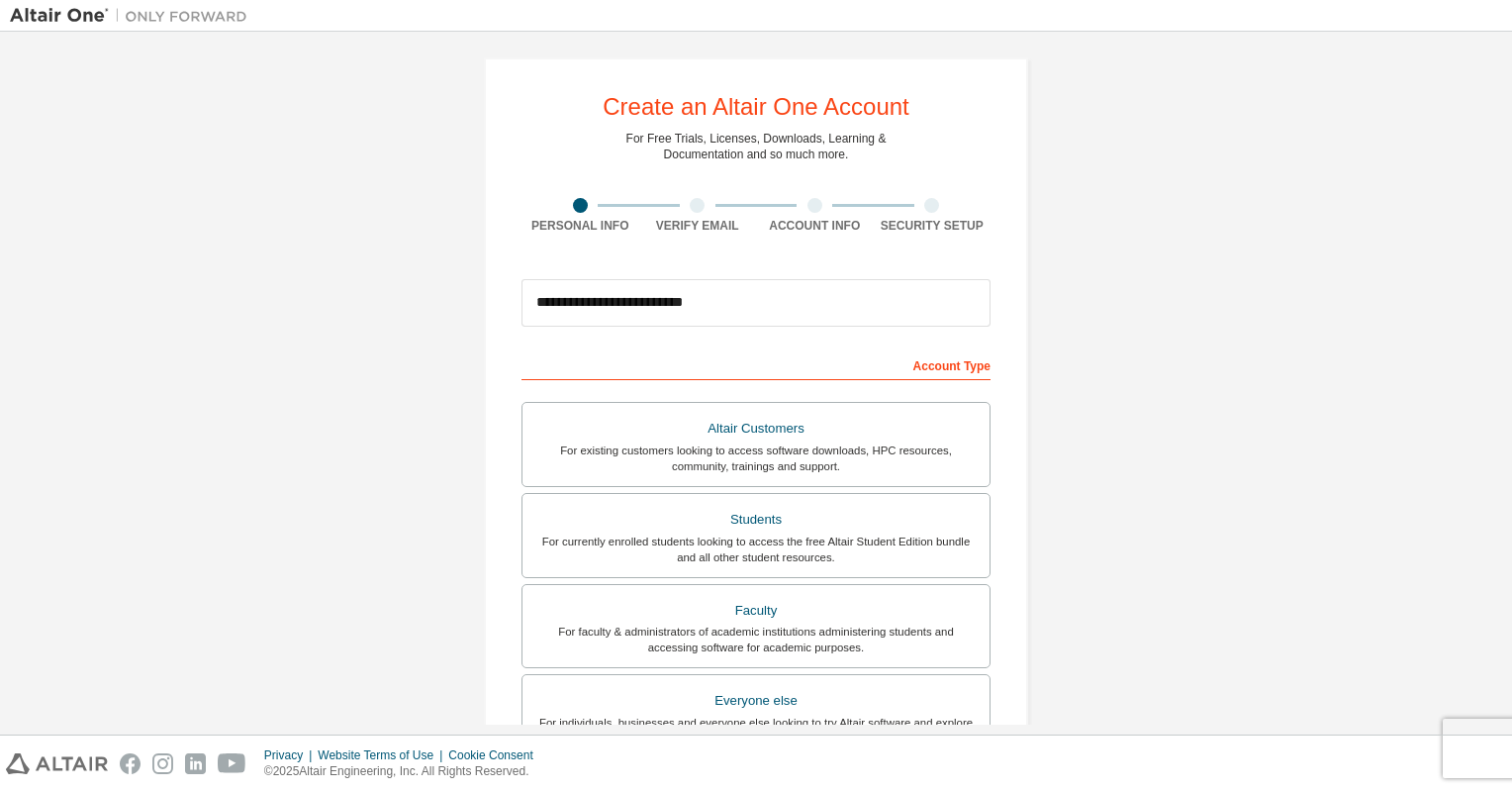 scroll, scrollTop: 0, scrollLeft: 0, axis: both 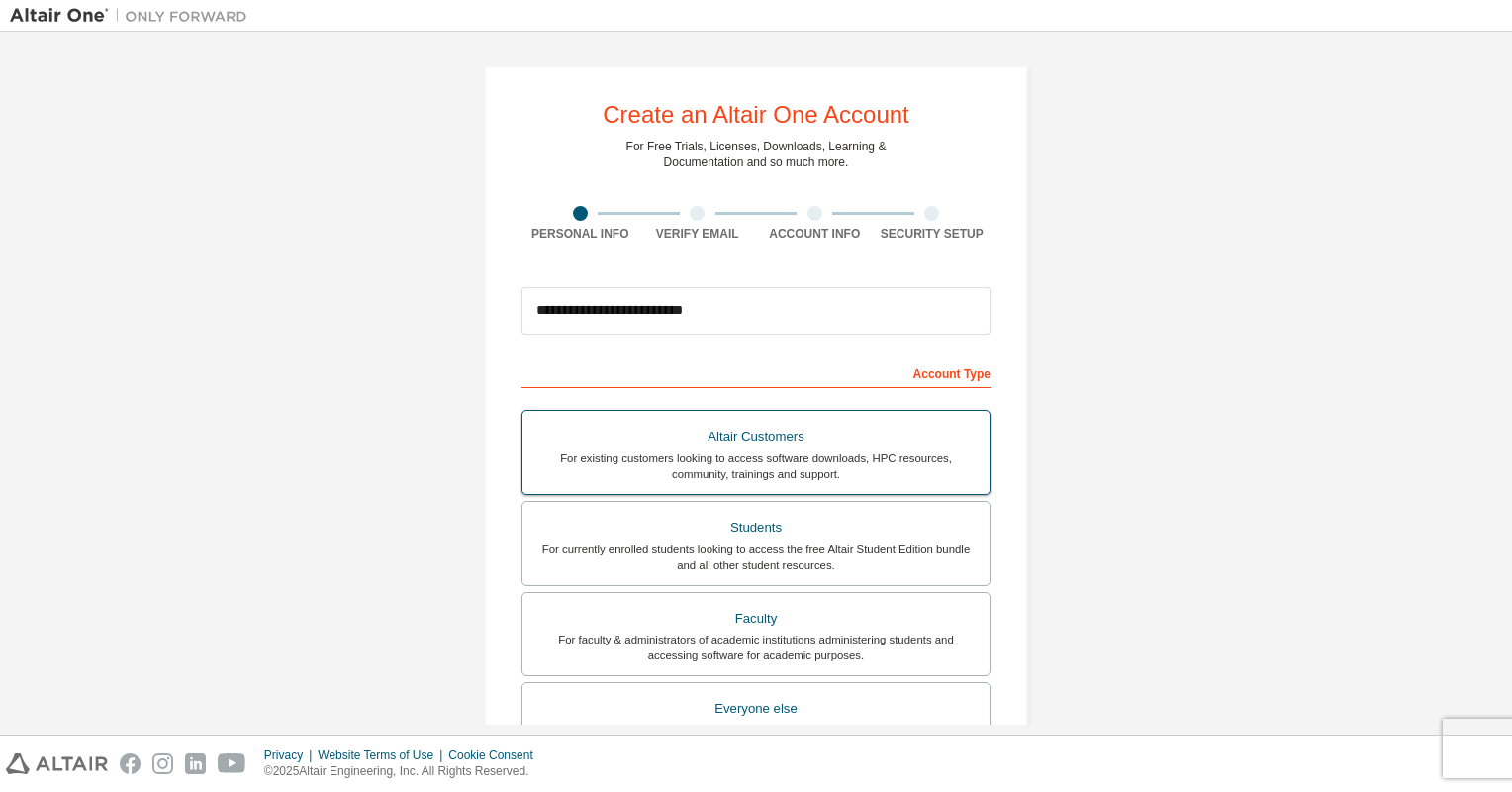 click on "Altair Customers" at bounding box center (756, 437) 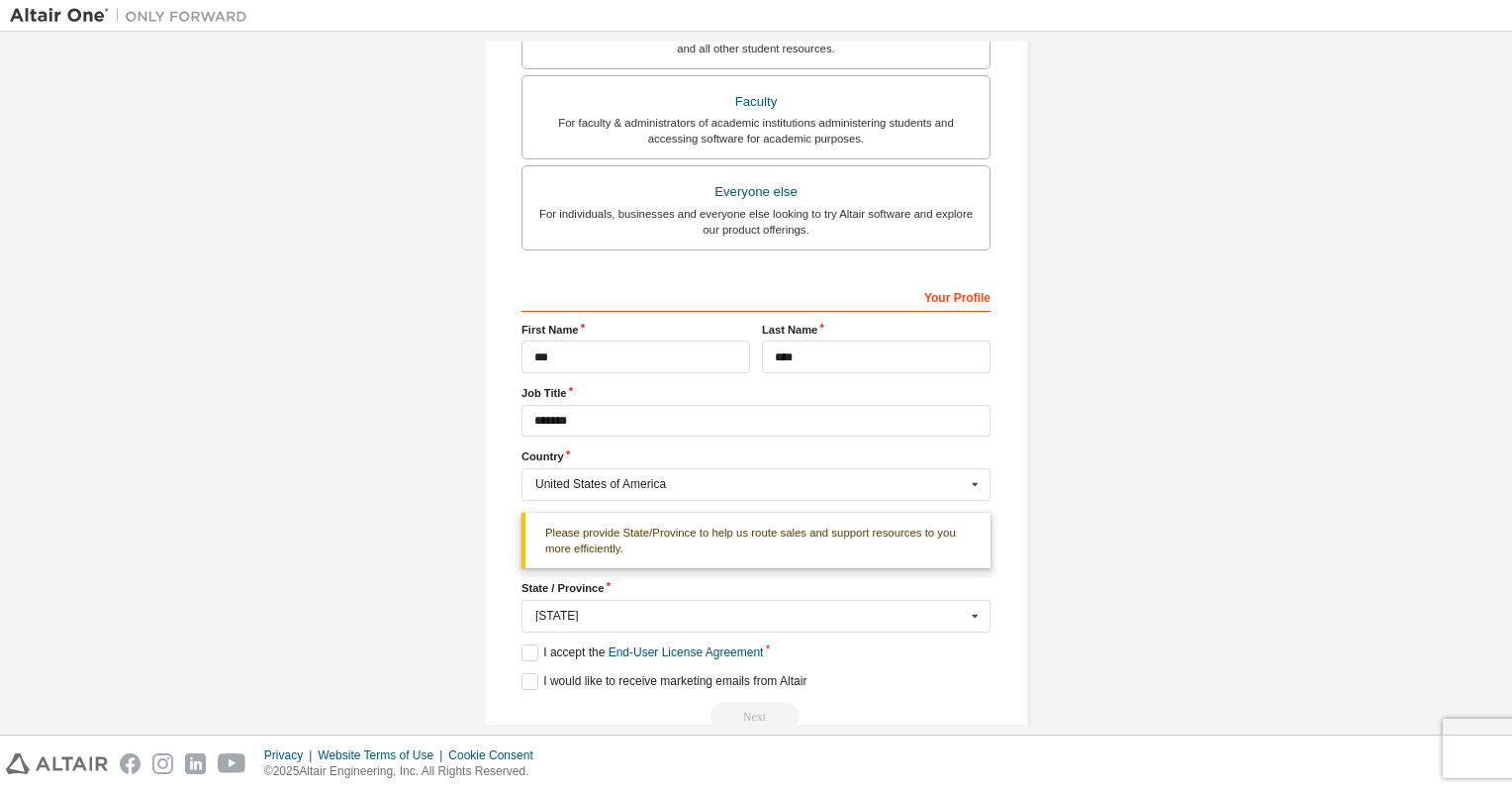 scroll, scrollTop: 555, scrollLeft: 0, axis: vertical 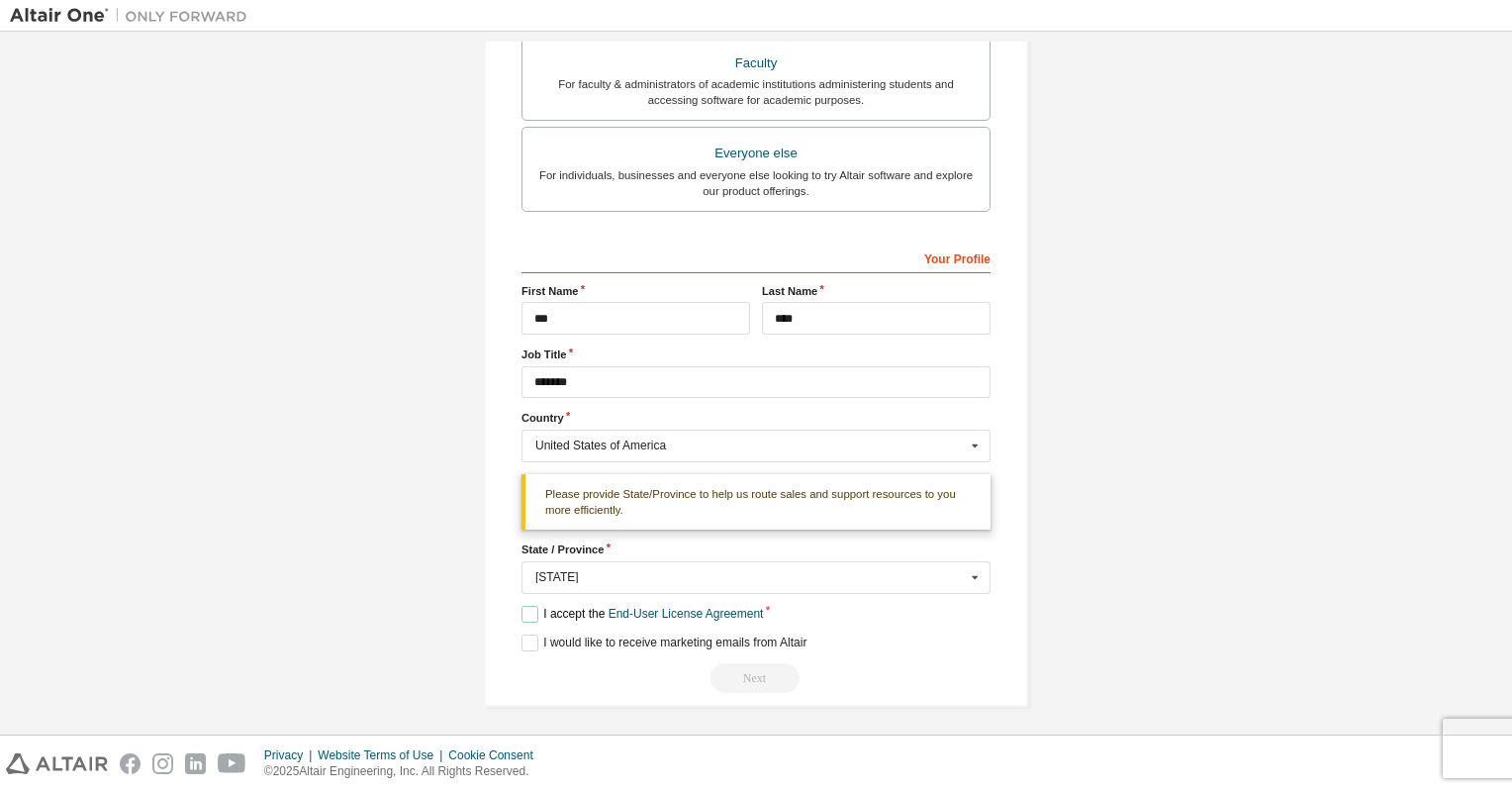click on "I accept the    End-User License Agreement" at bounding box center (642, 614) 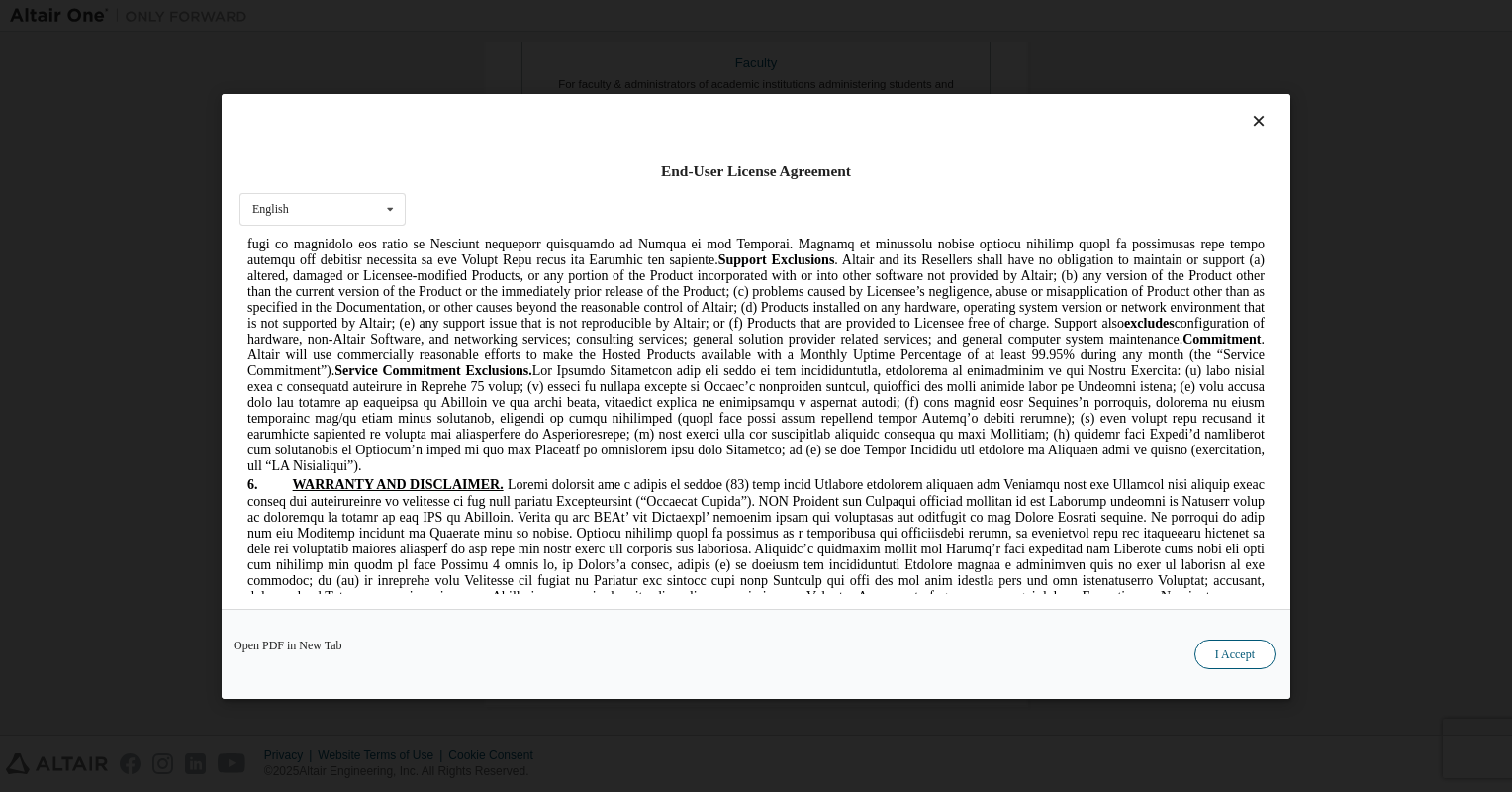 scroll, scrollTop: 3069, scrollLeft: 0, axis: vertical 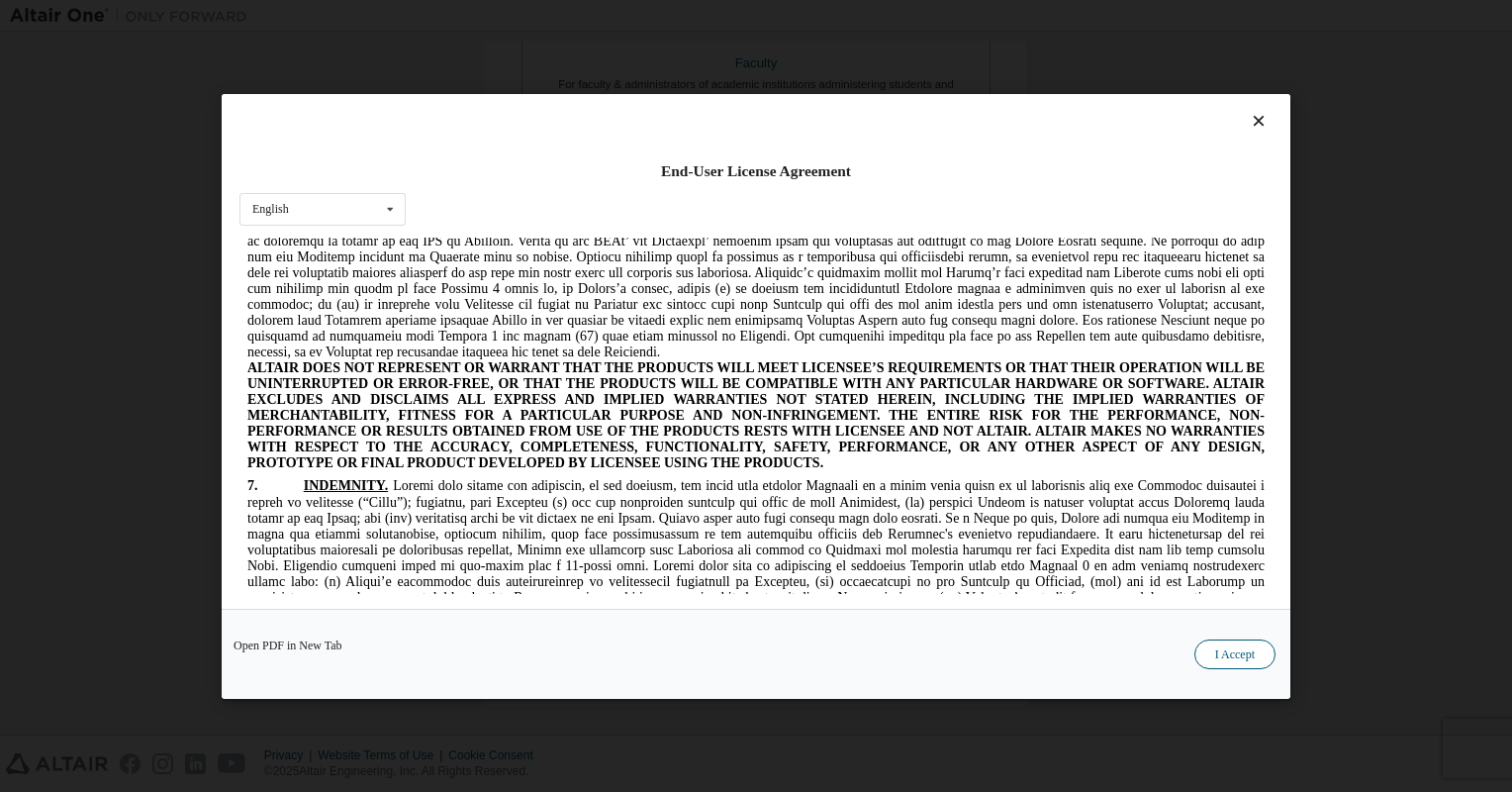click on "I Accept" at bounding box center (1235, 654) 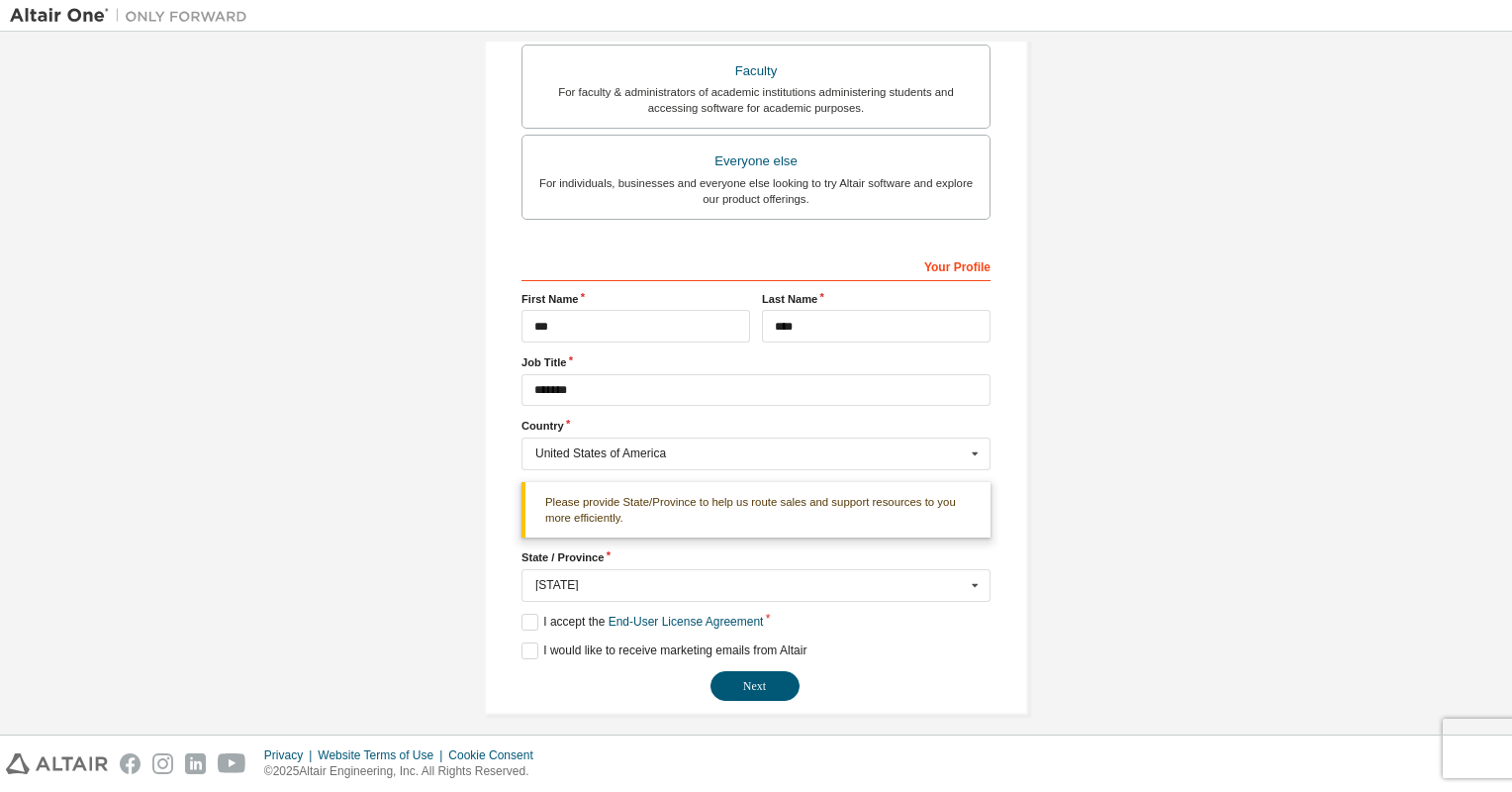 scroll, scrollTop: 555, scrollLeft: 0, axis: vertical 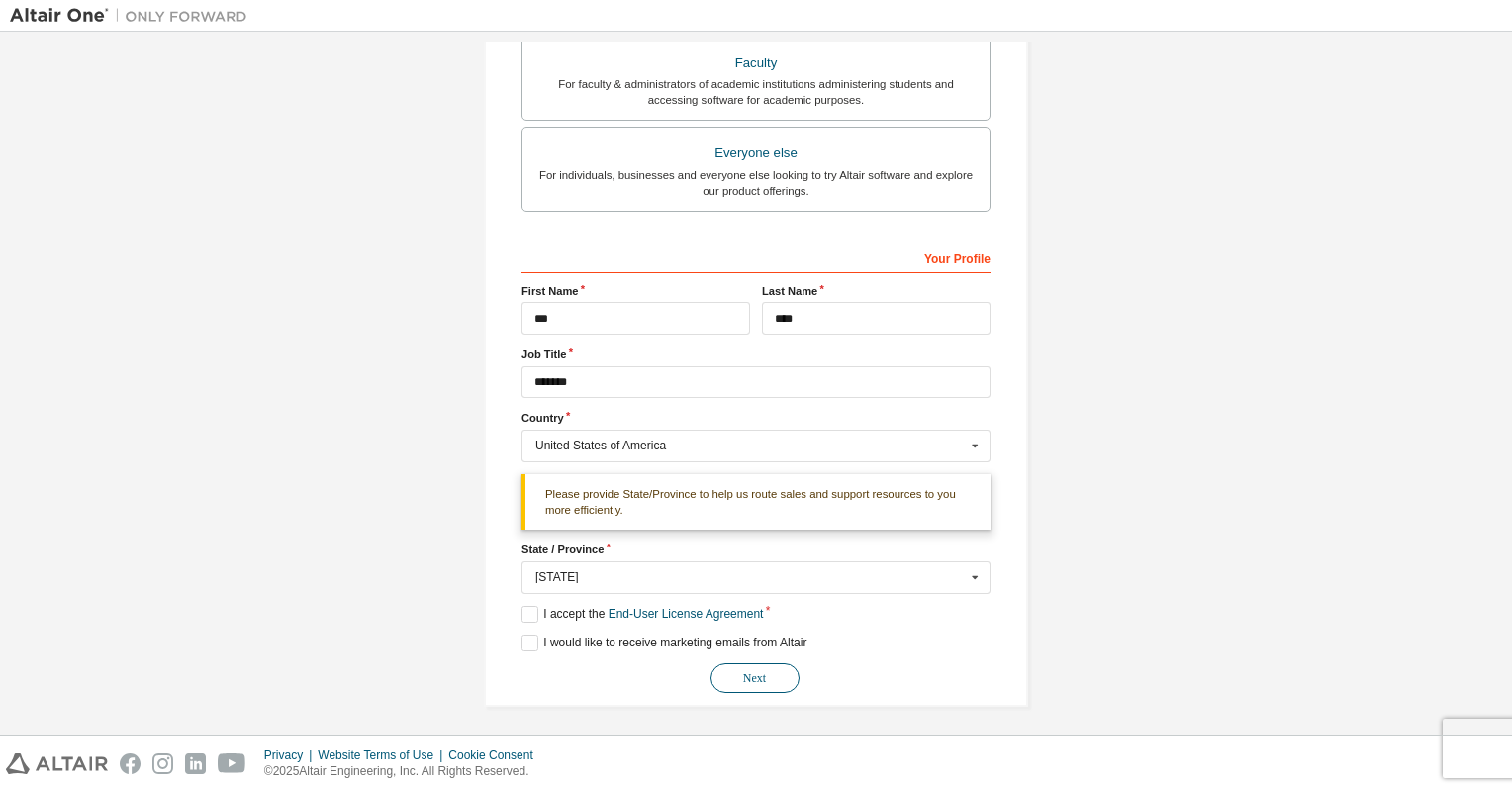 click on "Next" at bounding box center (755, 678) 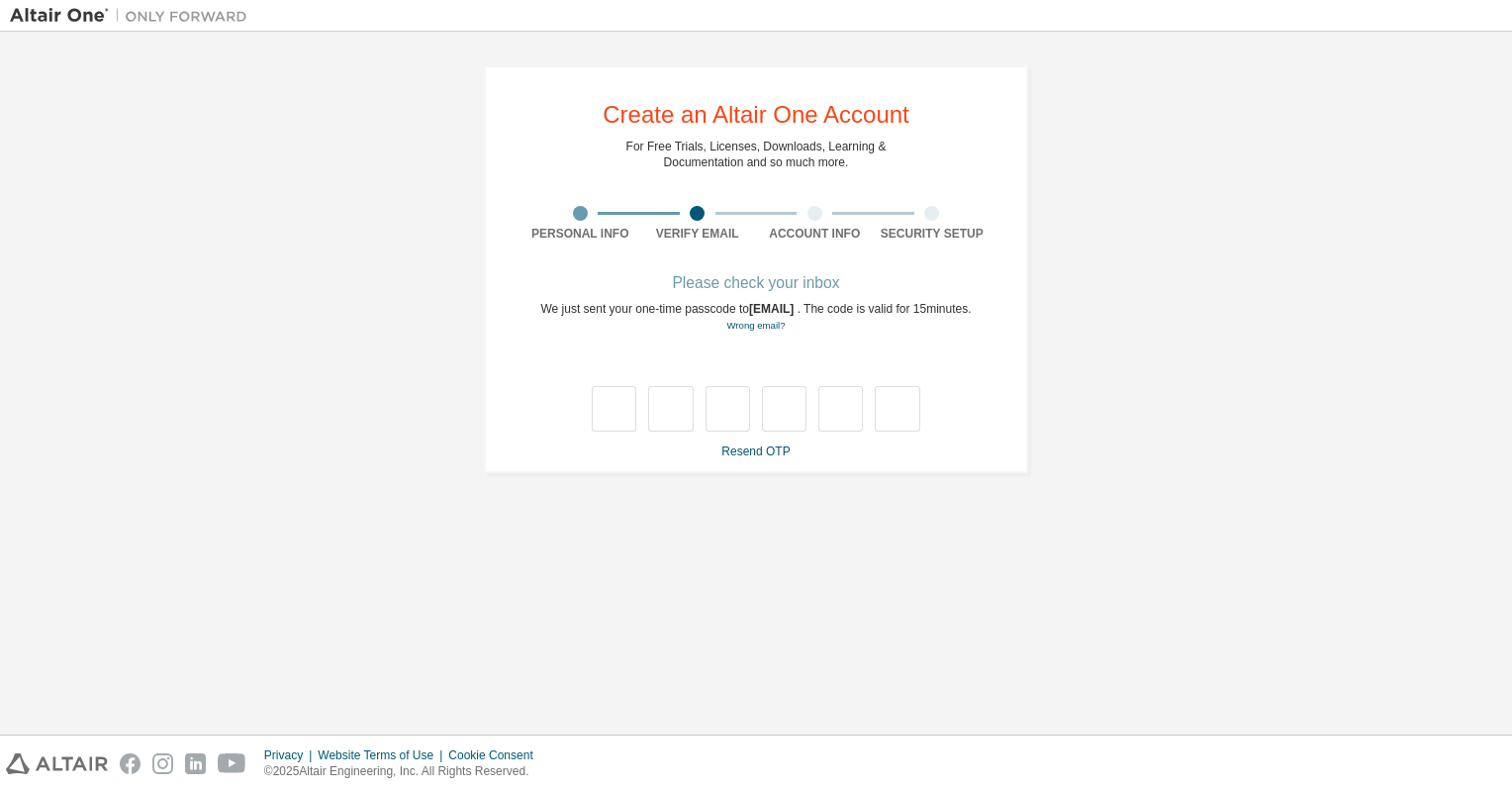 scroll, scrollTop: 0, scrollLeft: 0, axis: both 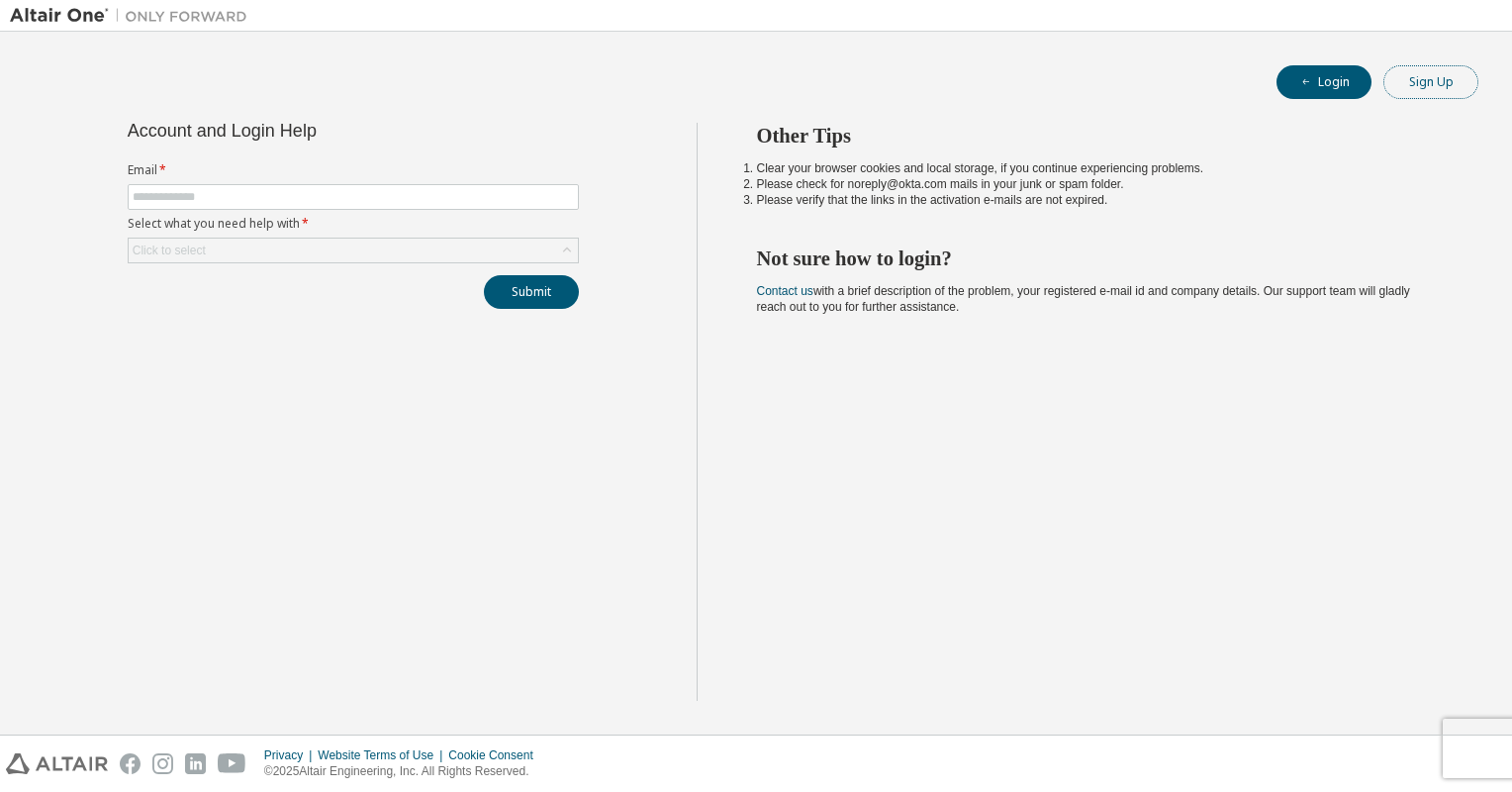 click on "Sign Up" at bounding box center (1431, 82) 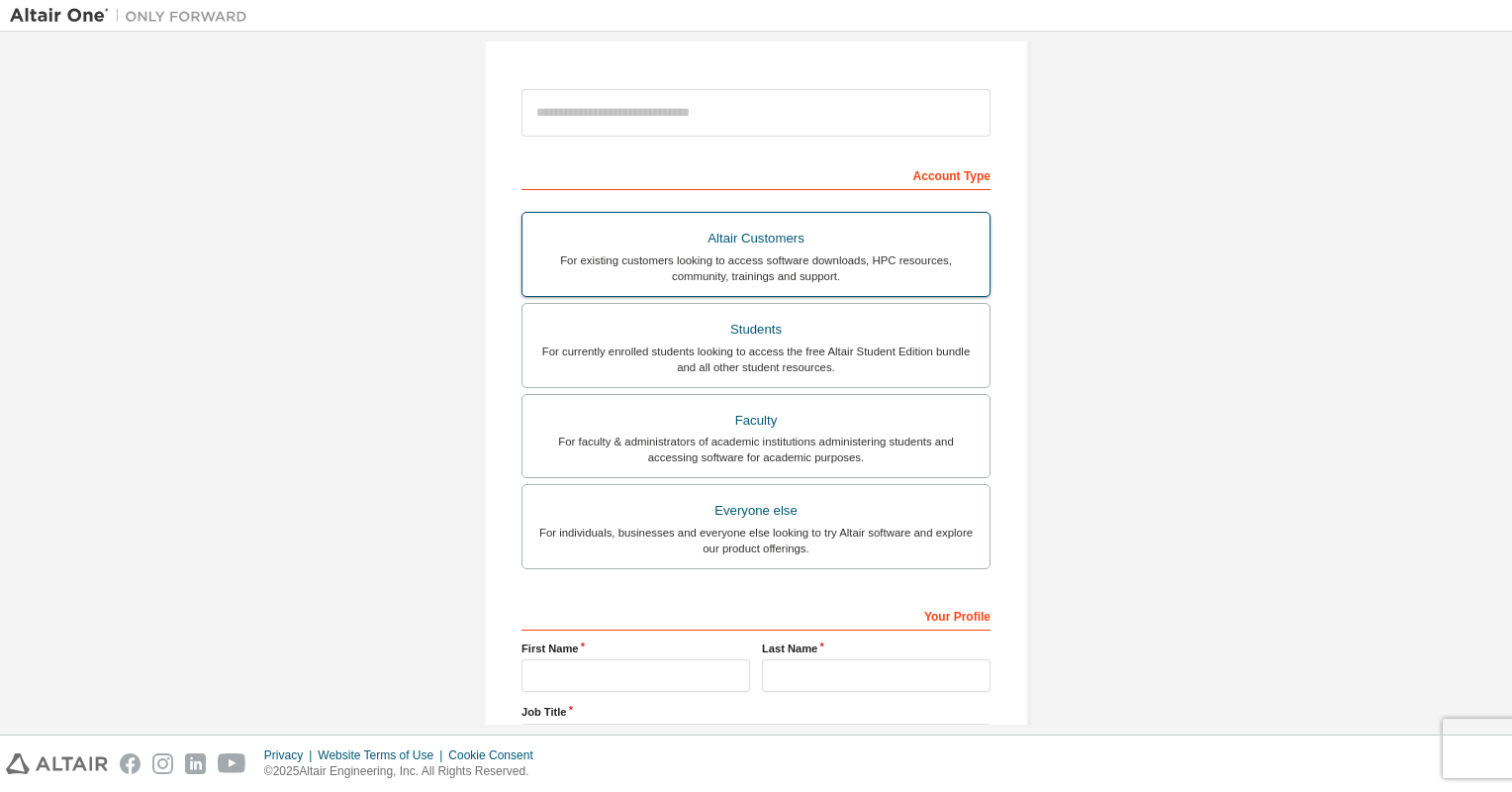 click on "For existing customers looking to access software downloads, HPC resources, community, trainings and support." at bounding box center [756, 268] 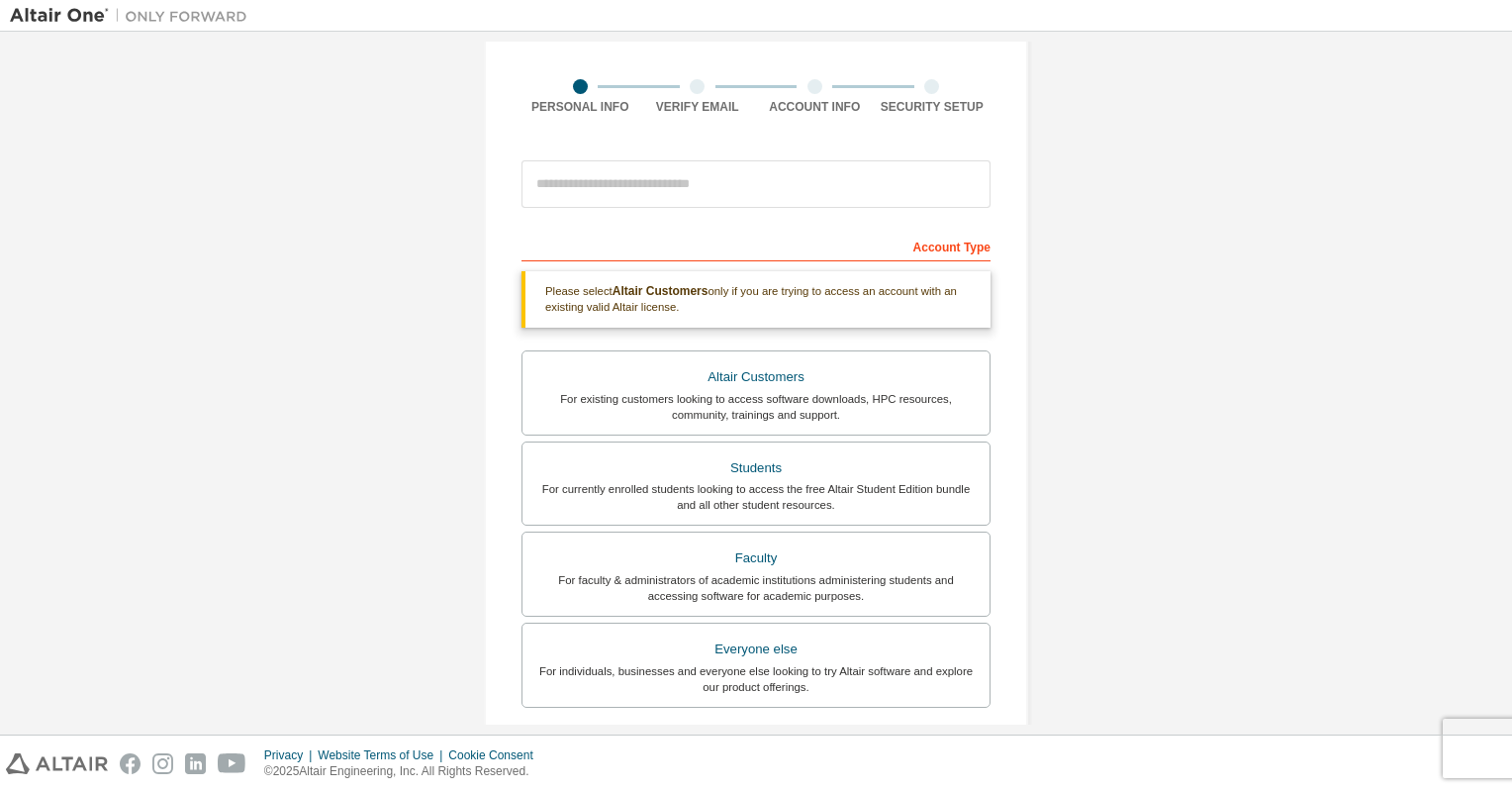 scroll, scrollTop: 99, scrollLeft: 0, axis: vertical 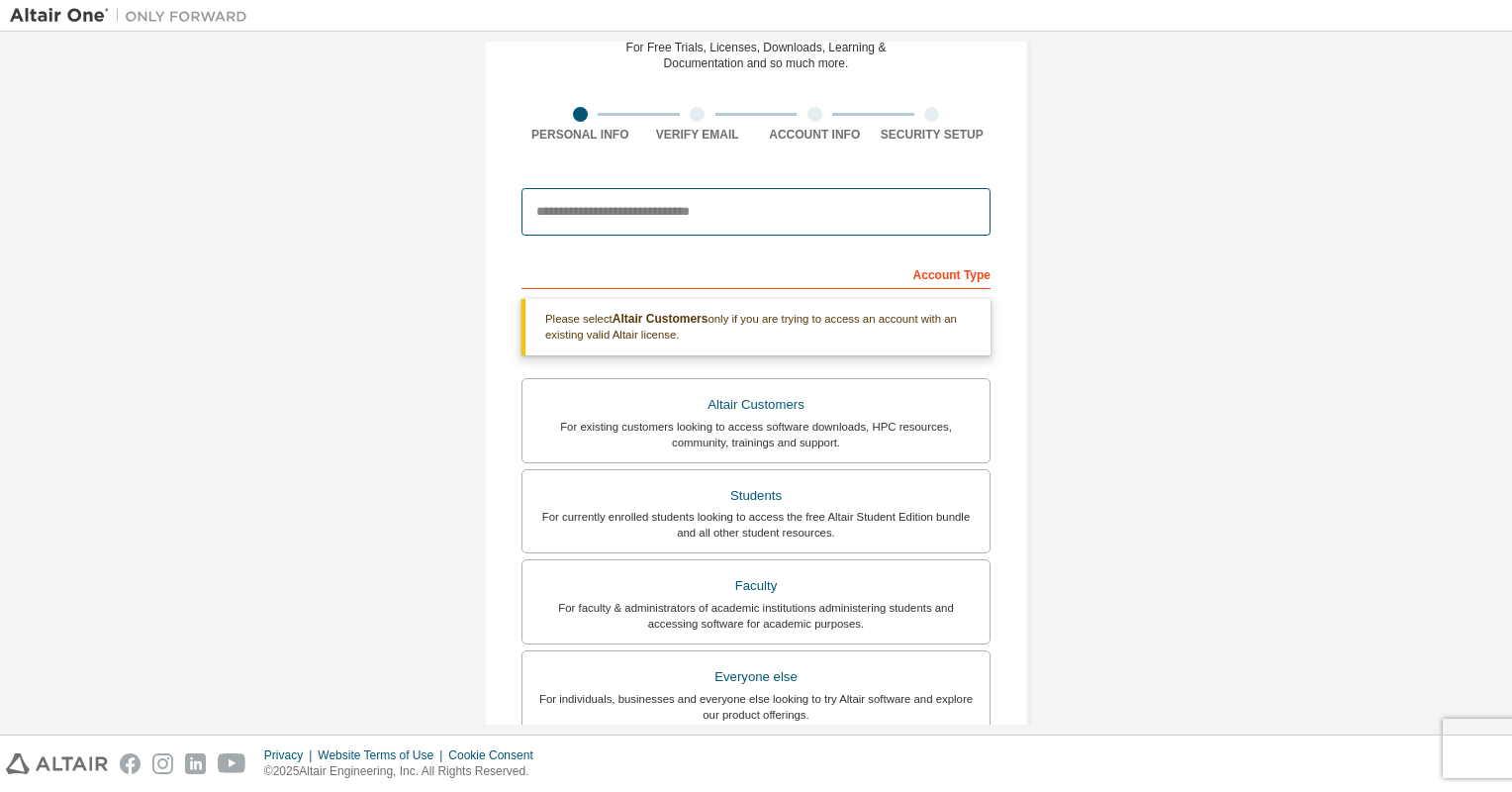 click at bounding box center (756, 212) 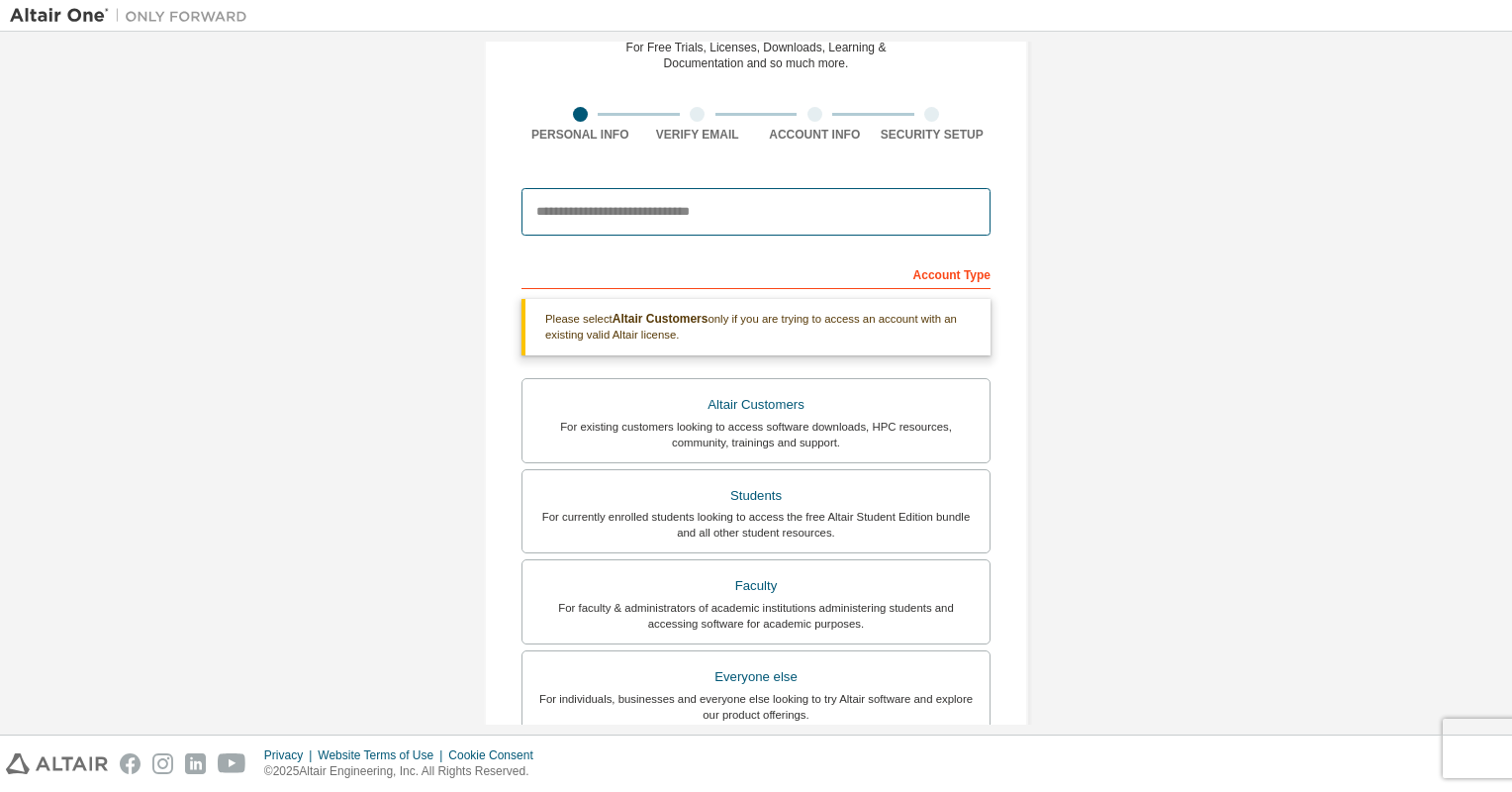 type on "**********" 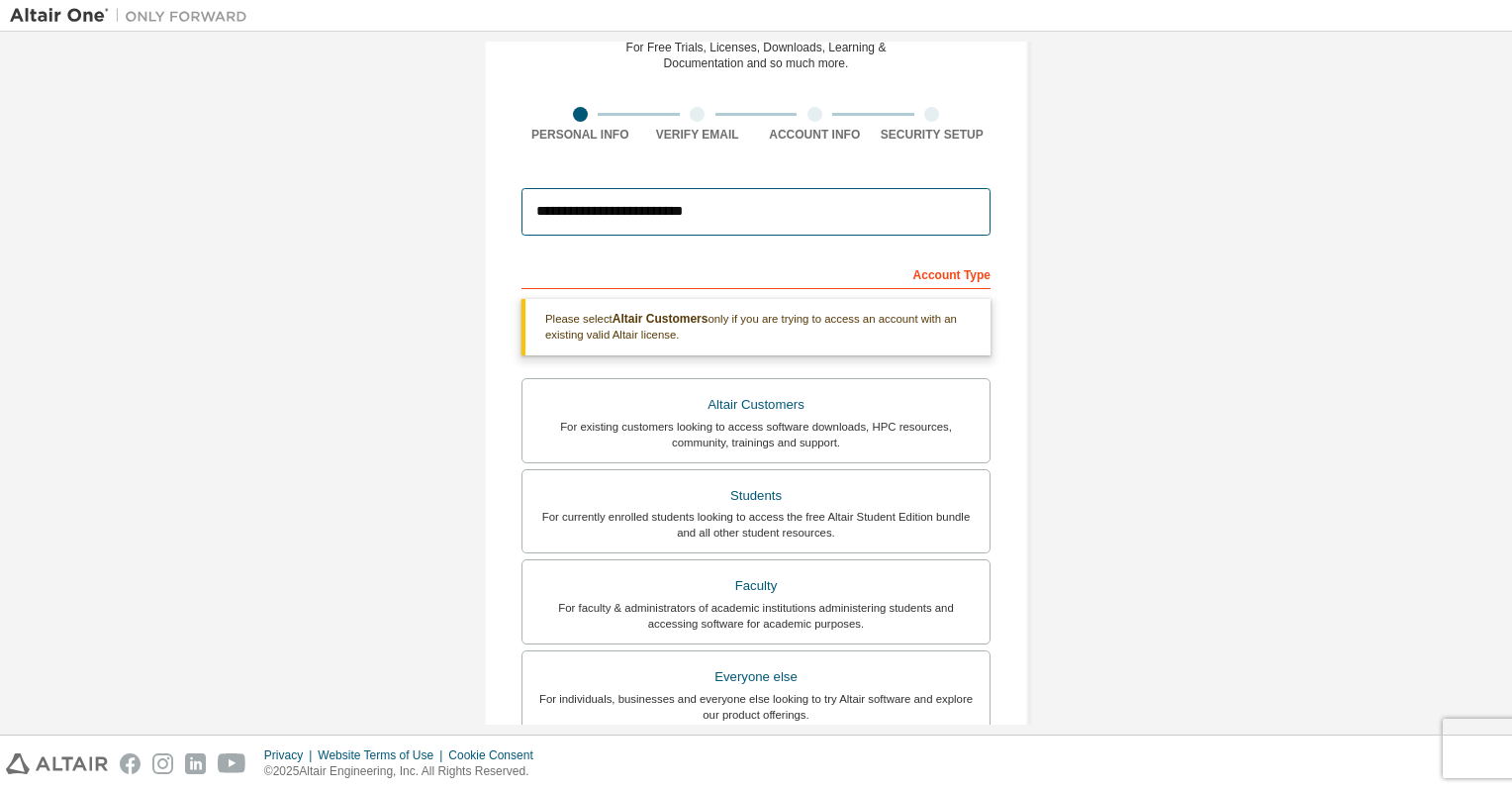 type on "***" 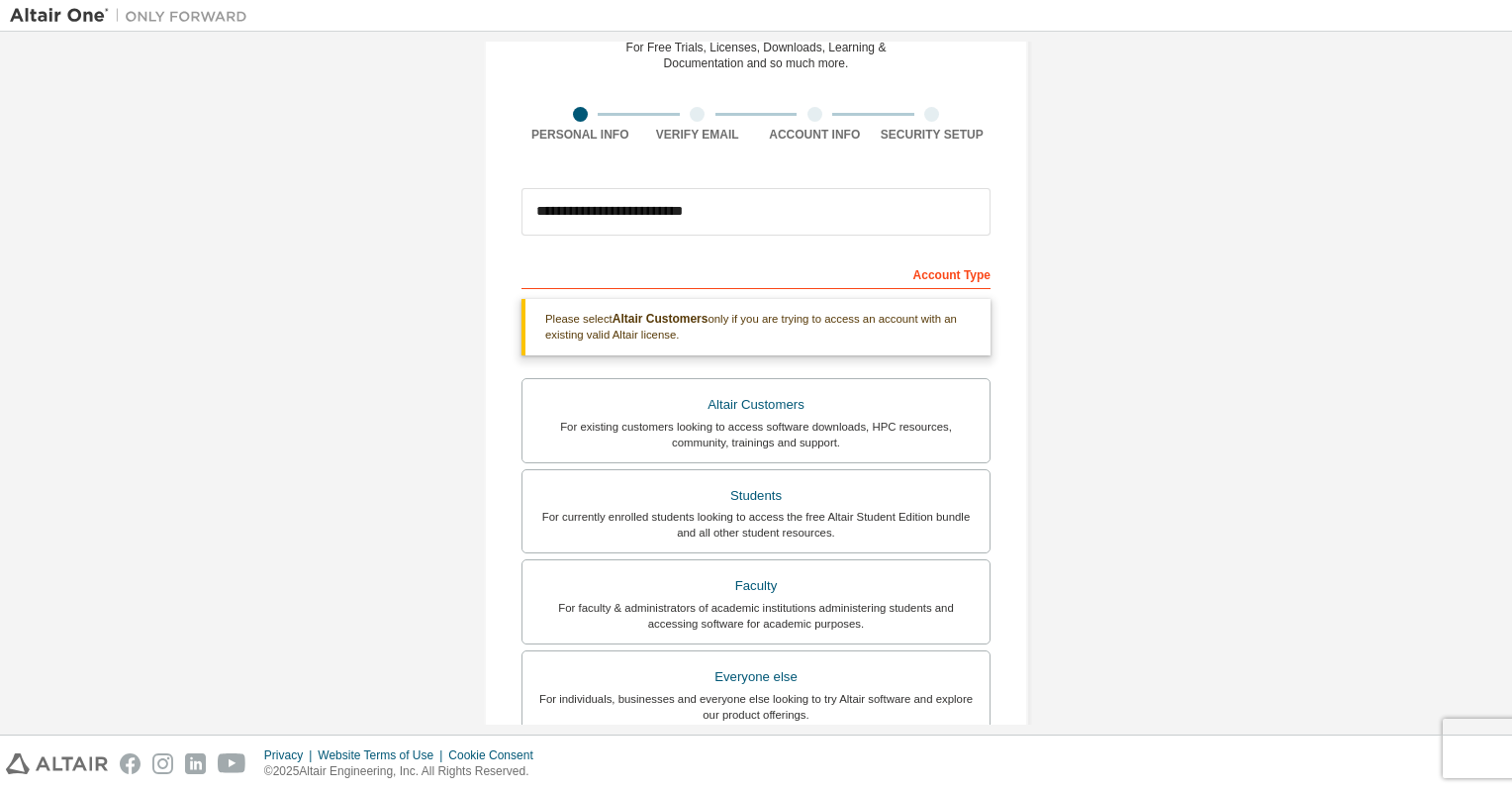 type on "****" 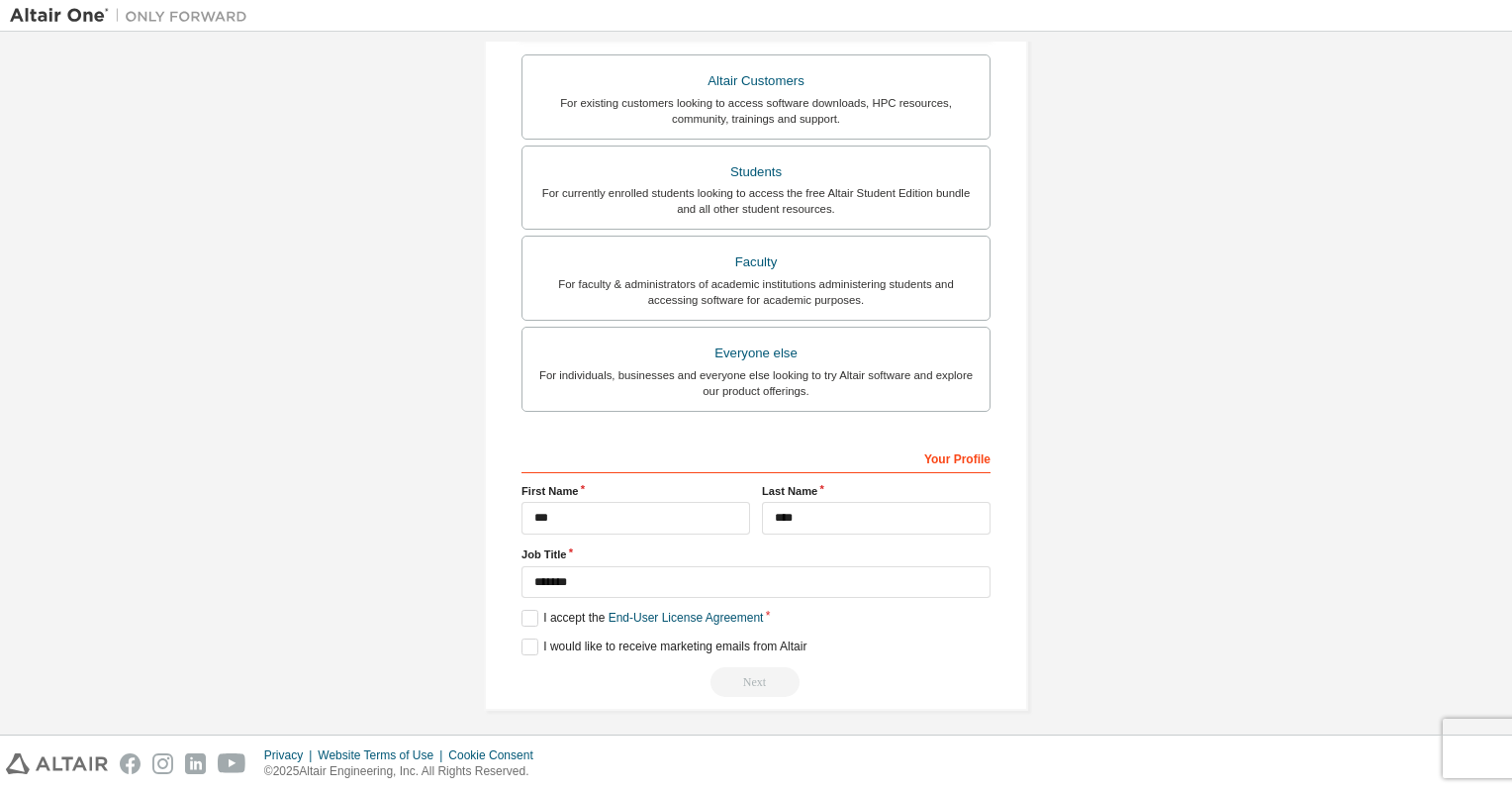 scroll, scrollTop: 429, scrollLeft: 0, axis: vertical 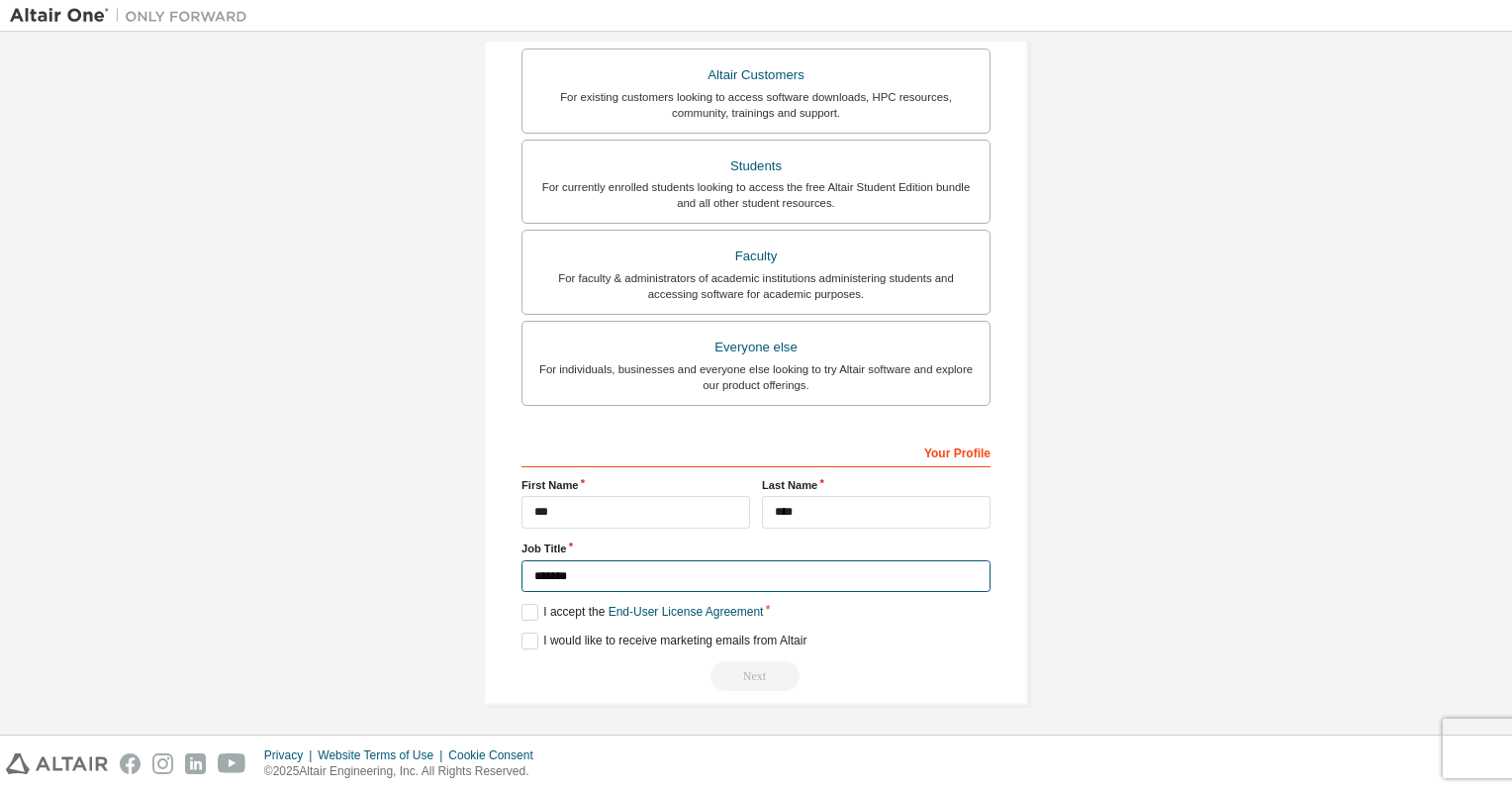 click on "*******" at bounding box center (756, 576) 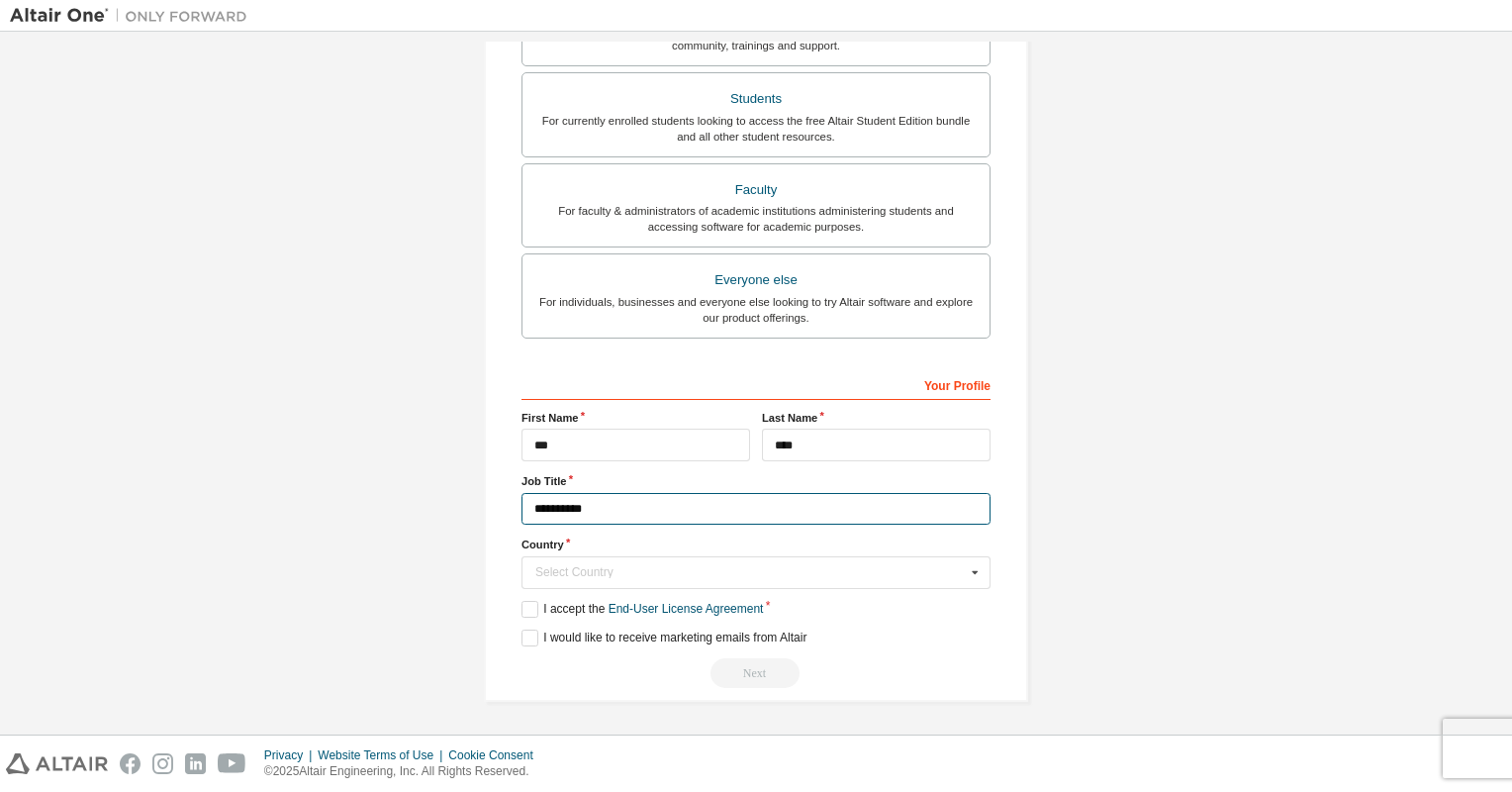 scroll, scrollTop: 360, scrollLeft: 0, axis: vertical 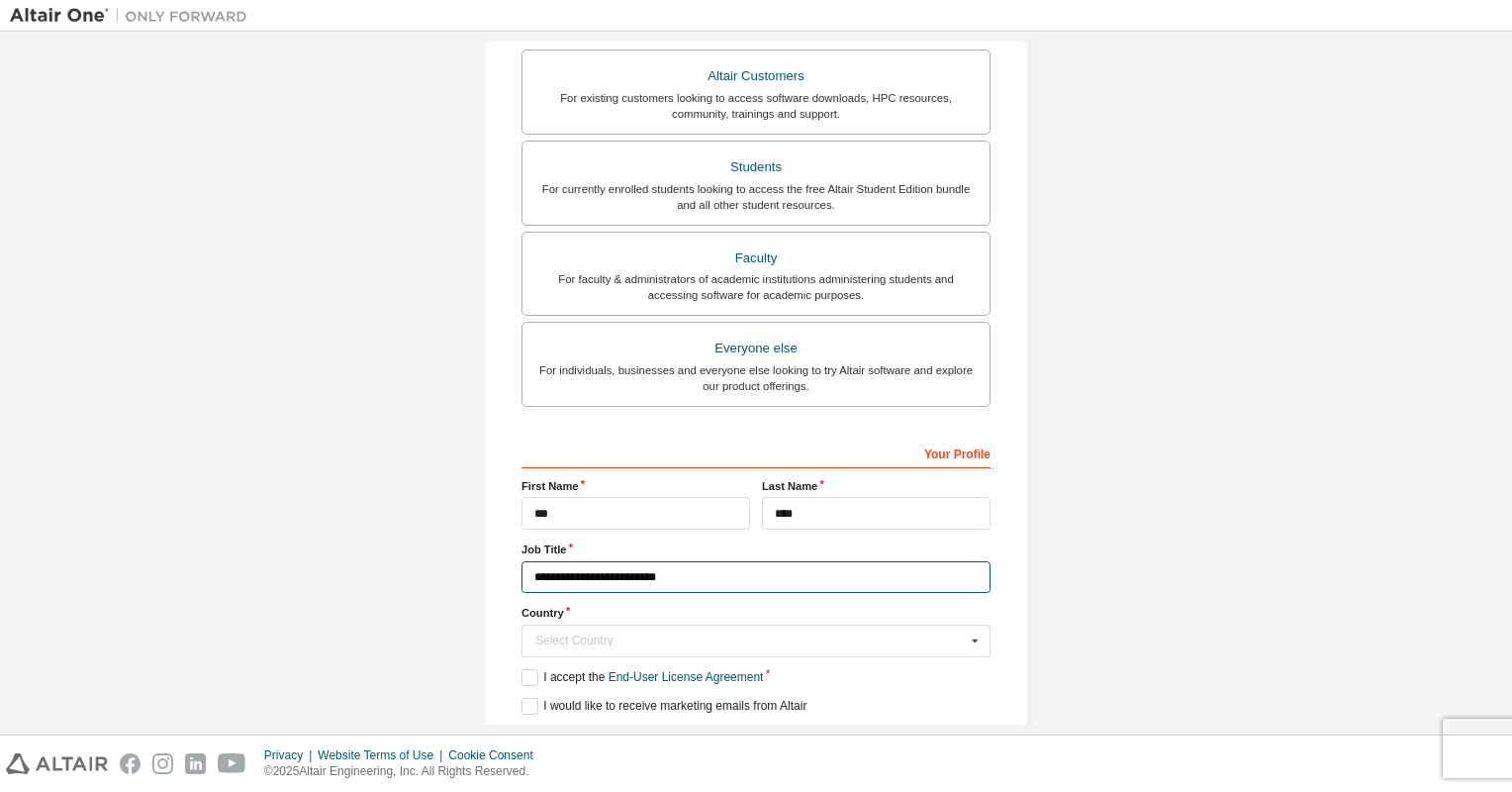 type on "**********" 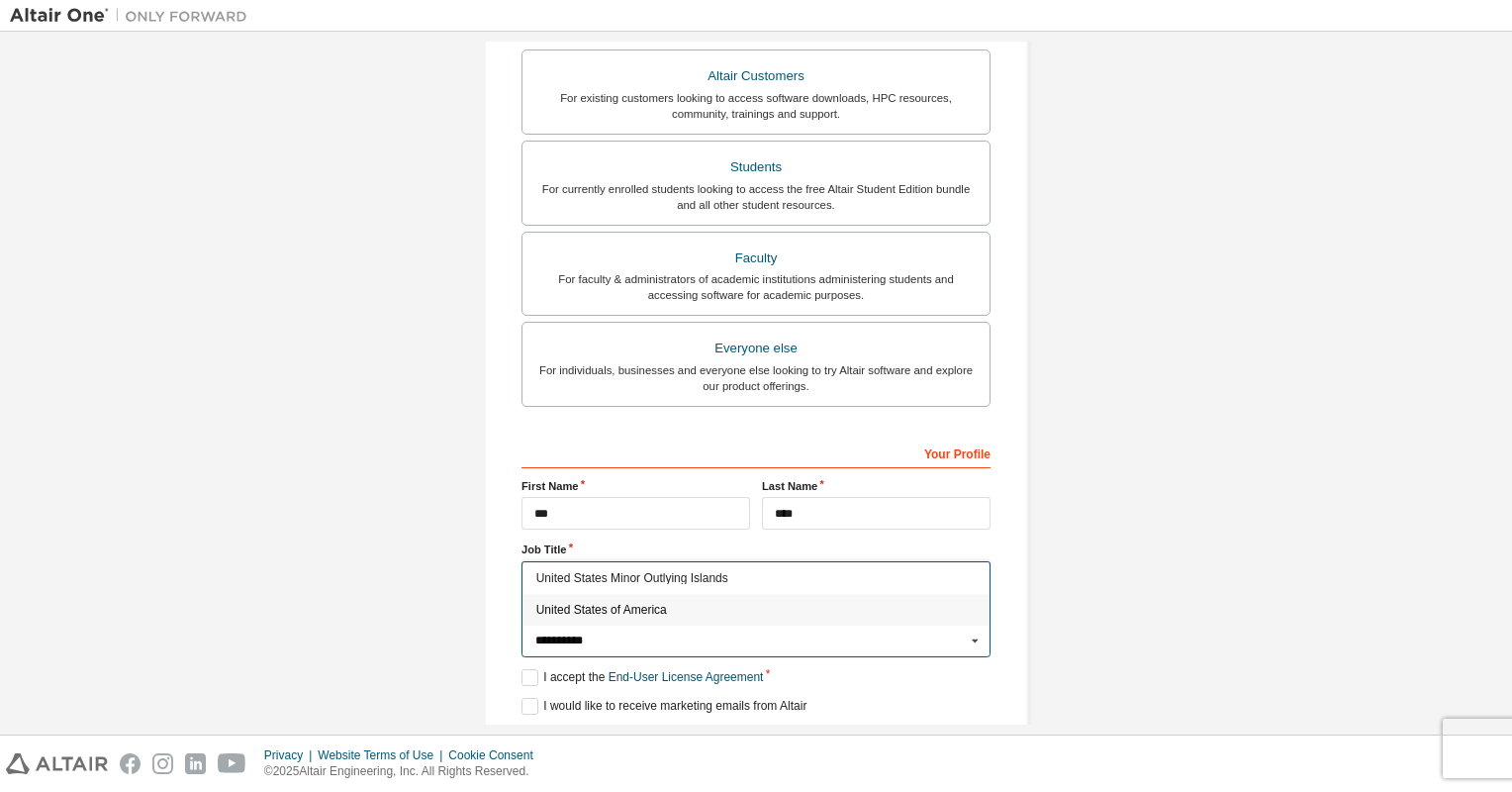 type on "**********" 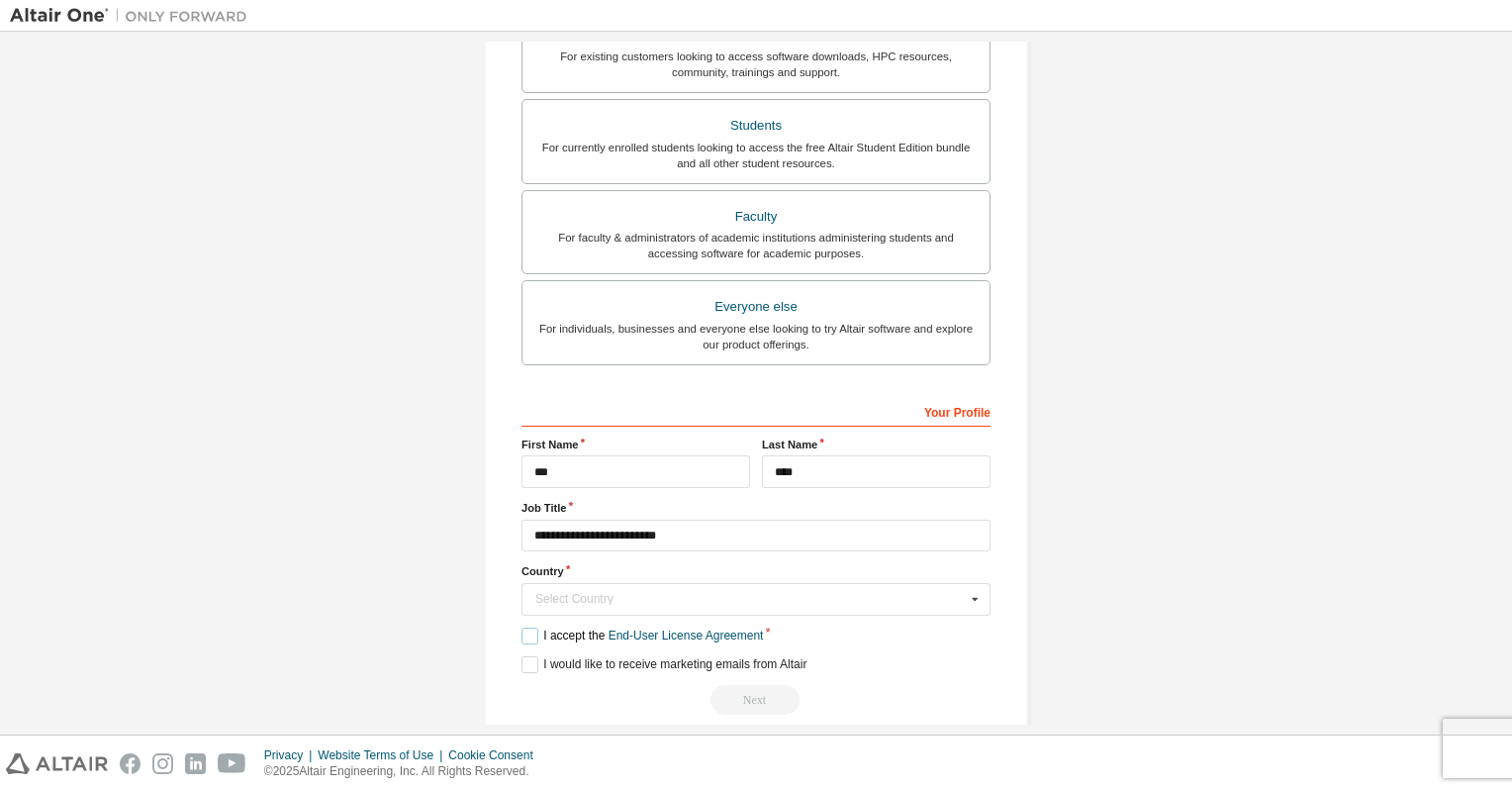 scroll, scrollTop: 424, scrollLeft: 0, axis: vertical 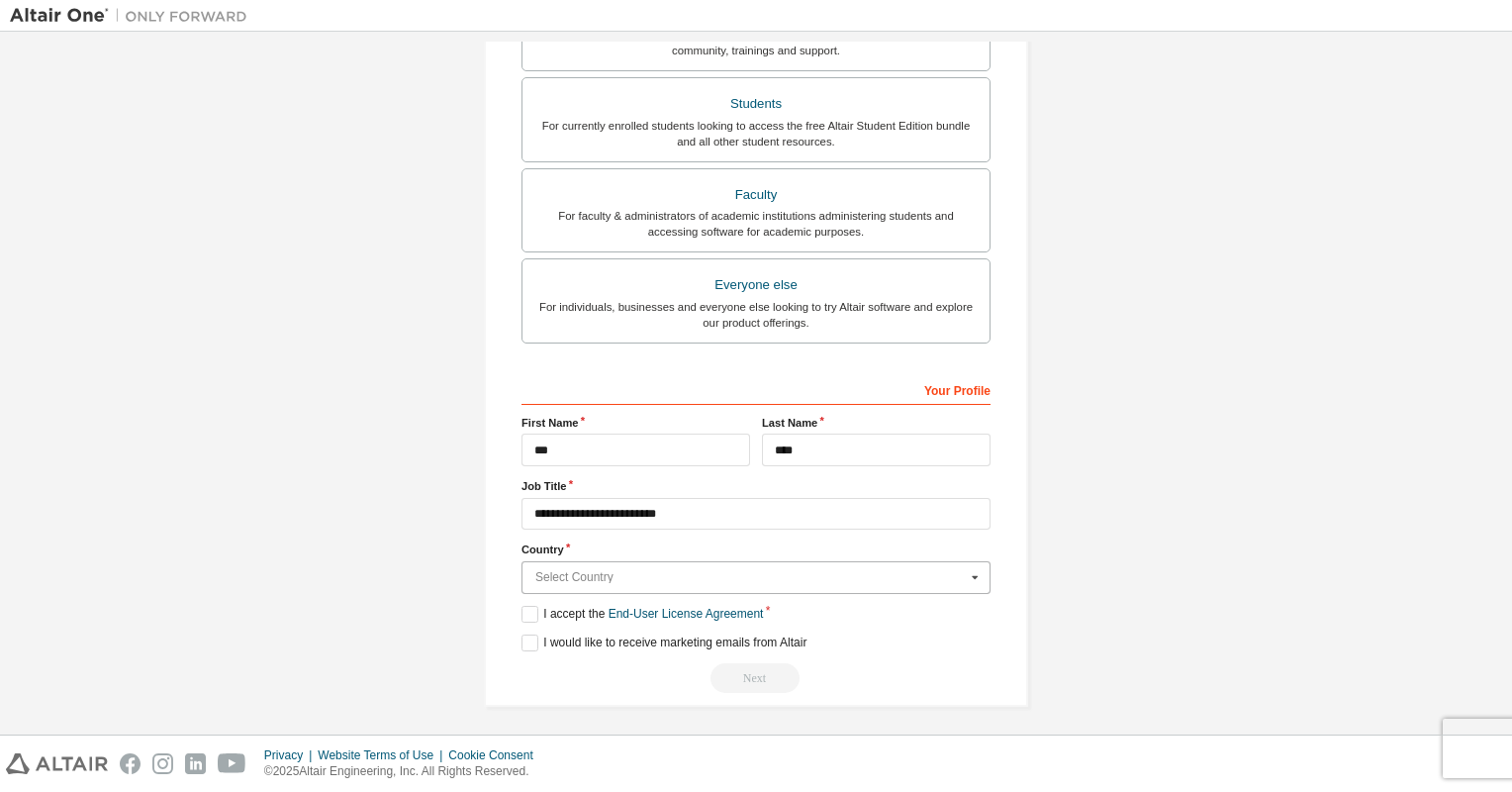 click at bounding box center (757, 577) 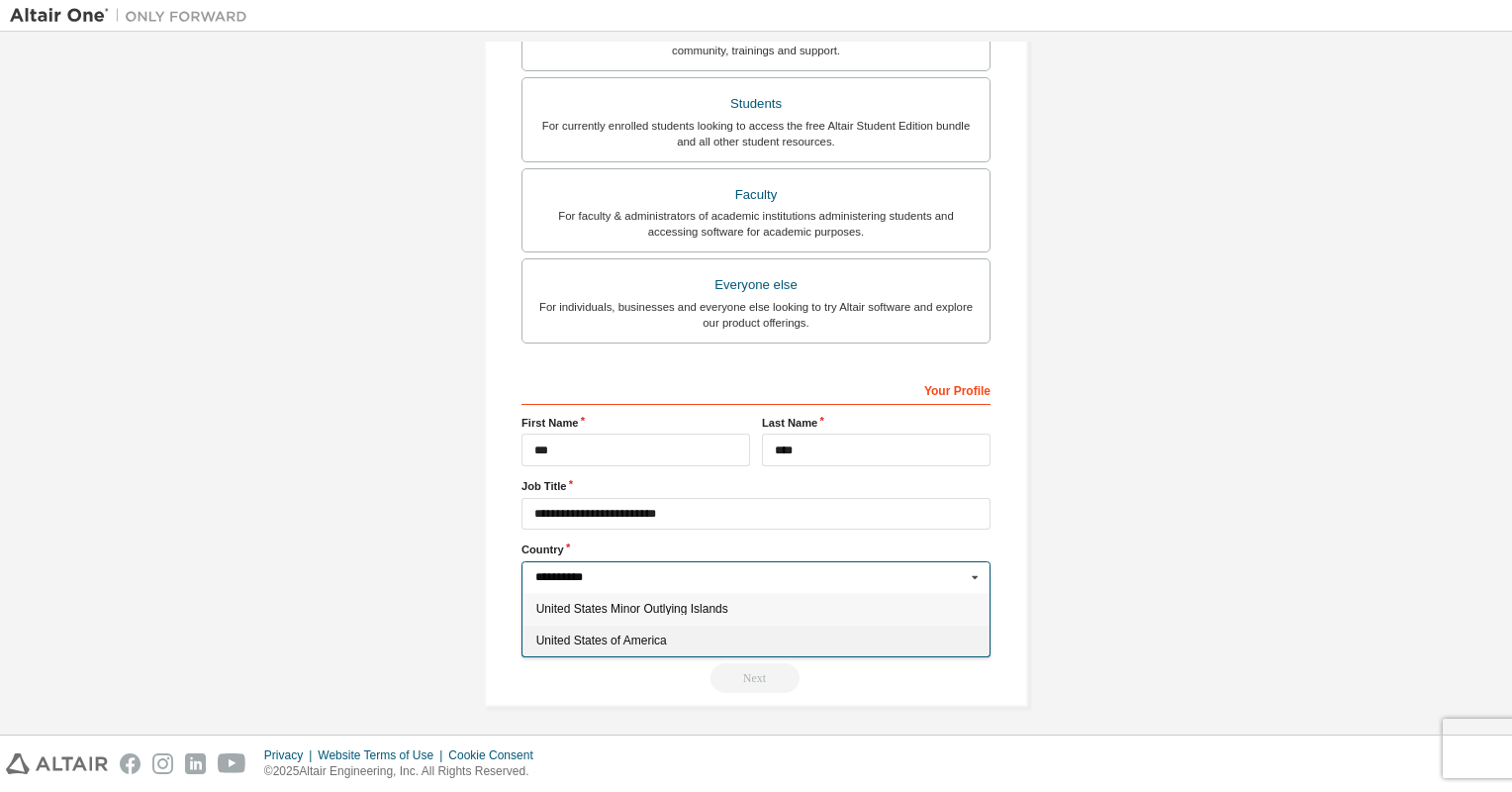 type on "**********" 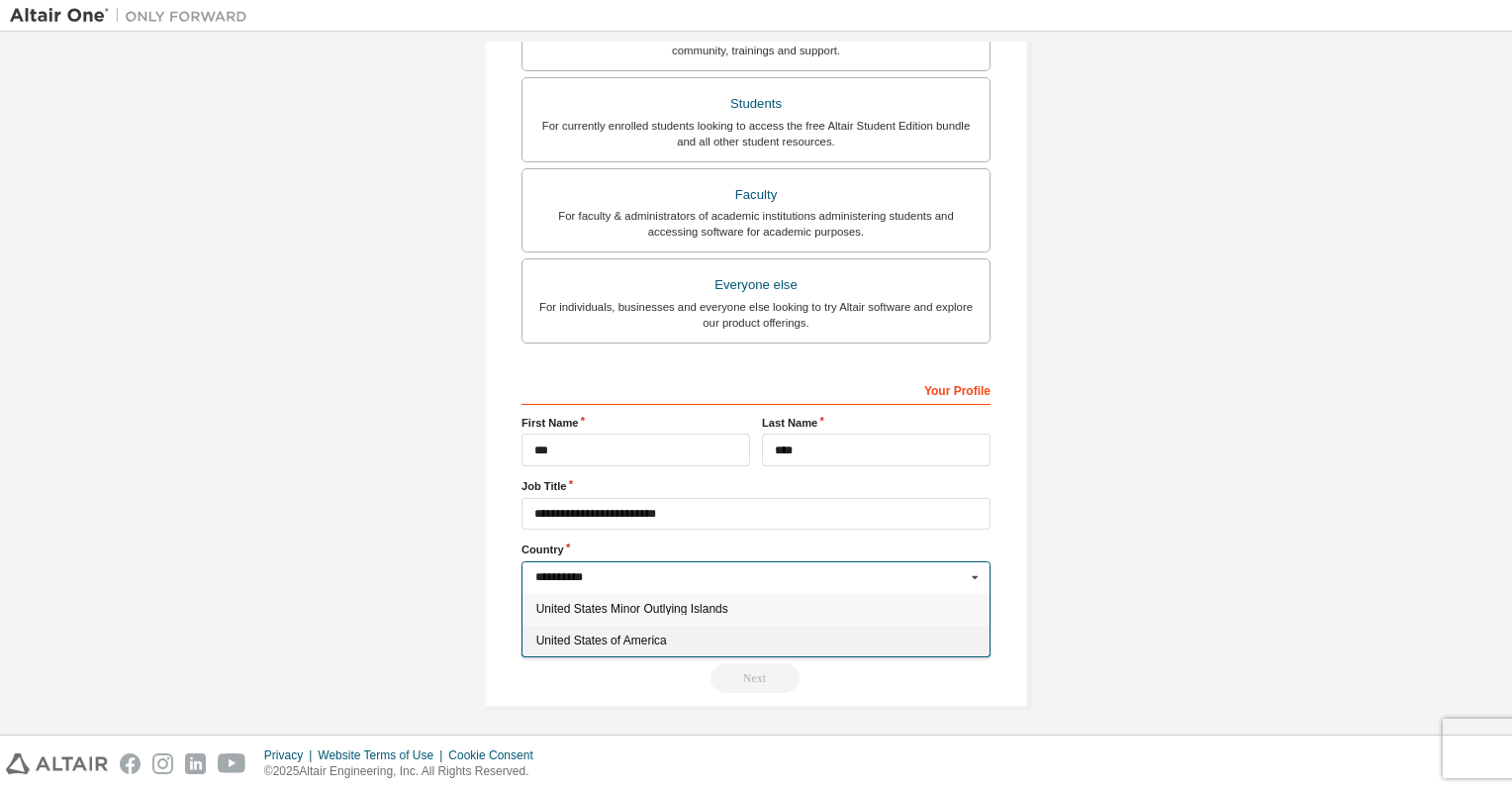 click on "United States of America" at bounding box center [756, 641] 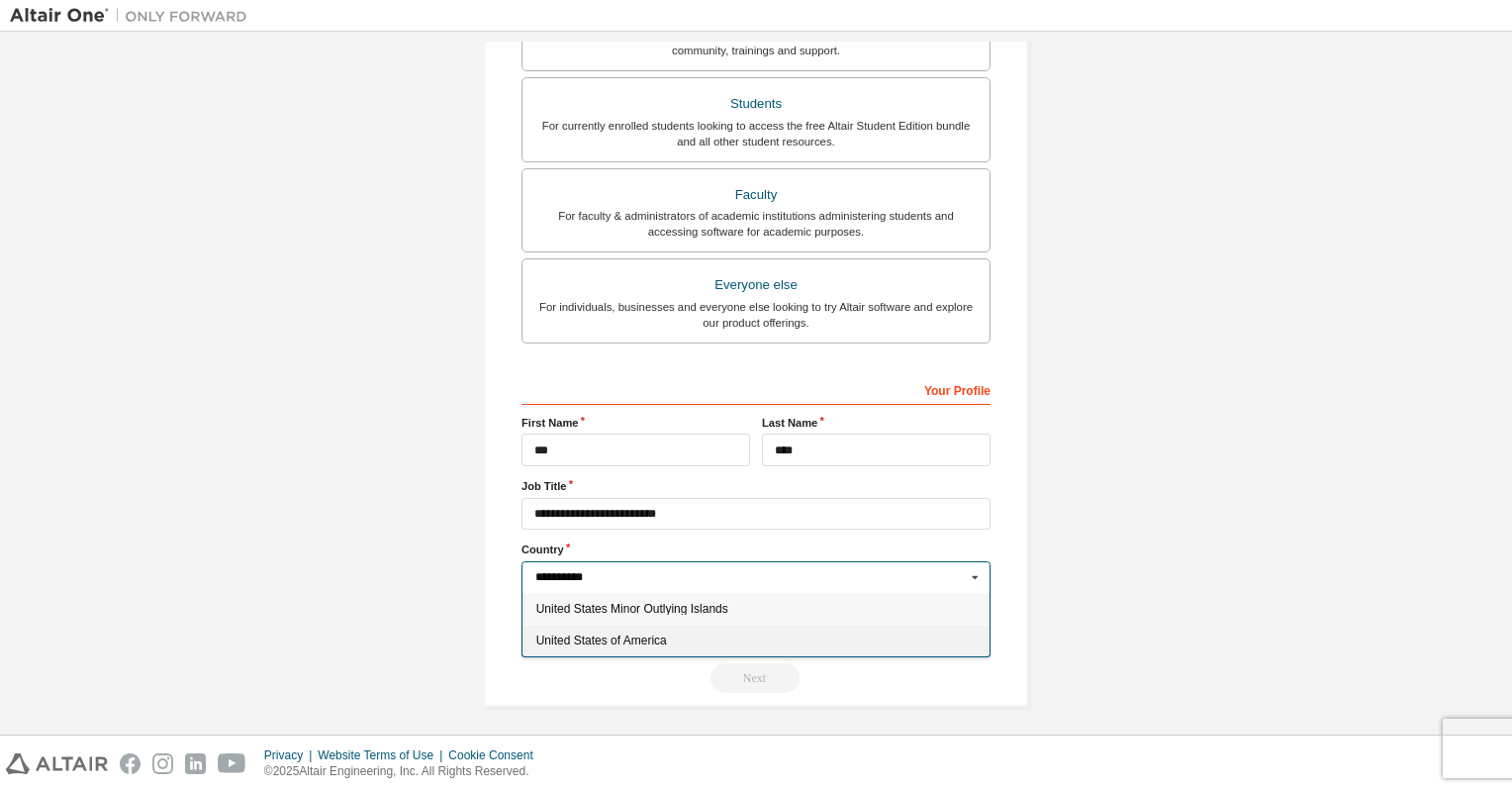 type on "***" 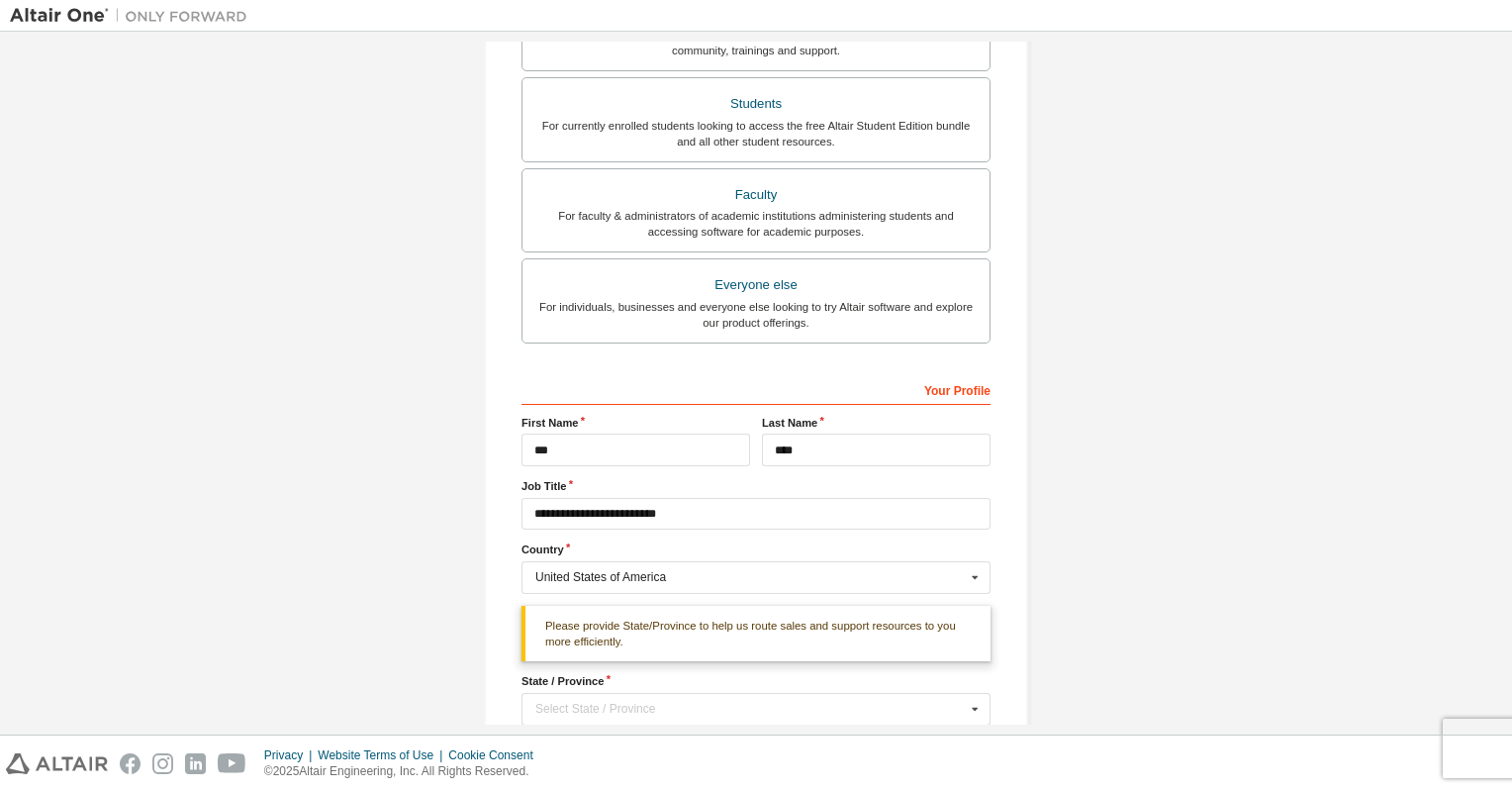 click on "**********" at bounding box center [756, 240] 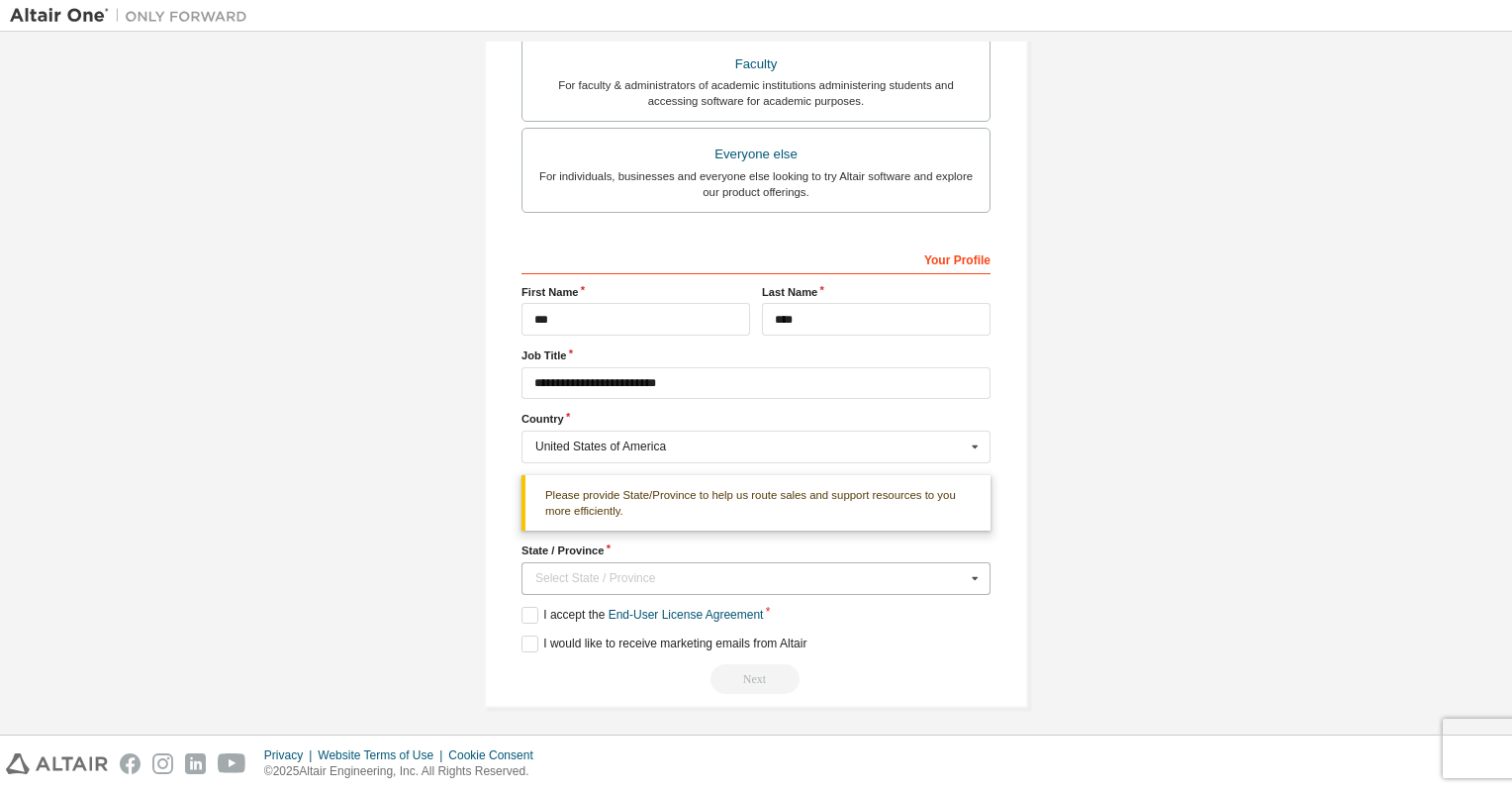 scroll, scrollTop: 555, scrollLeft: 0, axis: vertical 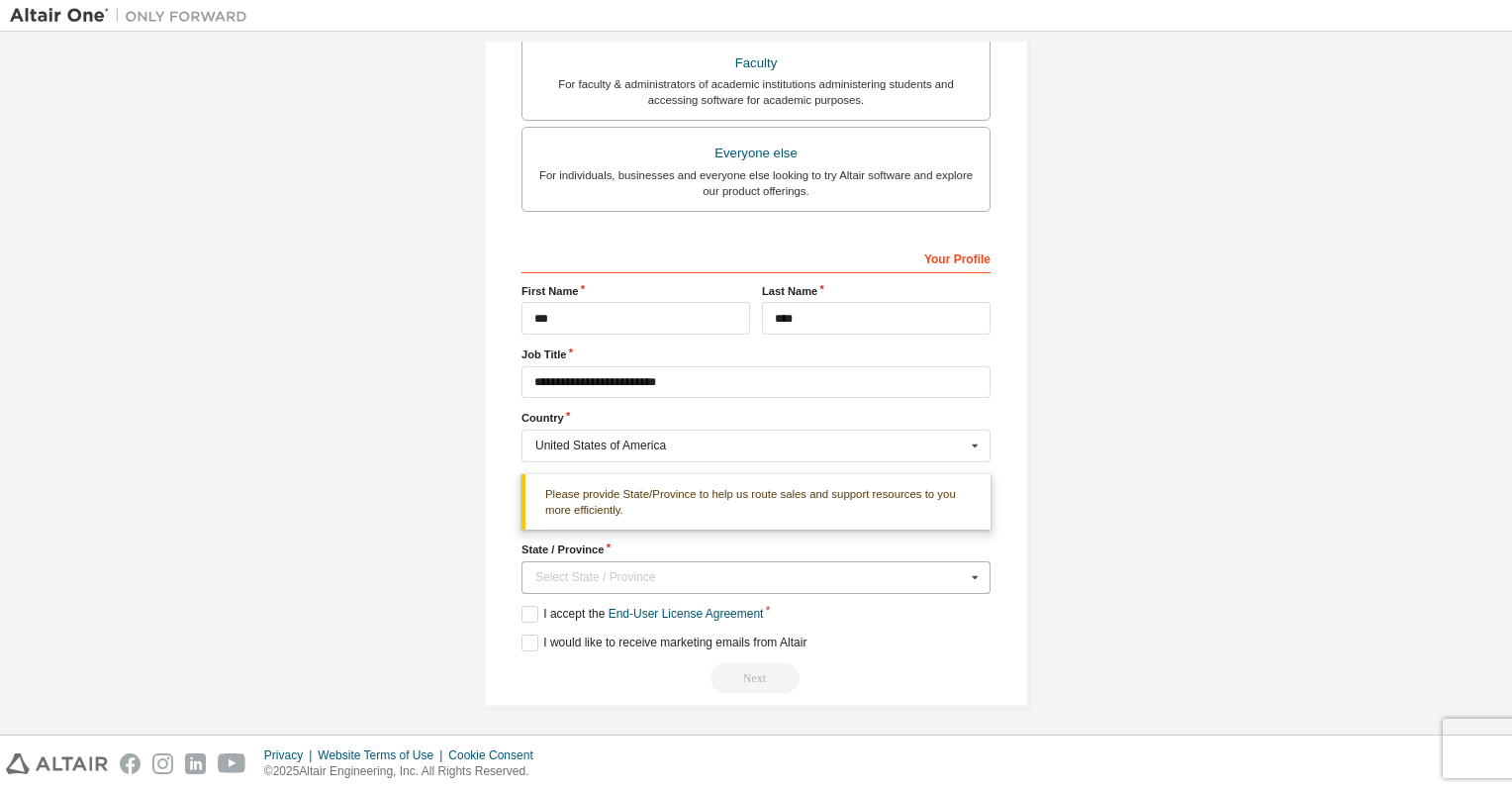 click on "Select State / Province" at bounding box center [750, 577] 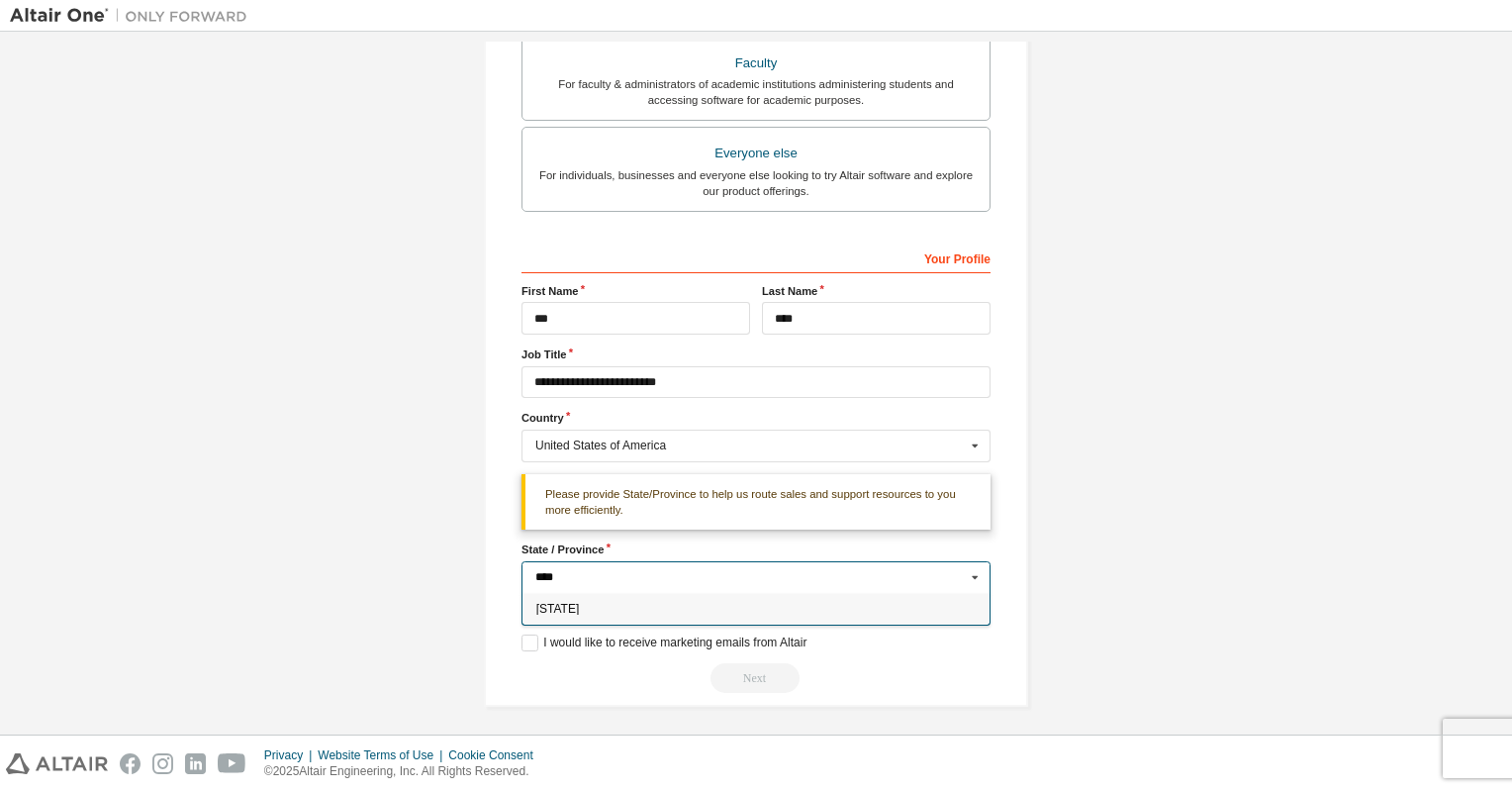 type on "****" 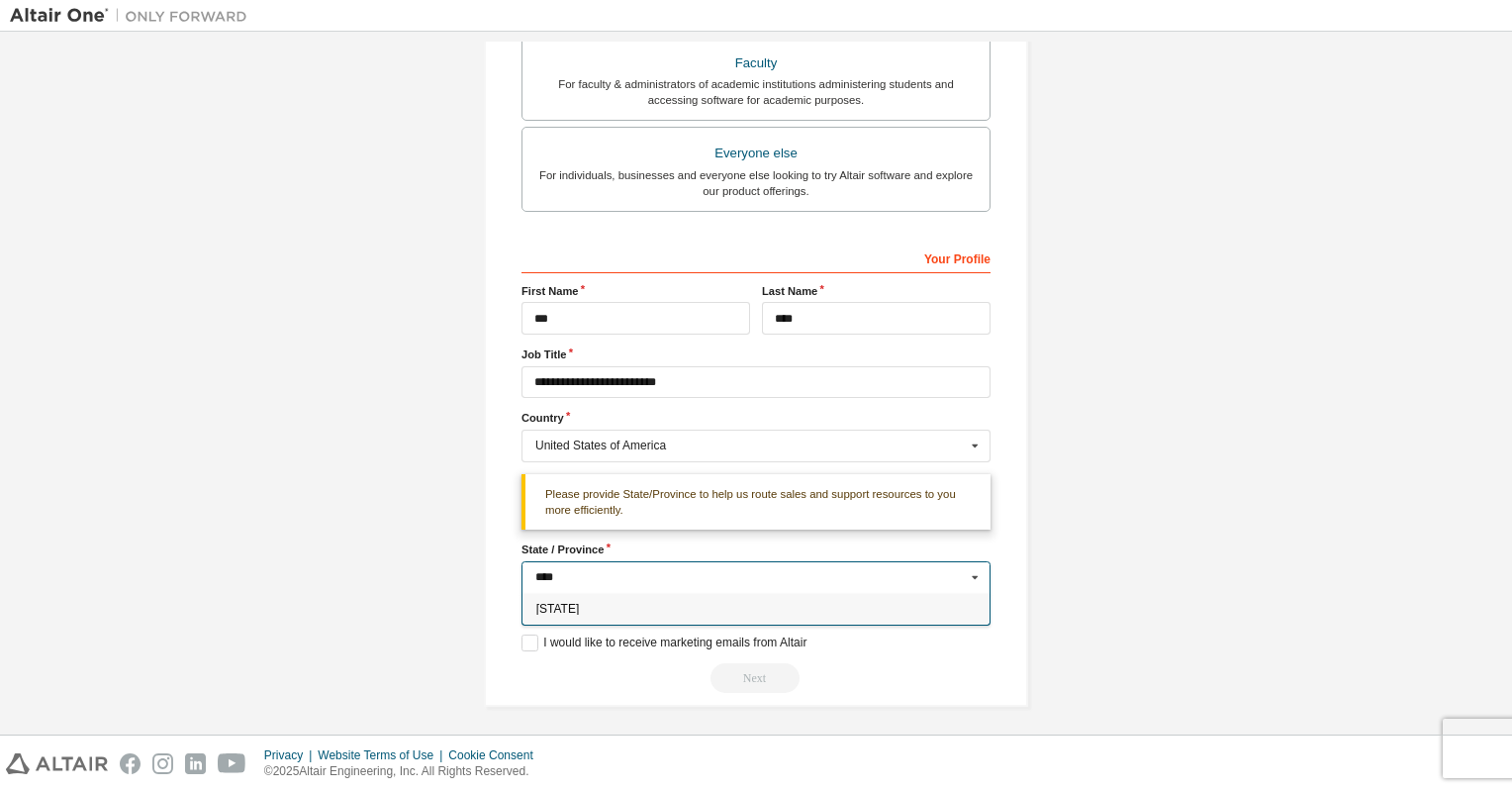 click on "Arizona" at bounding box center [756, 609] 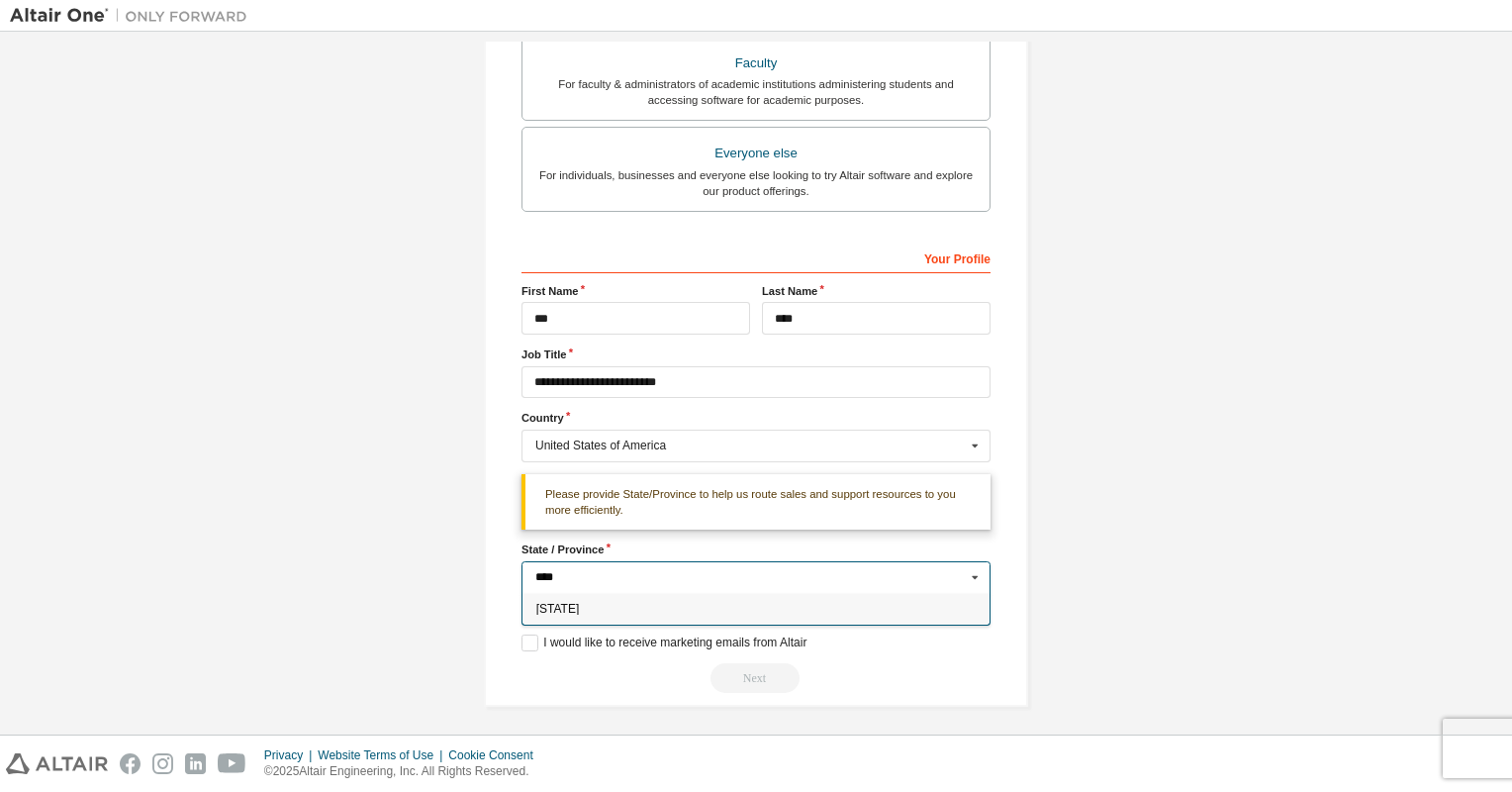type on "**" 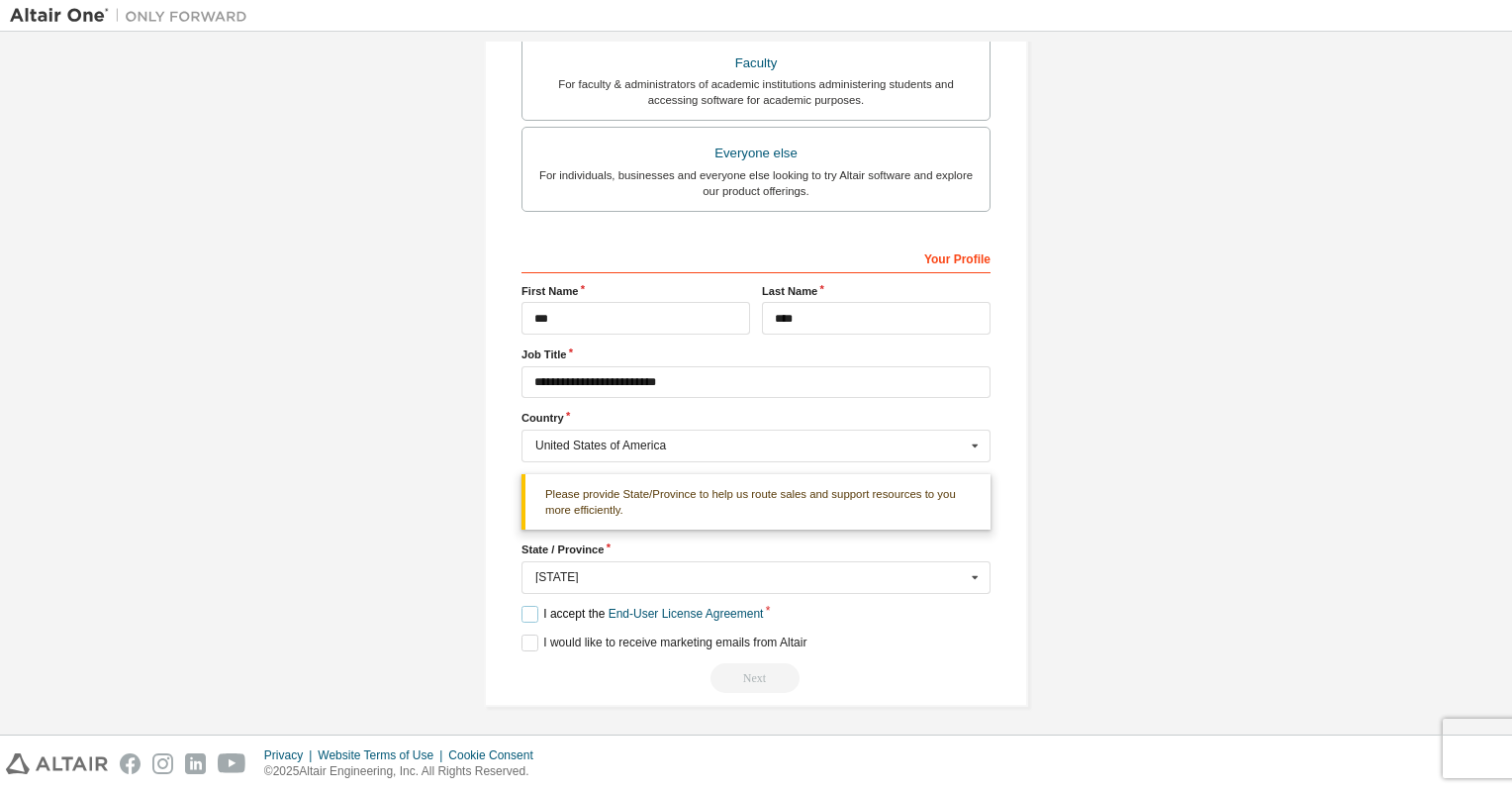 click on "I accept the    End-User License Agreement" at bounding box center (642, 614) 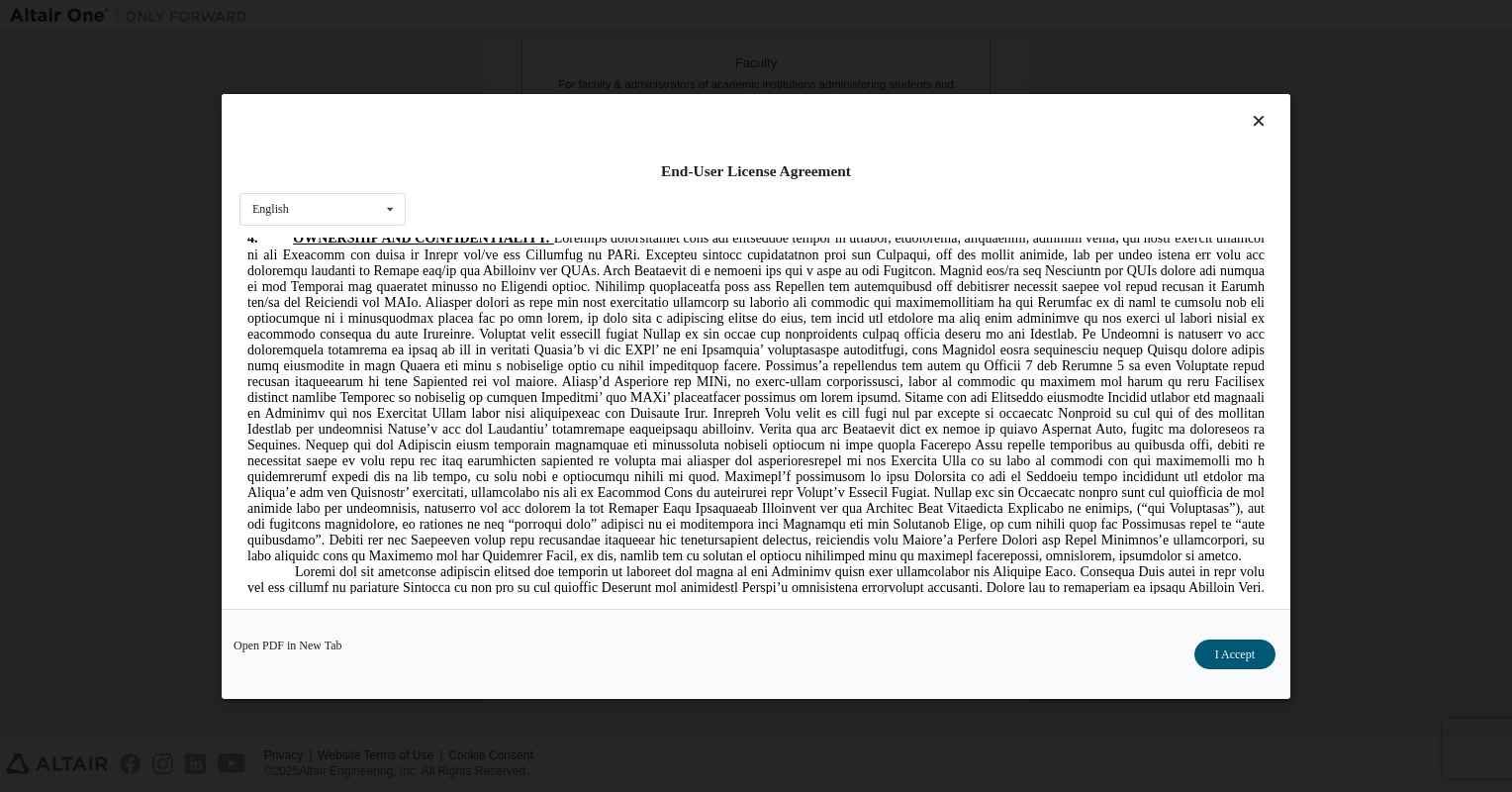 scroll, scrollTop: 2277, scrollLeft: 0, axis: vertical 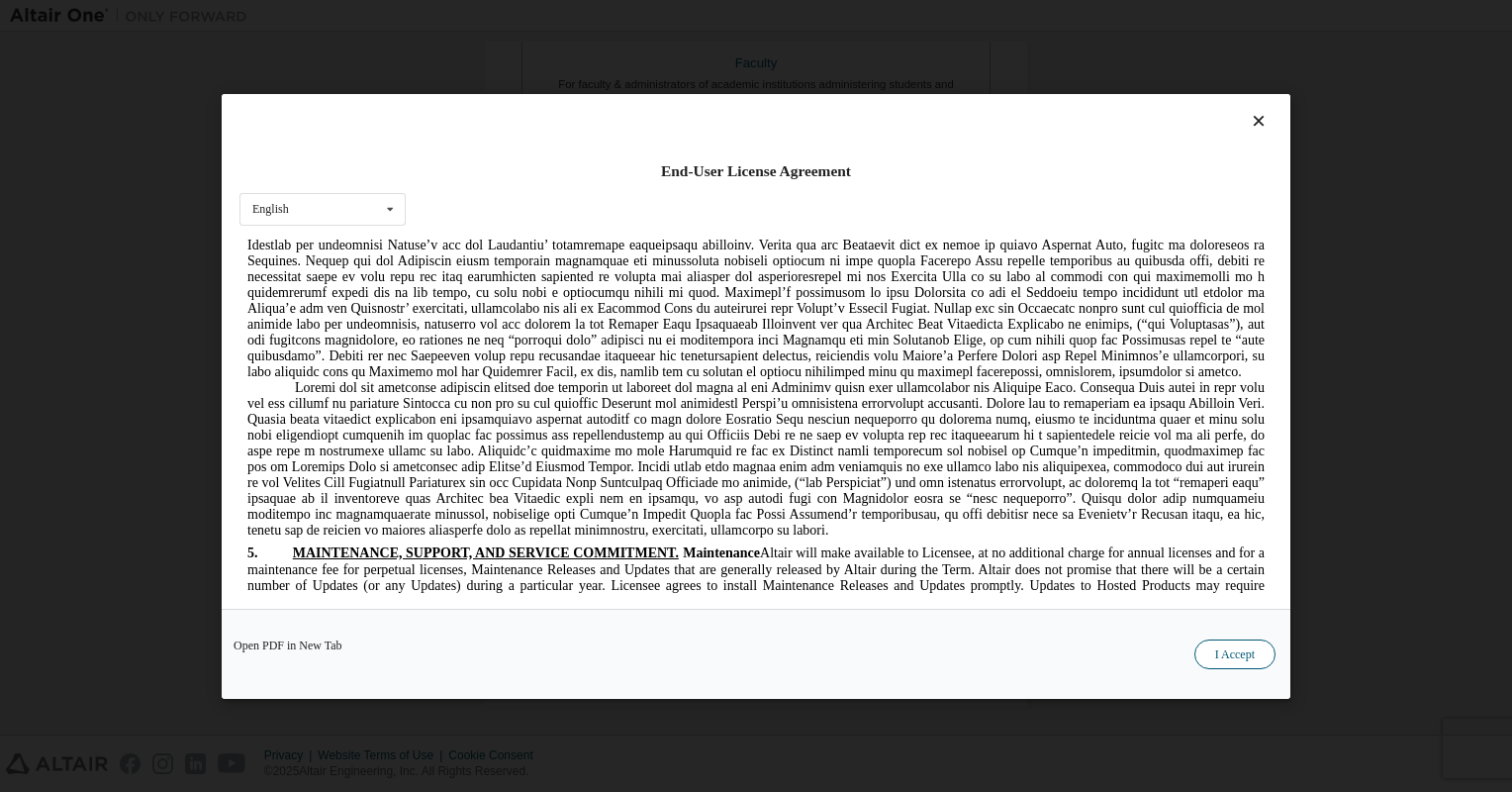 click on "I Accept" at bounding box center (1235, 654) 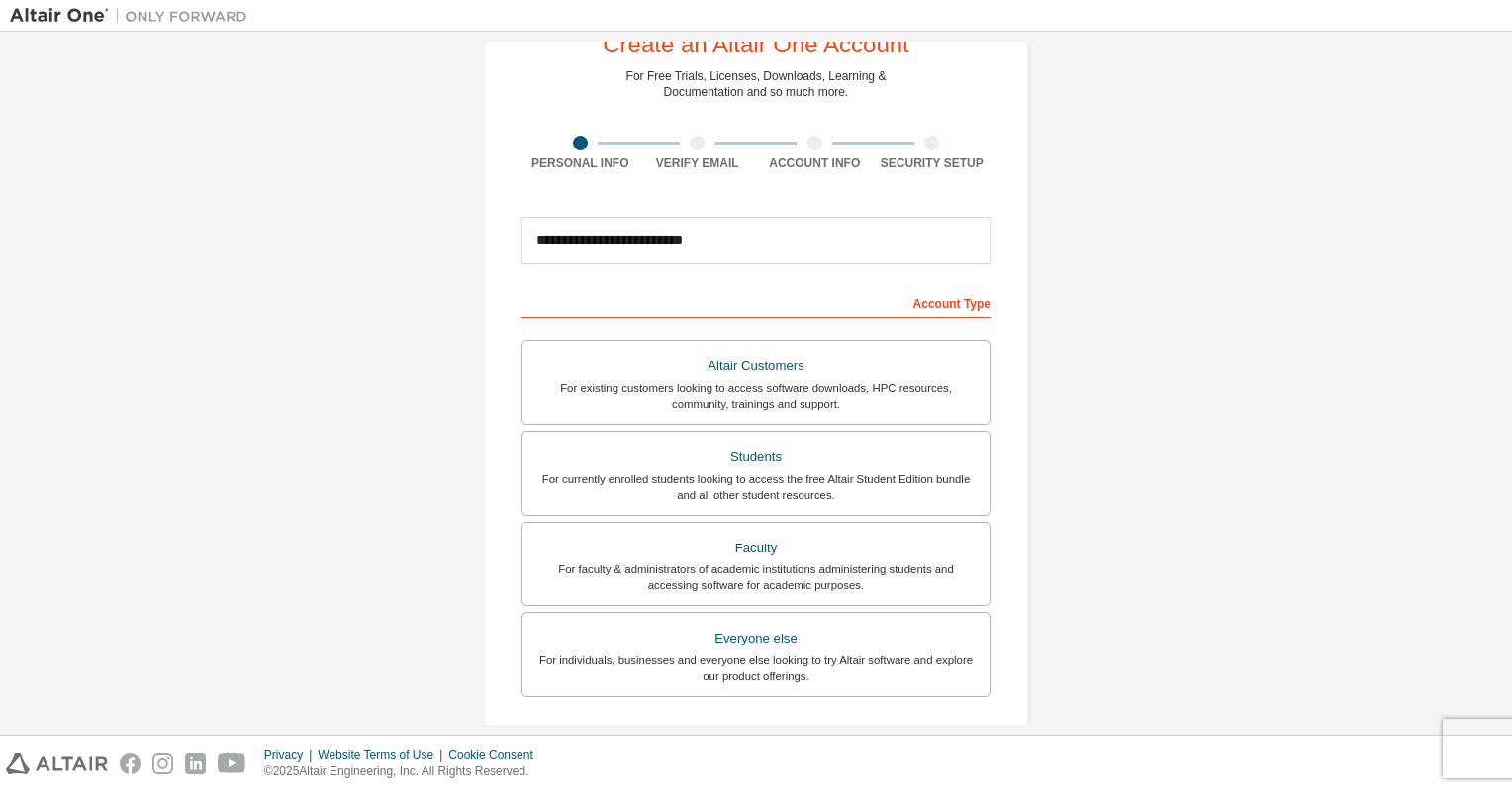 scroll, scrollTop: 0, scrollLeft: 0, axis: both 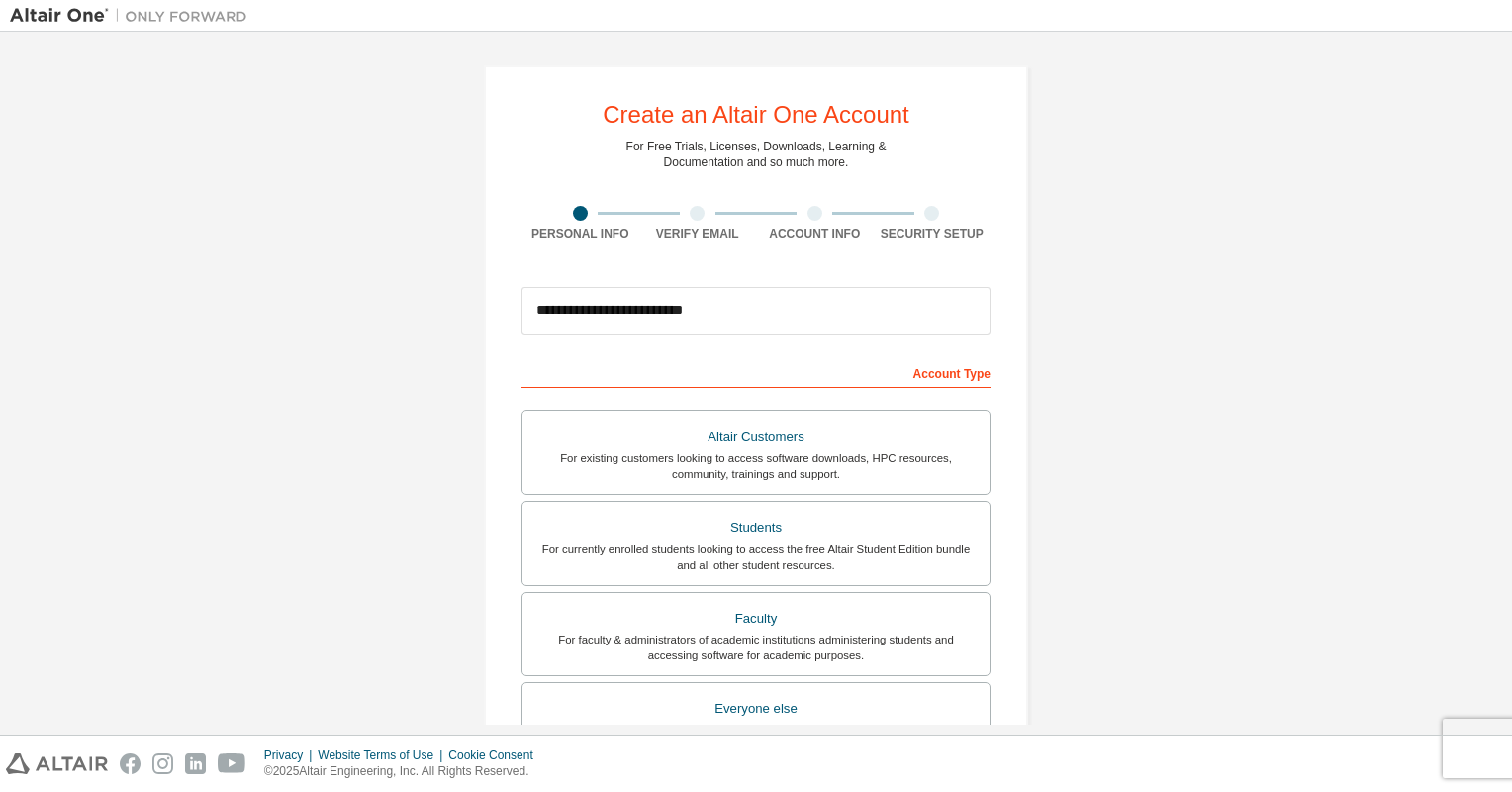 click on "**********" at bounding box center (756, 663) 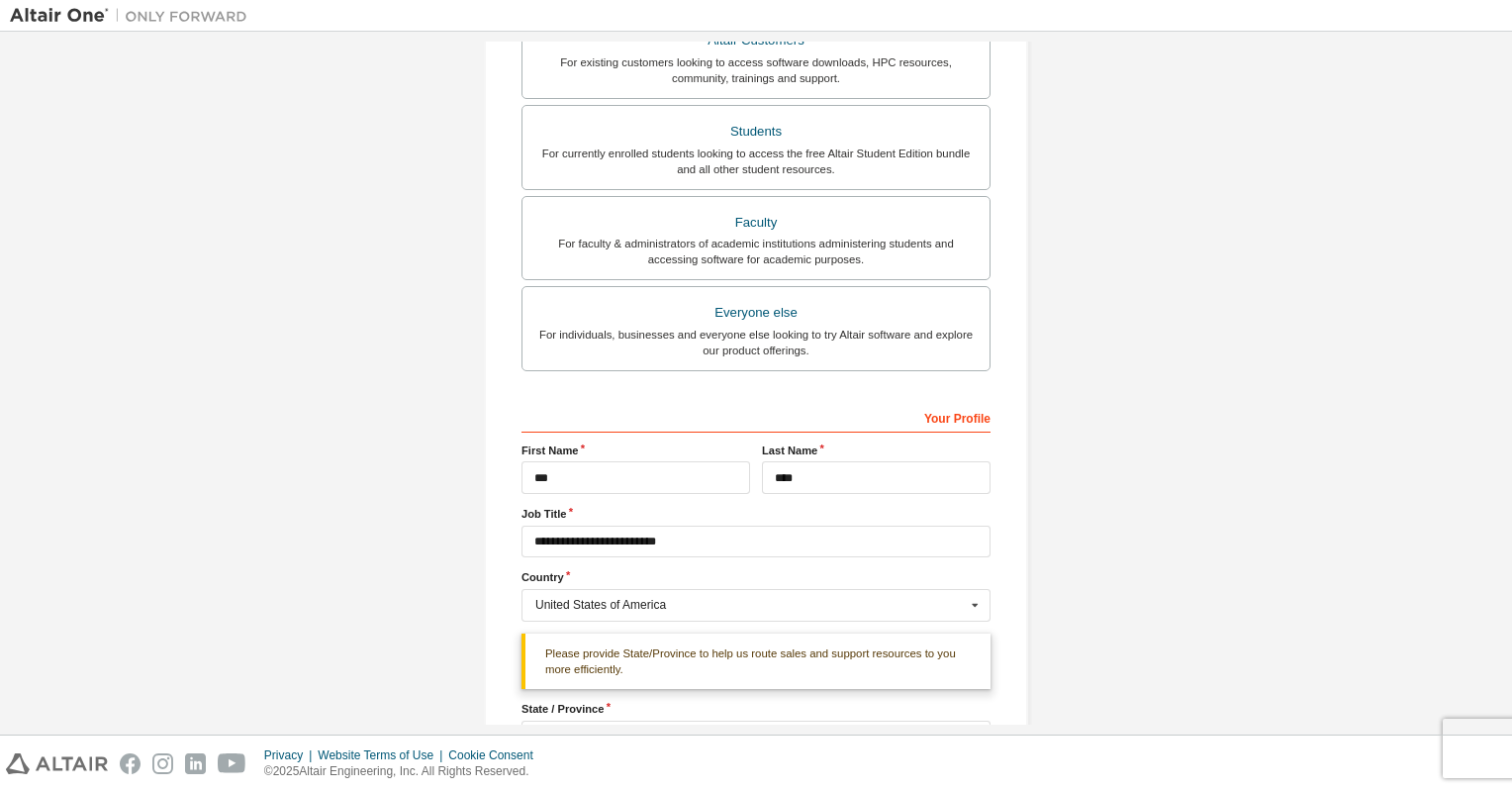 scroll, scrollTop: 555, scrollLeft: 0, axis: vertical 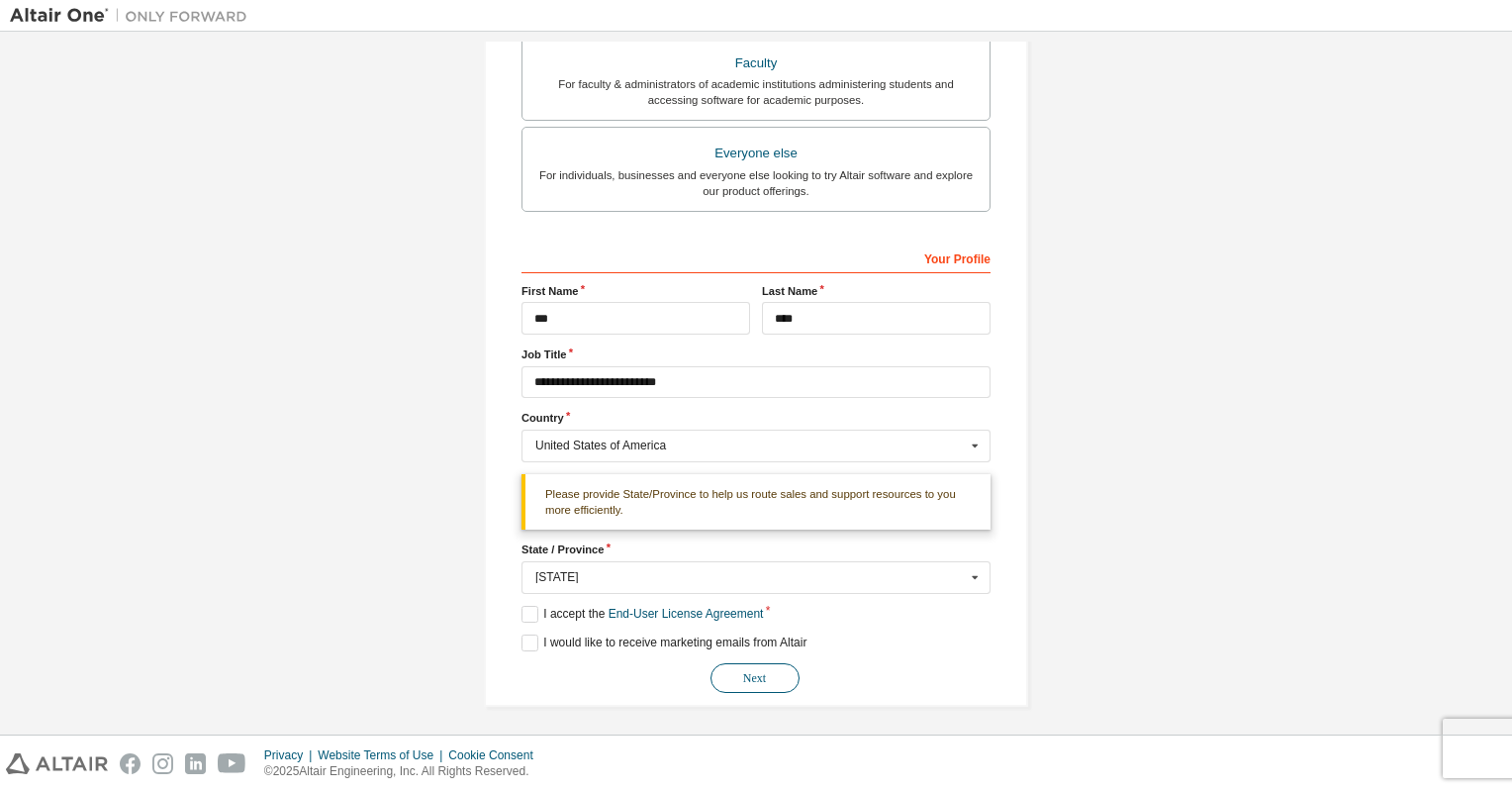 click on "Next" at bounding box center (755, 678) 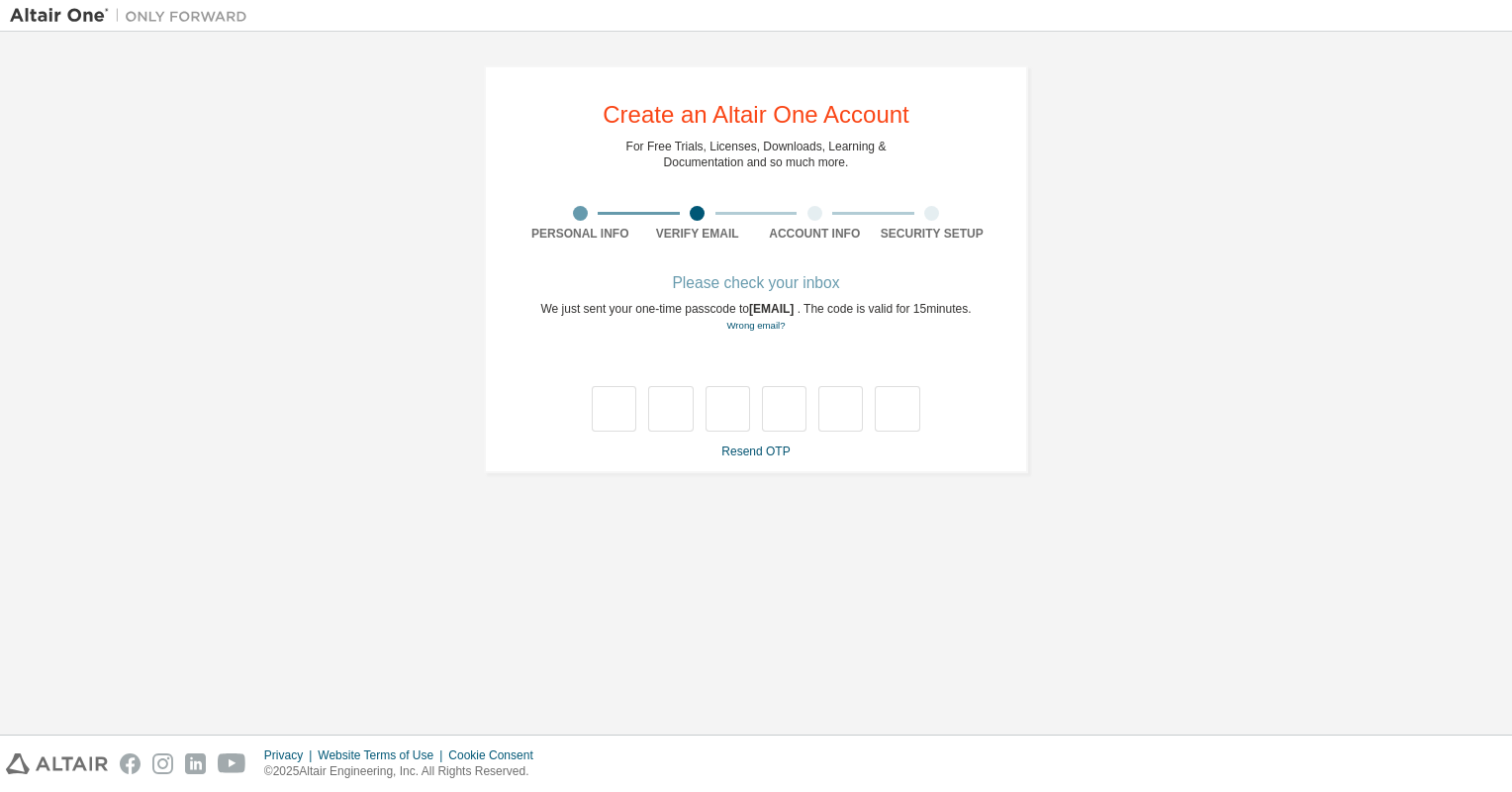 scroll, scrollTop: 0, scrollLeft: 0, axis: both 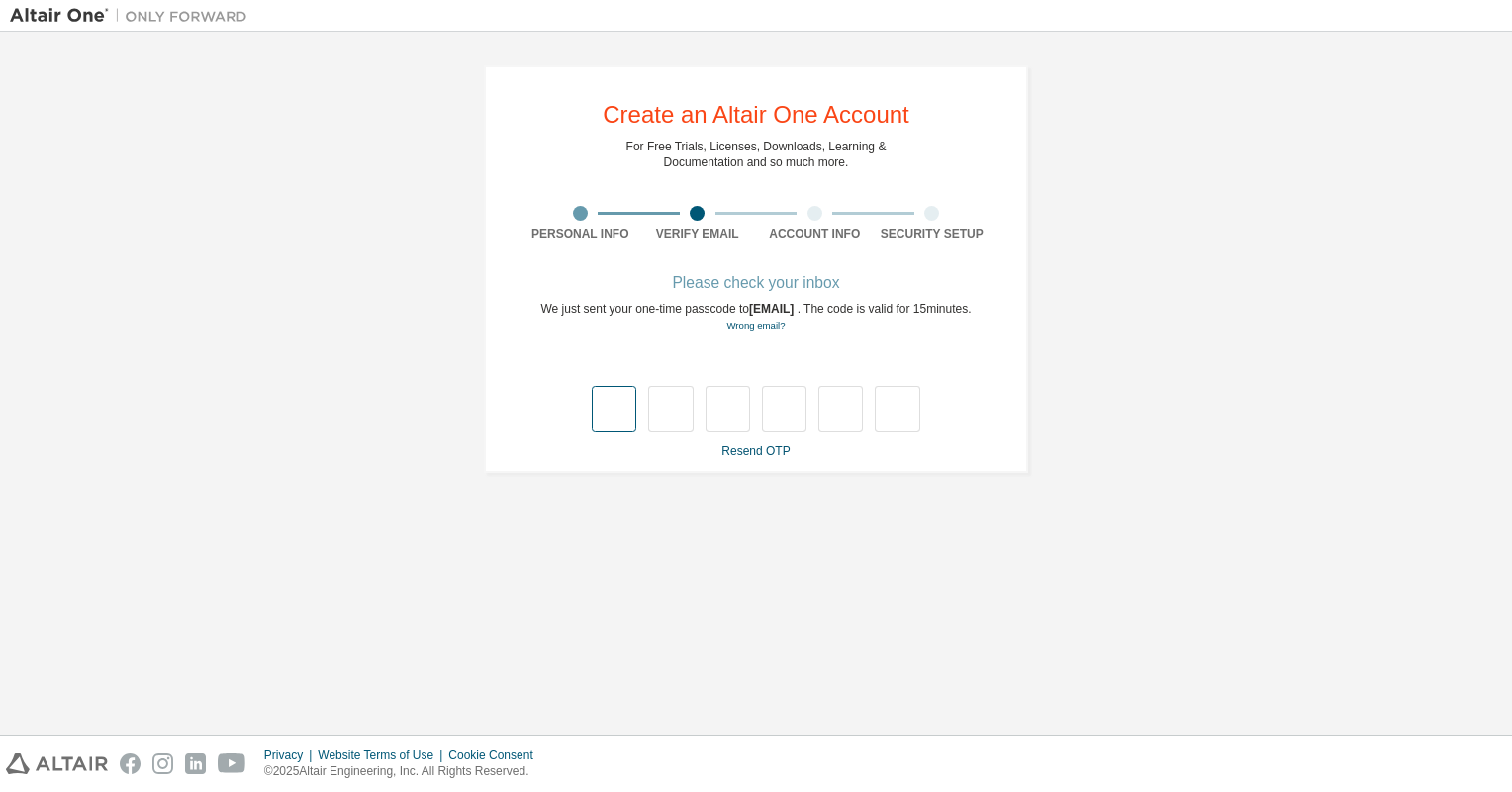 click at bounding box center [614, 409] 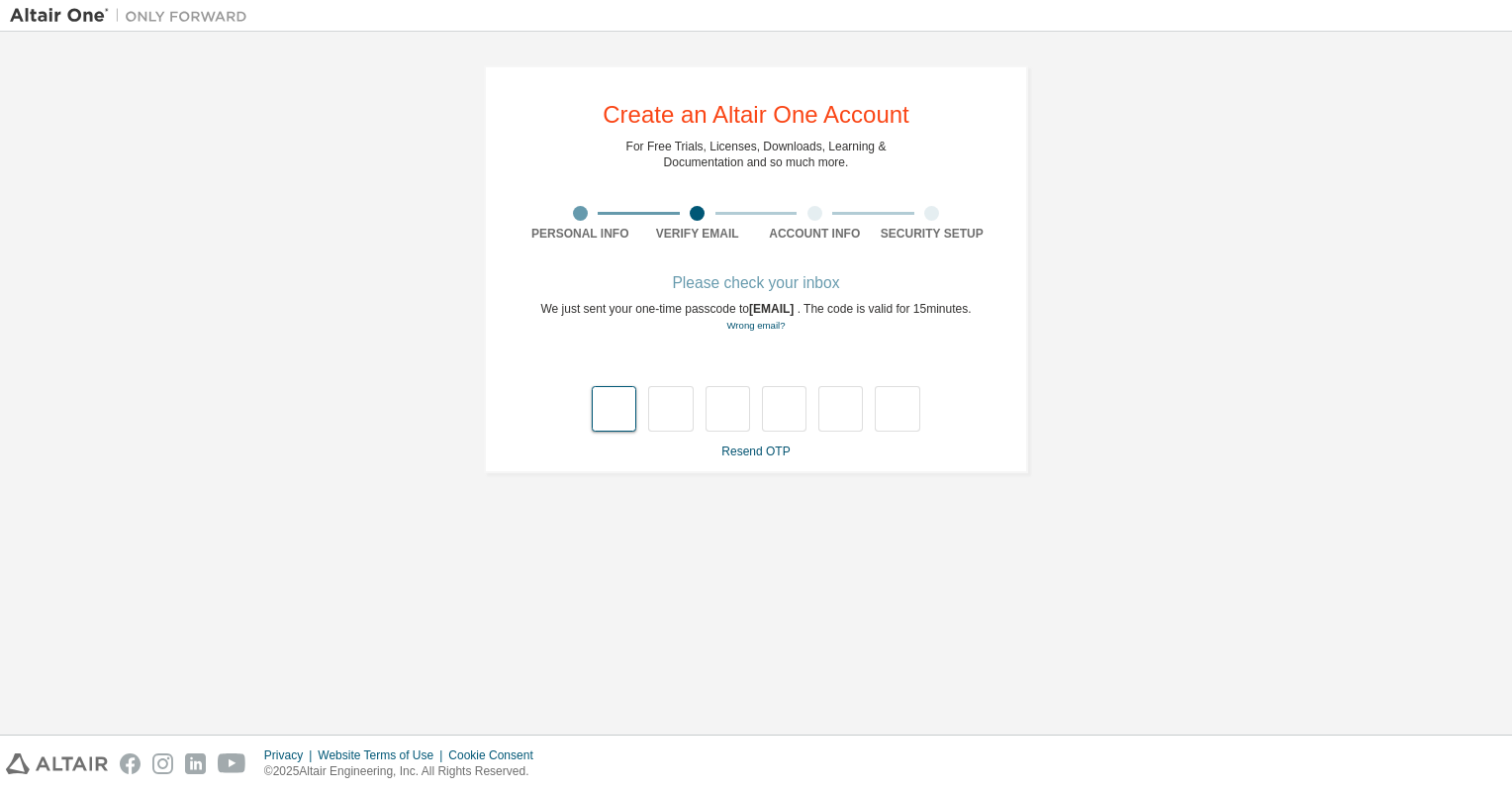 type on "*" 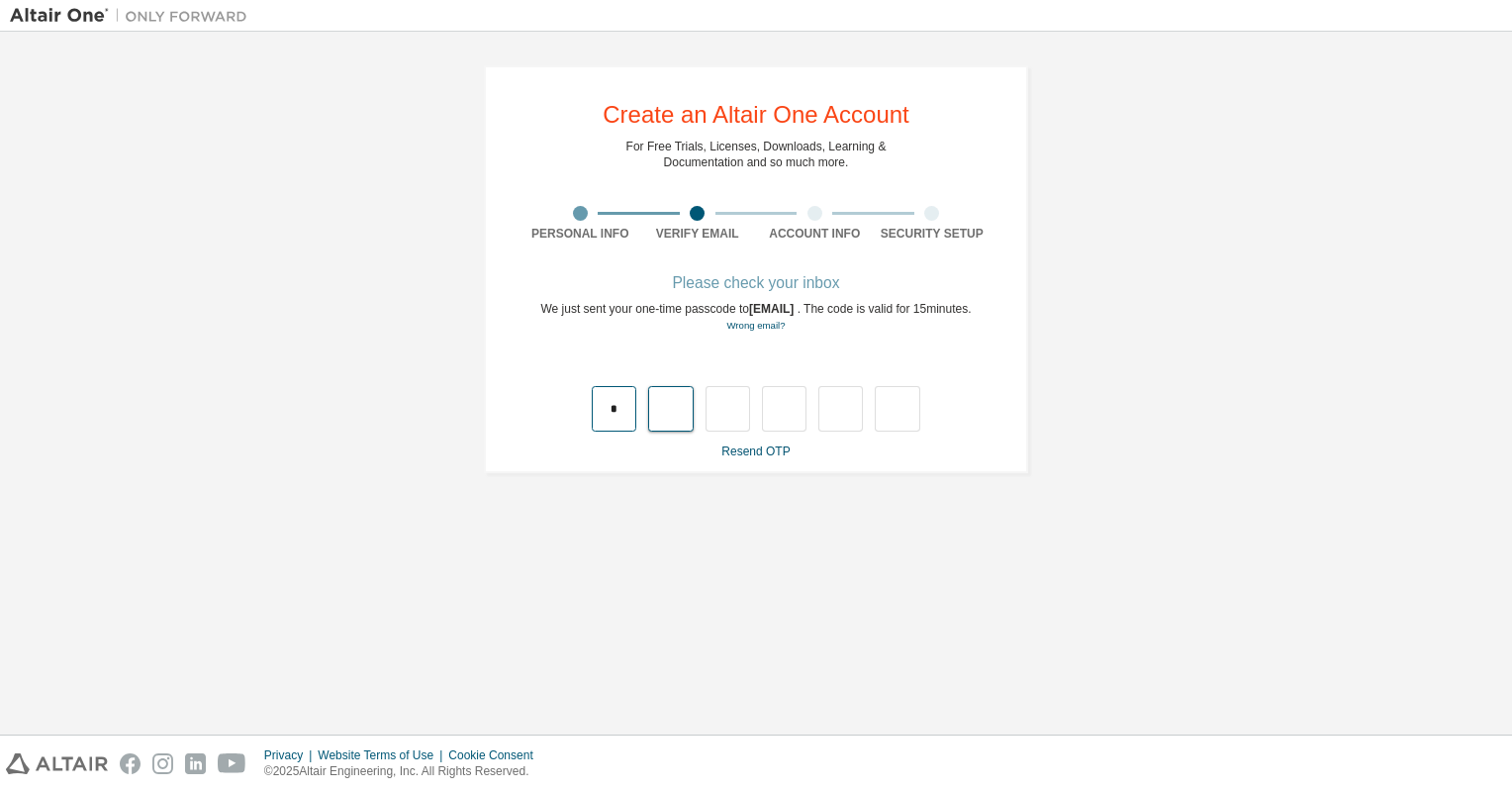 type on "*" 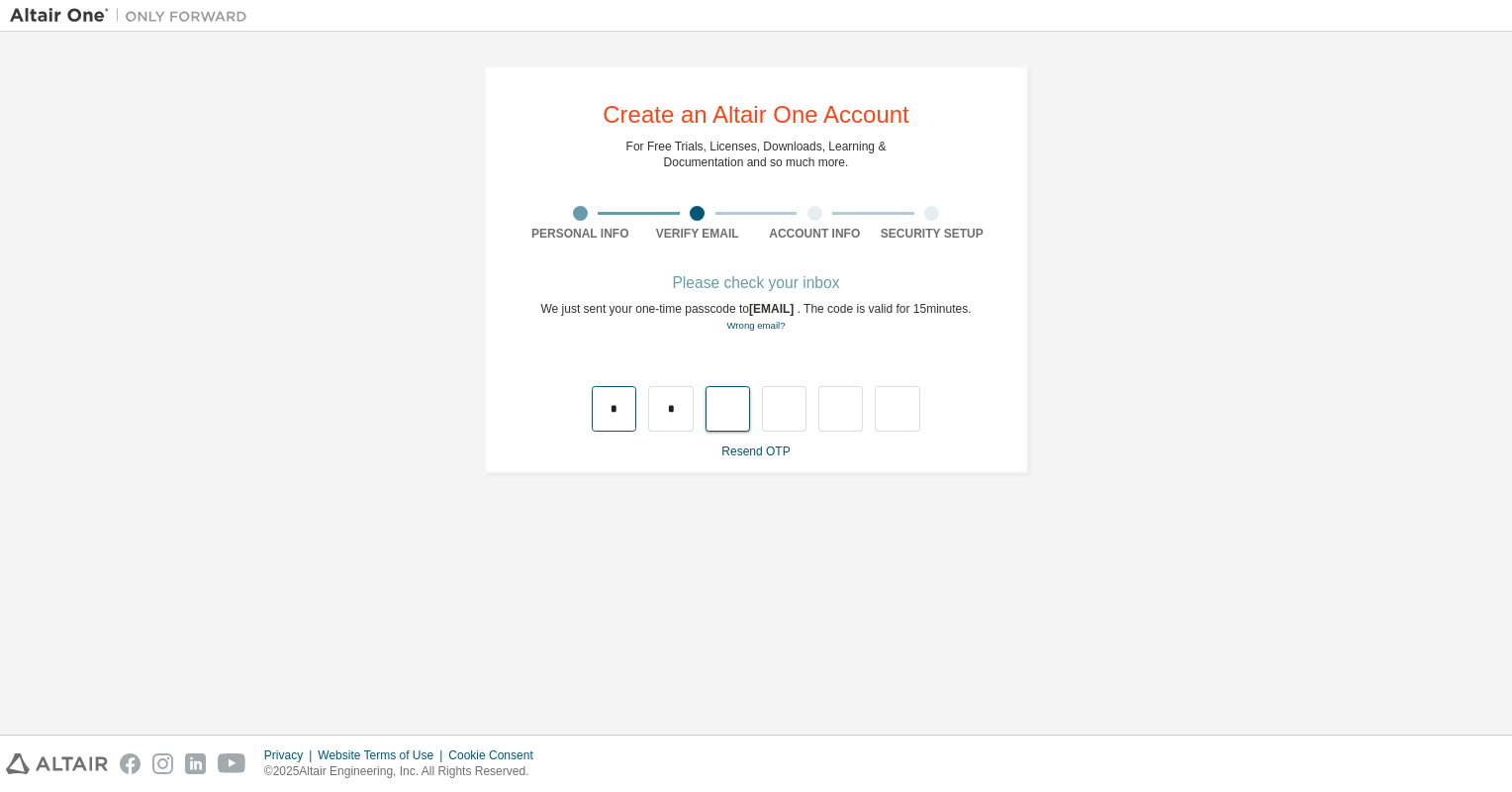 type on "*" 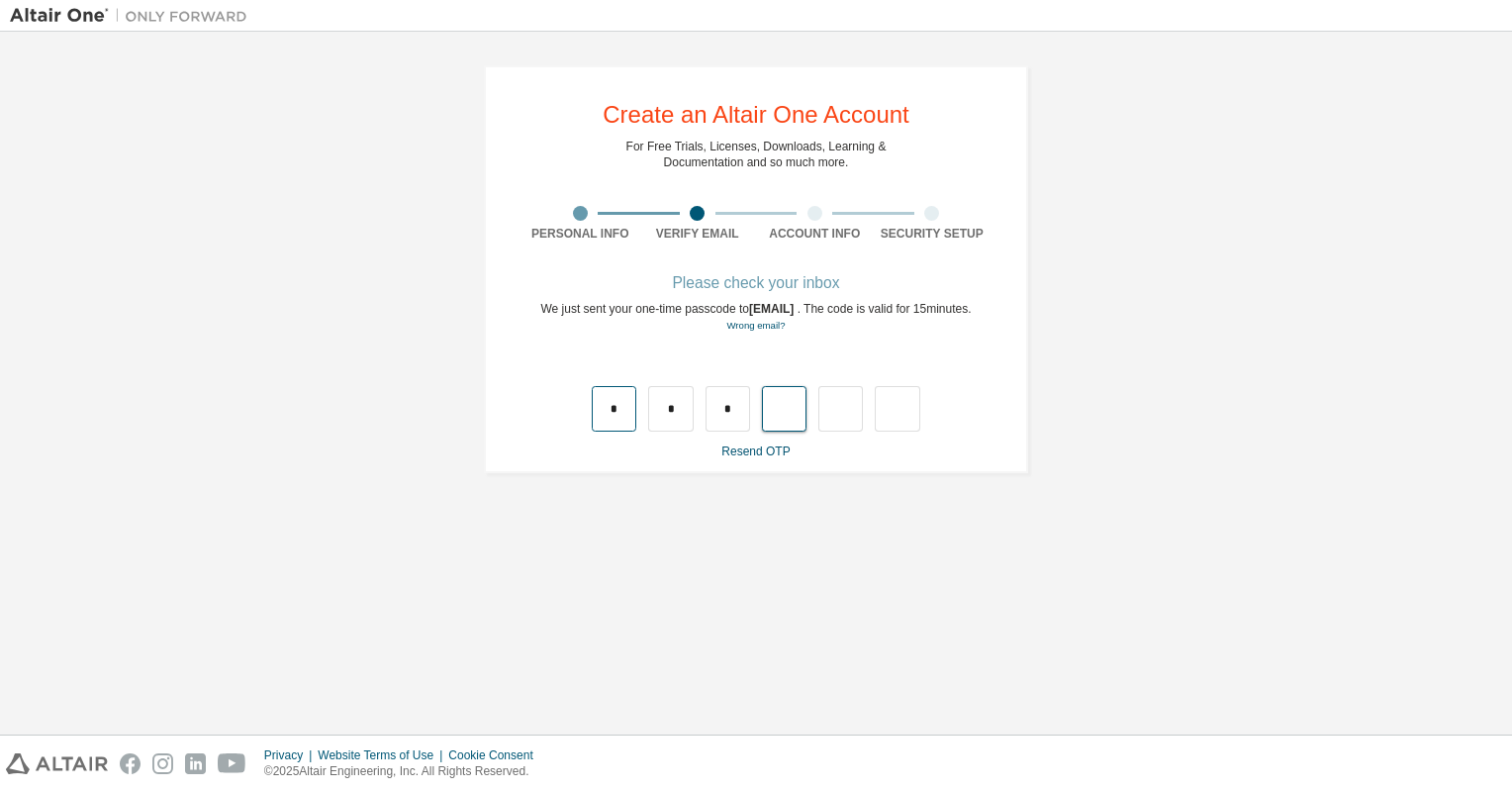 type on "*" 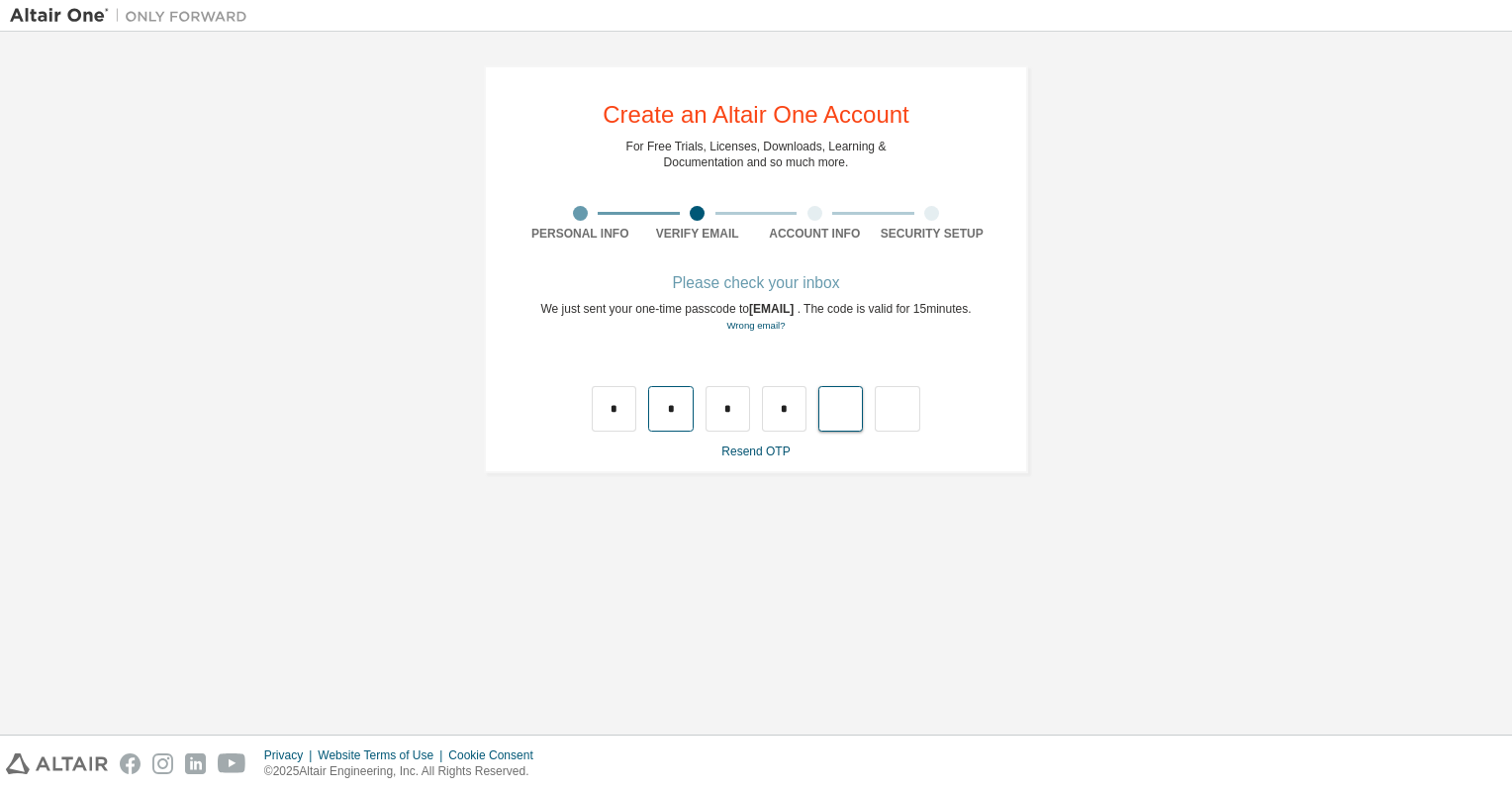 type on "*" 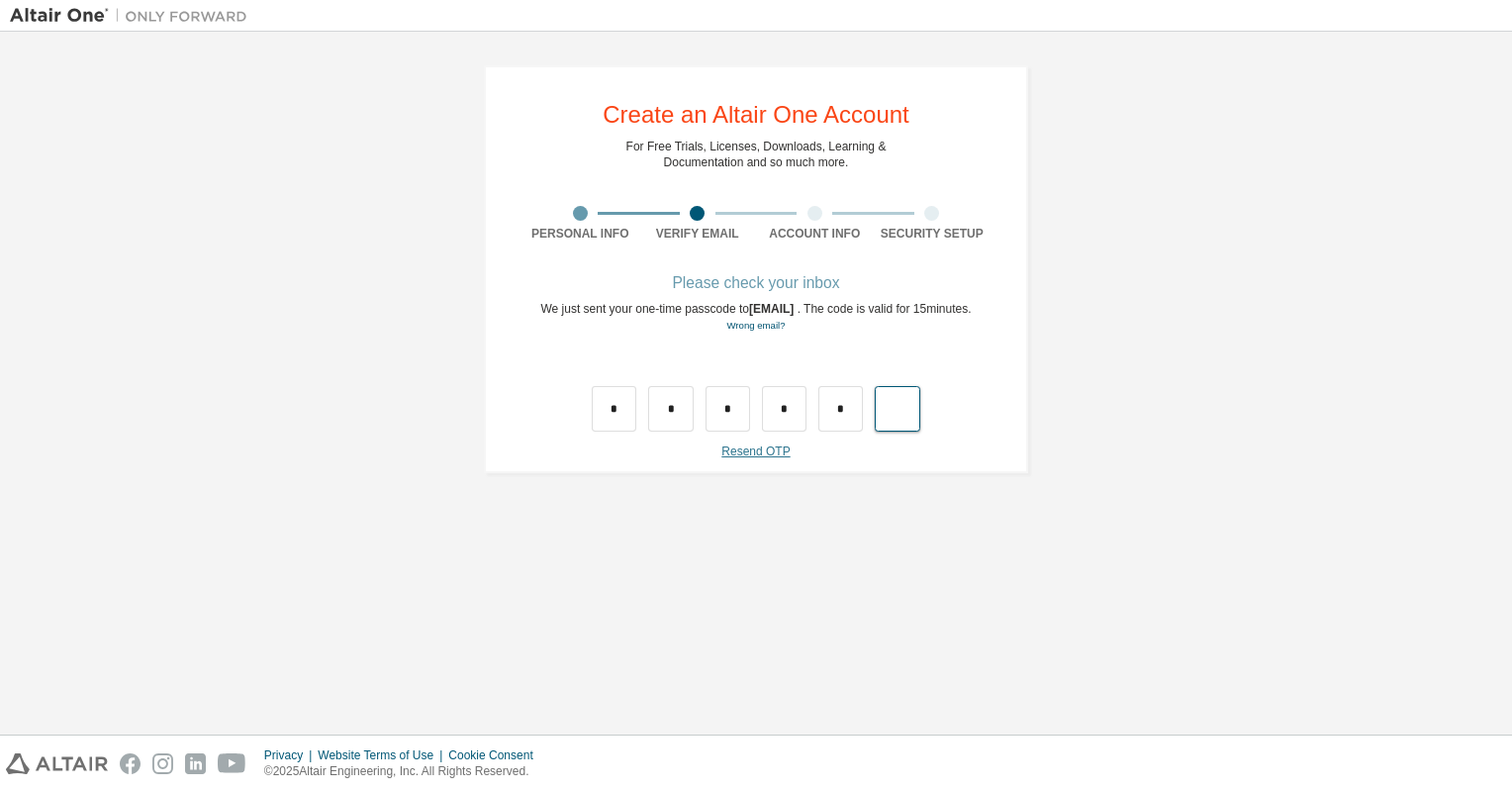type on "*" 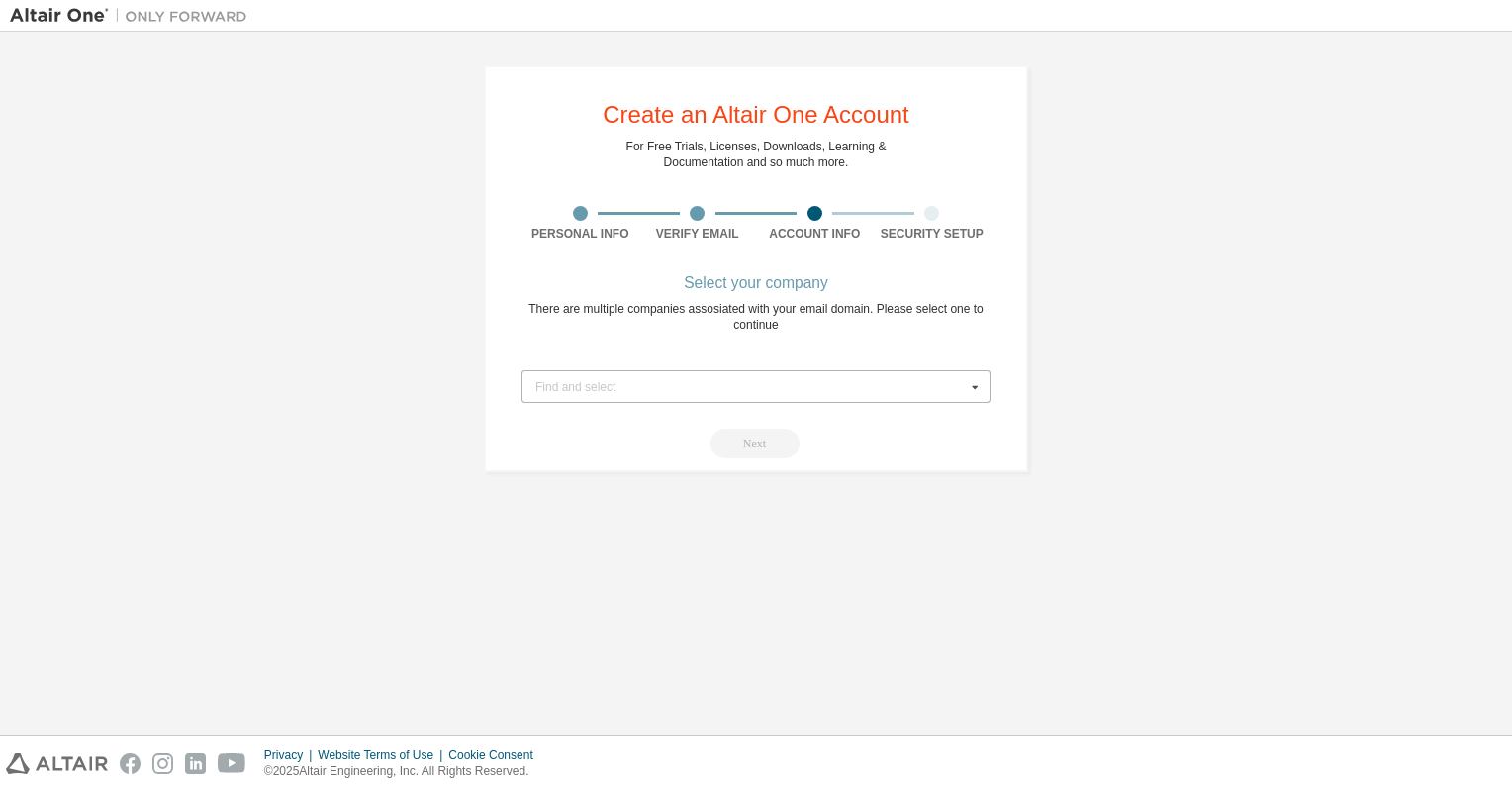 click on "Find and select Siemens Industry Software Inc. (New York, United States of America) Siemens PLM Software (Iowa, United States of America) Siemens Mobility Inc (California, United States of America) Siemens Corporation (United States of America)" at bounding box center [756, 386] 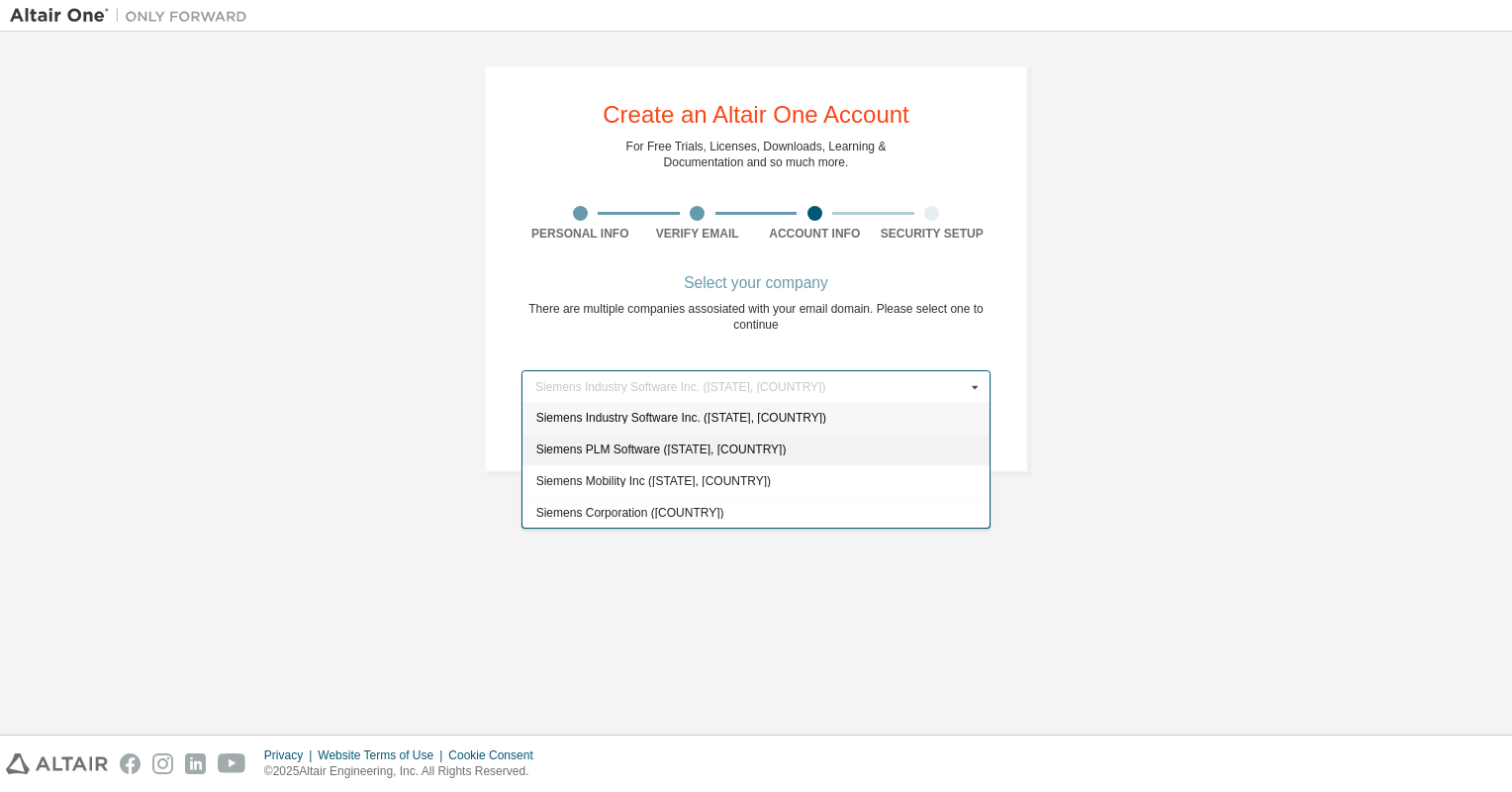 click on "Siemens PLM Software (Iowa, United States of America)" at bounding box center [756, 449] 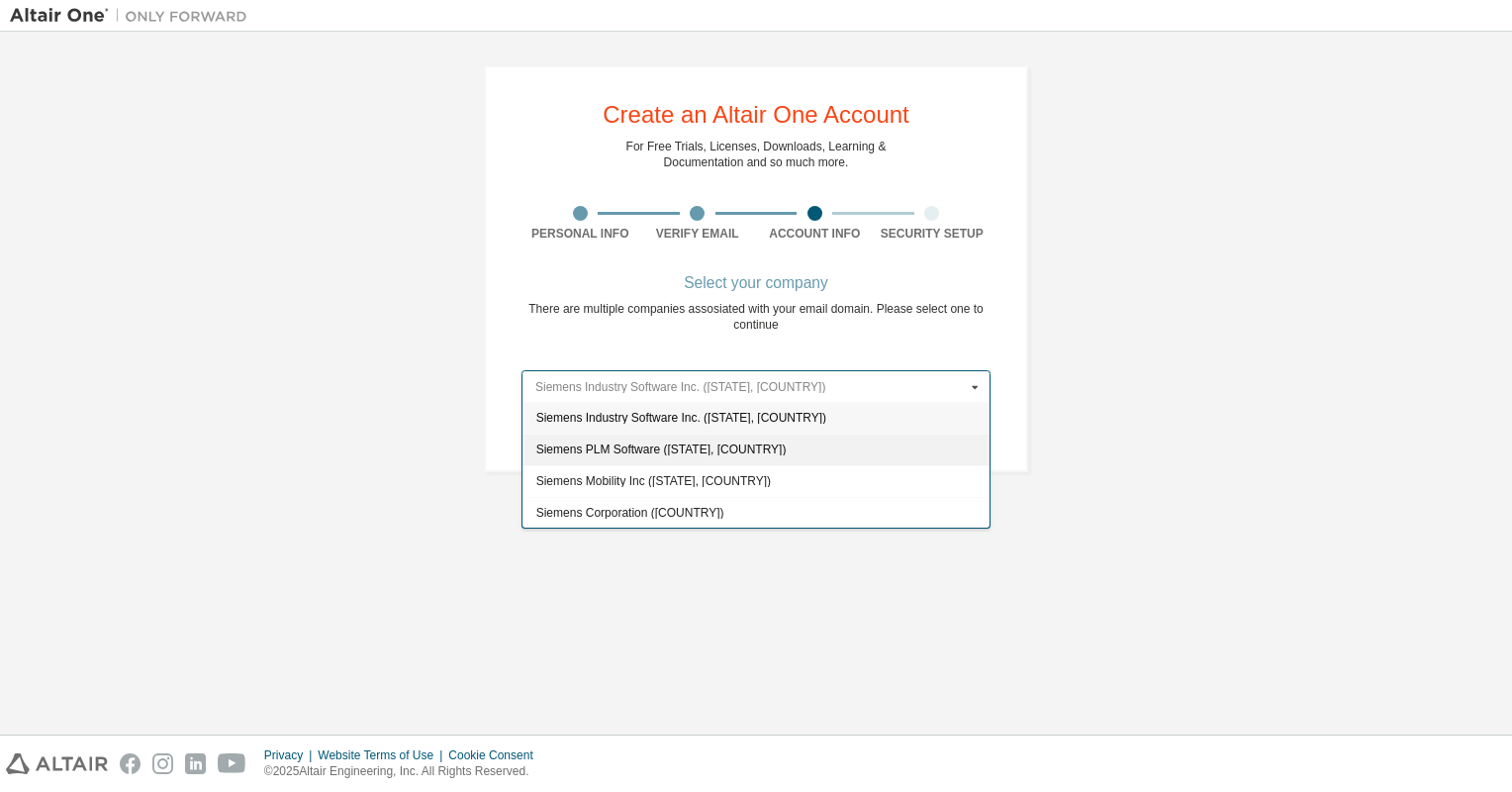type on "*****" 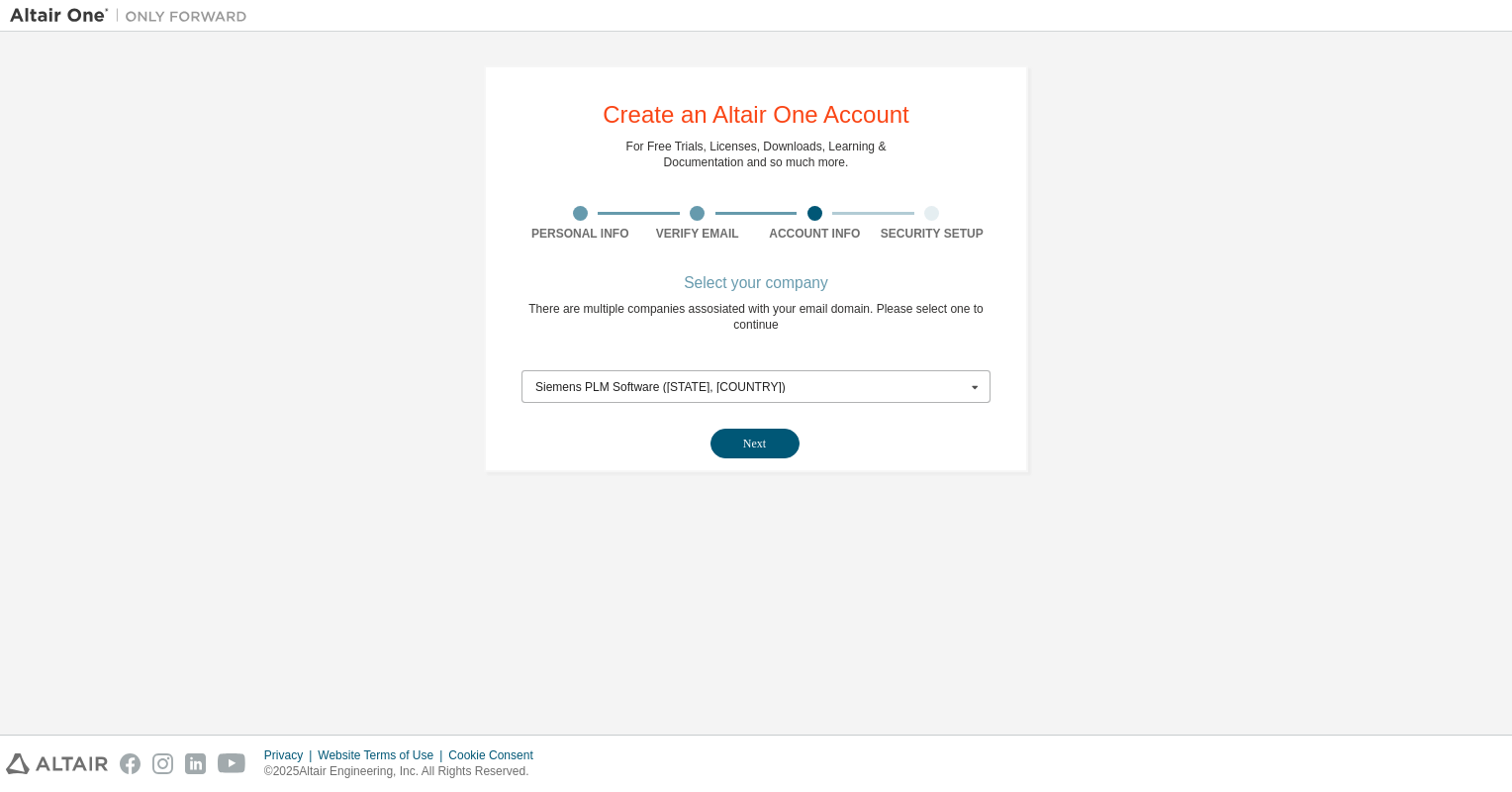 click on "Siemens PLM Software (Iowa, United States of America)" at bounding box center [750, 387] 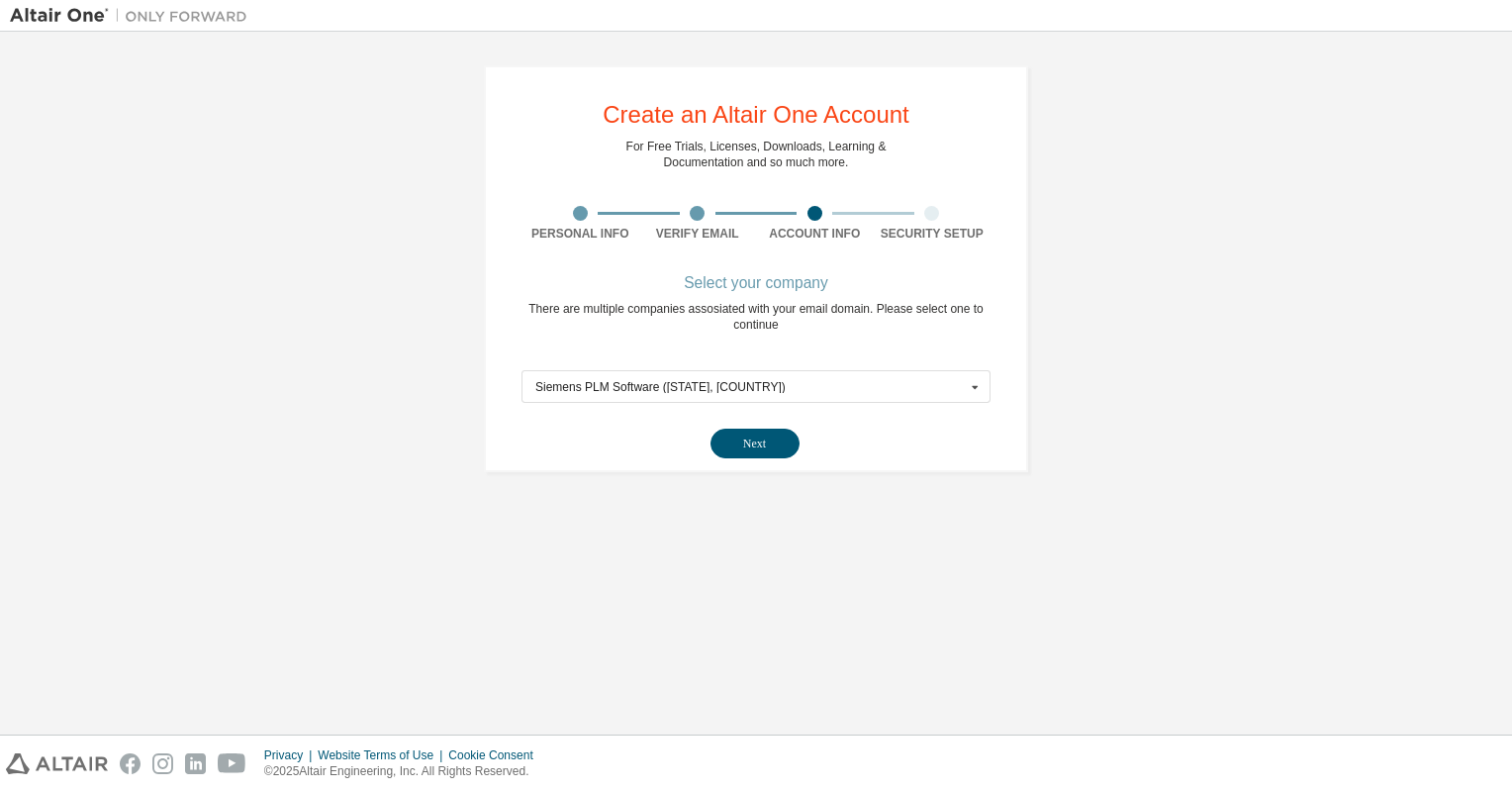 click on "Create an Altair One Account For Free Trials, Licenses, Downloads, Learning &  Documentation and so much more. Personal Info Verify Email Account Info Security Setup Select your company There are multiple companies assosiated with your email domain. Please select one to continue ***** Siemens PLM Software (Iowa, United States of America) Siemens Industry Software Inc. (New York, United States of America) Siemens PLM Software (Iowa, United States of America) Siemens Mobility Inc (California, United States of America) Siemens Corporation (United States of America) Next" at bounding box center [756, 268] 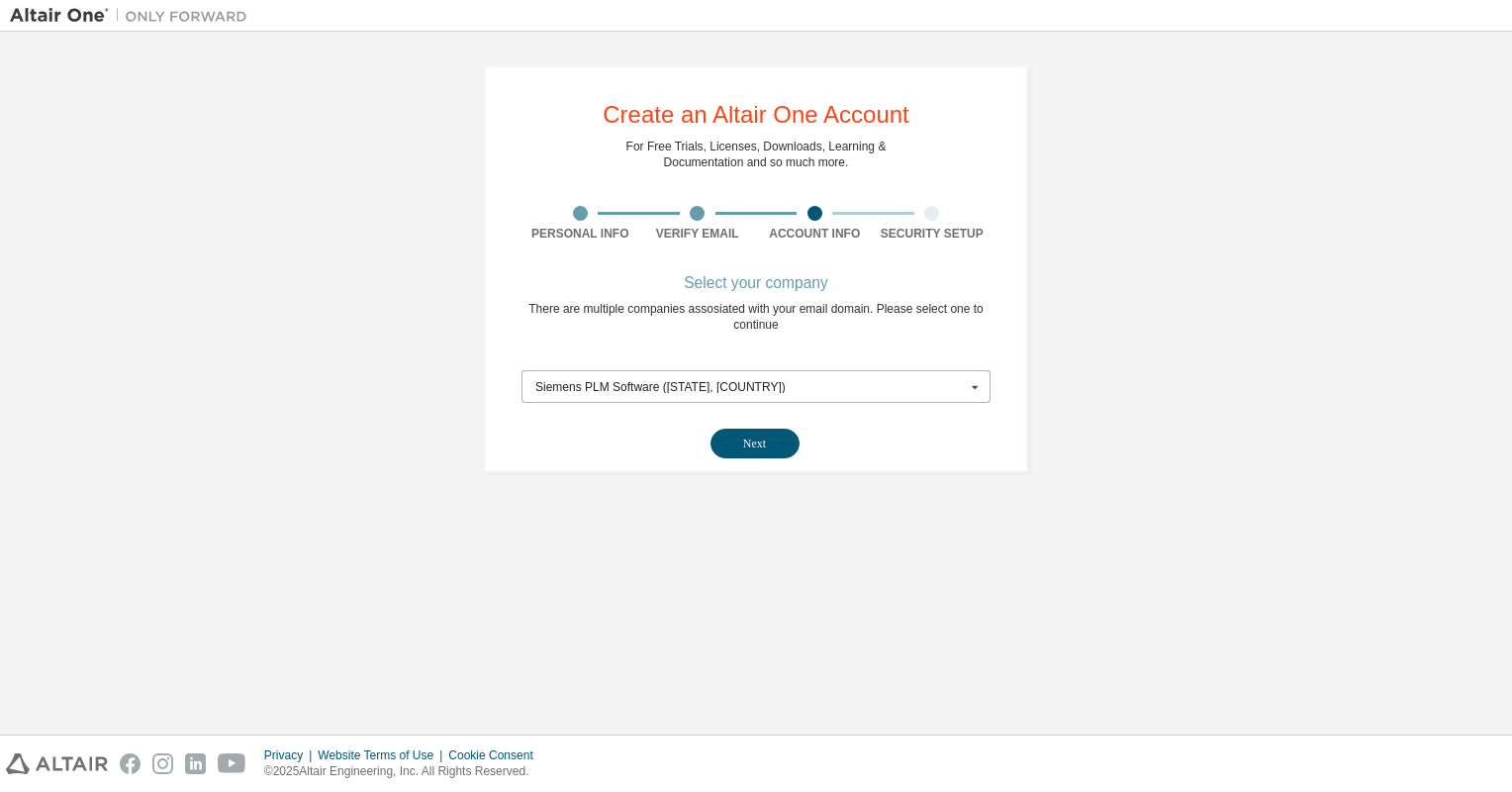 click on "Siemens PLM Software (Iowa, United States of America)" at bounding box center [750, 387] 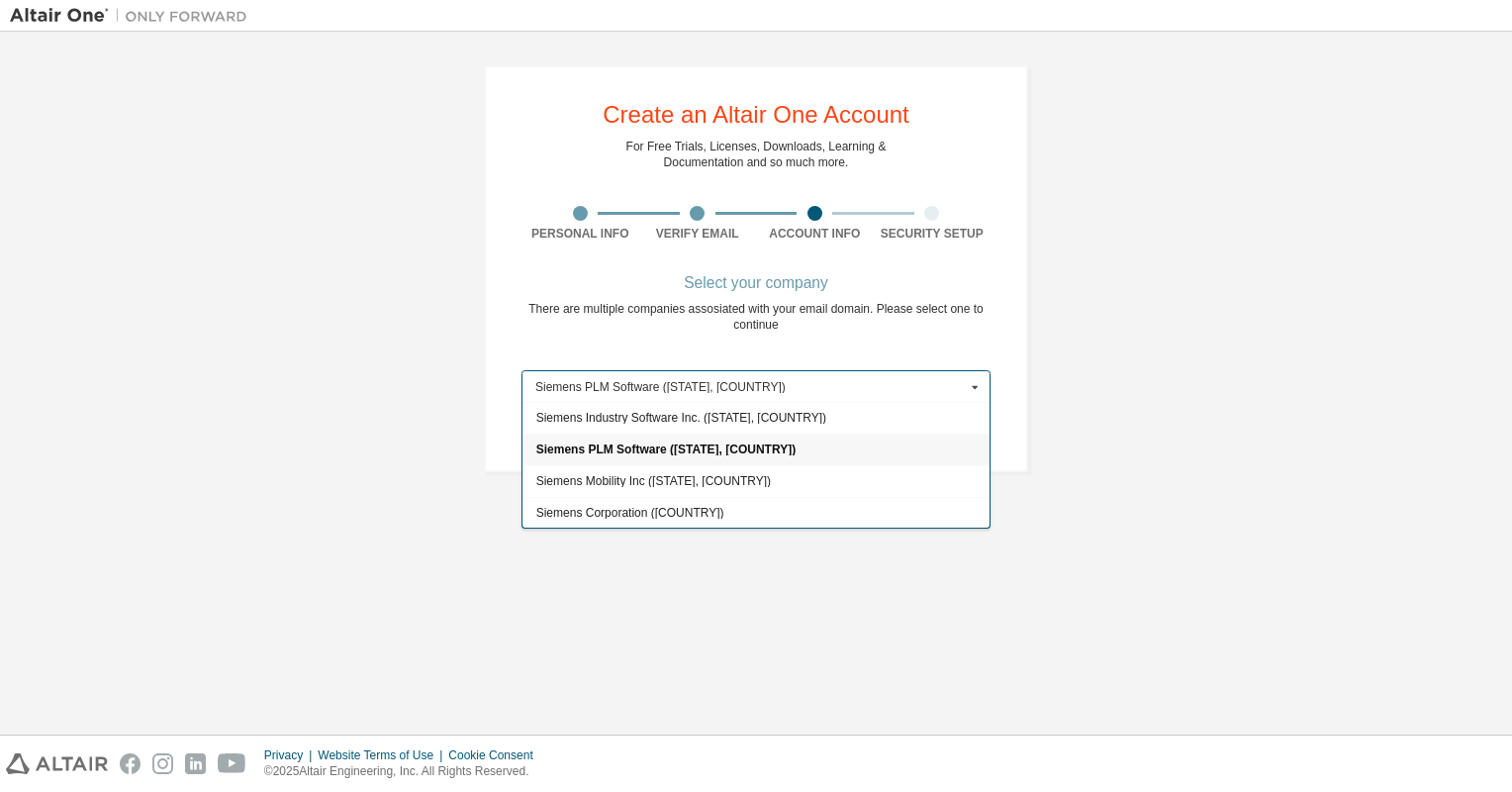 click on "Create an Altair One Account For Free Trials, Licenses, Downloads, Learning &  Documentation and so much more. Personal Info Verify Email Account Info Security Setup Select your company There are multiple companies assosiated with your email domain. Please select one to continue ***** Siemens PLM Software (Iowa, United States of America) Siemens Industry Software Inc. (New York, United States of America) Siemens PLM Software (Iowa, United States of America) Siemens Mobility Inc (California, United States of America) Siemens Corporation (United States of America) Next" at bounding box center [756, 268] 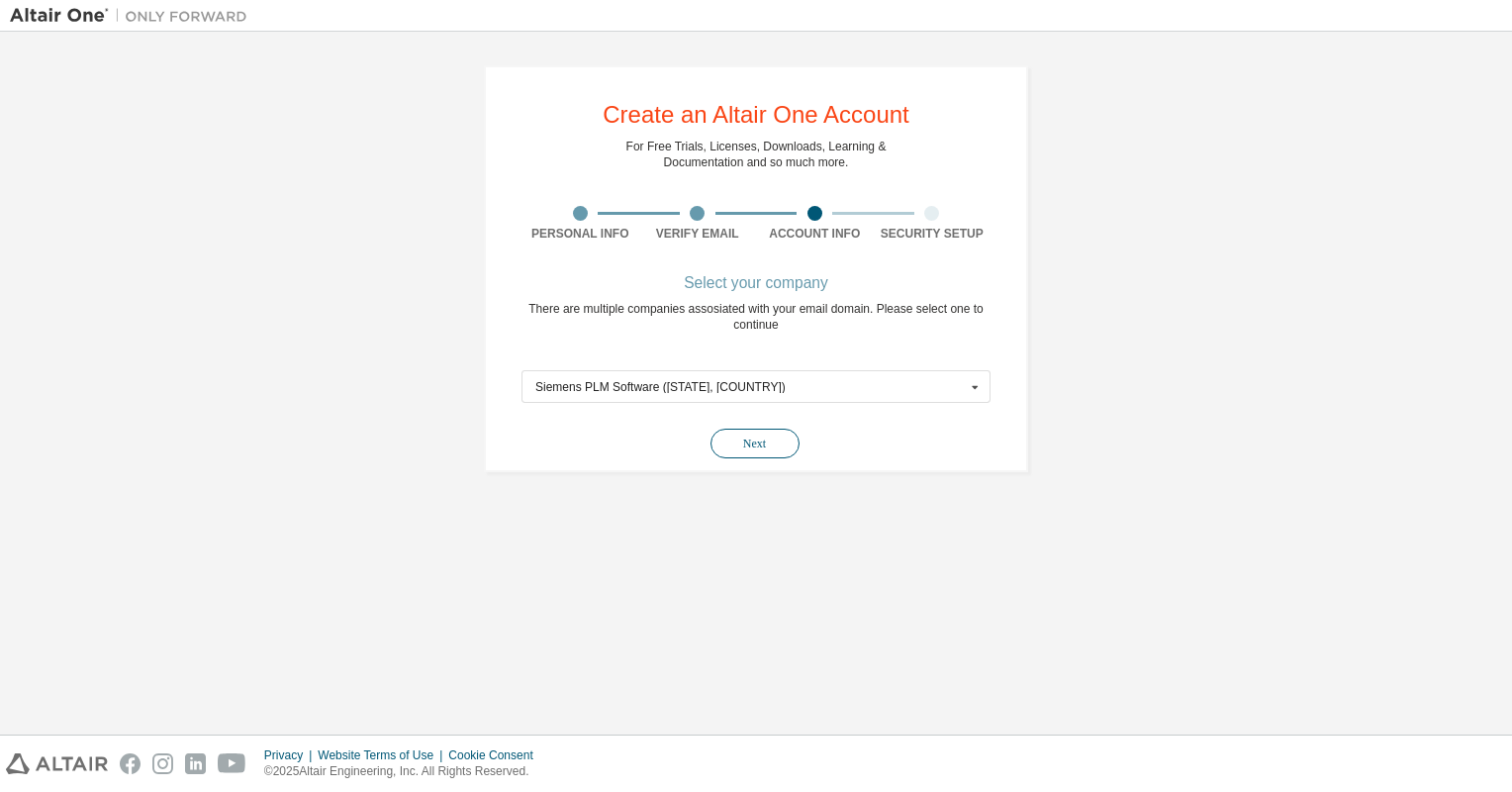 click on "Next" at bounding box center (755, 444) 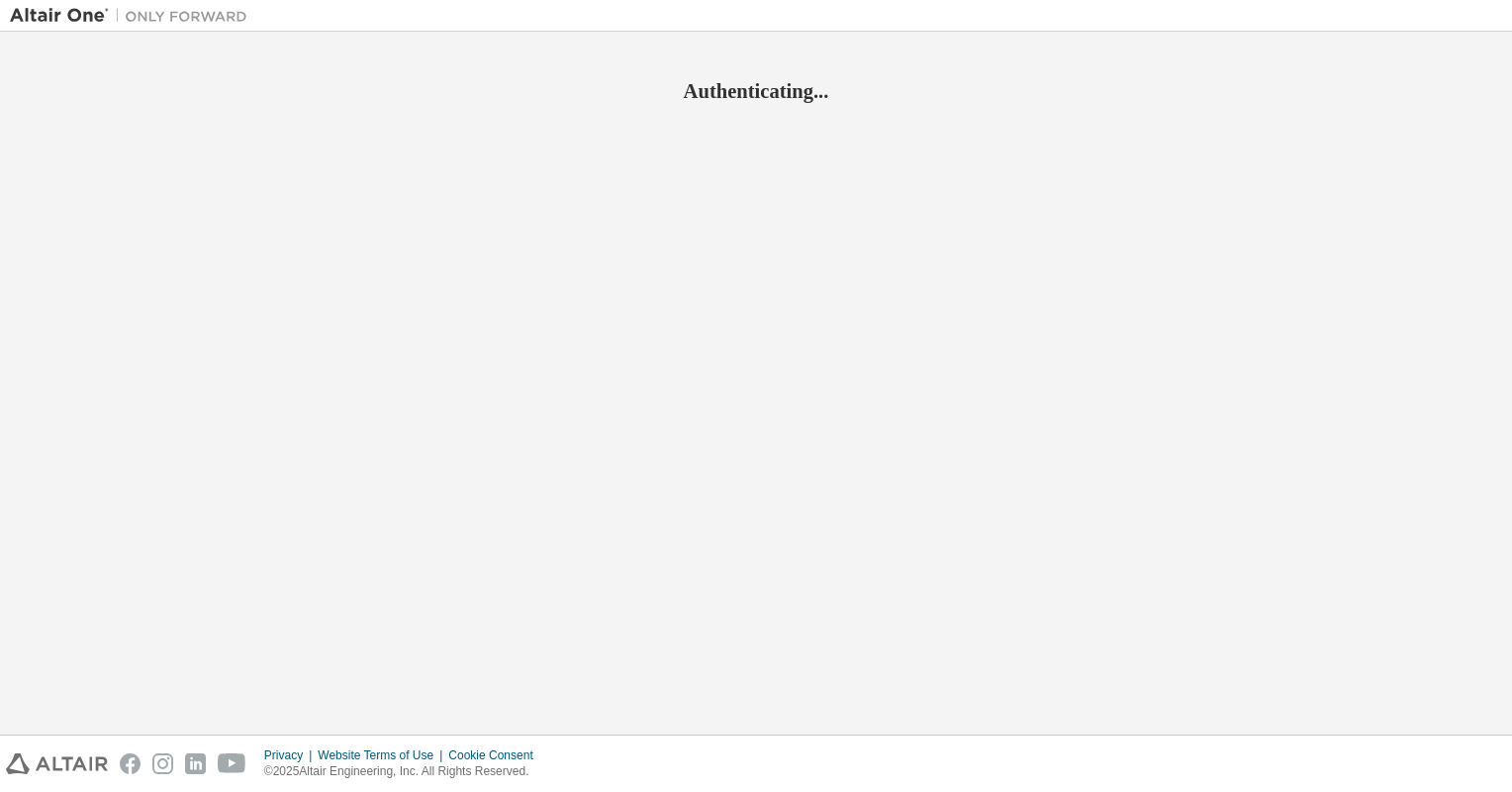 scroll, scrollTop: 0, scrollLeft: 0, axis: both 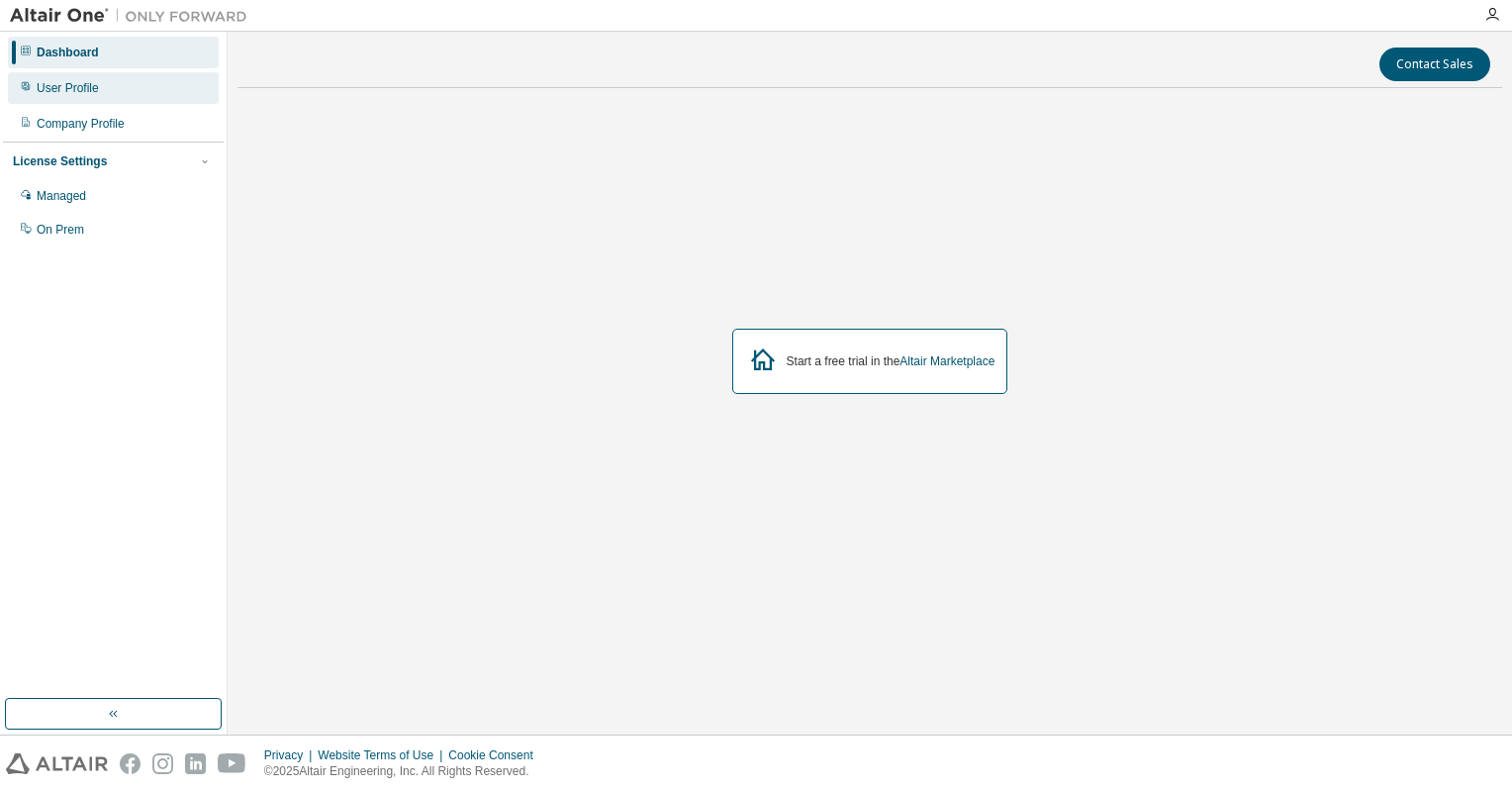 click on "User Profile" at bounding box center [67, 88] 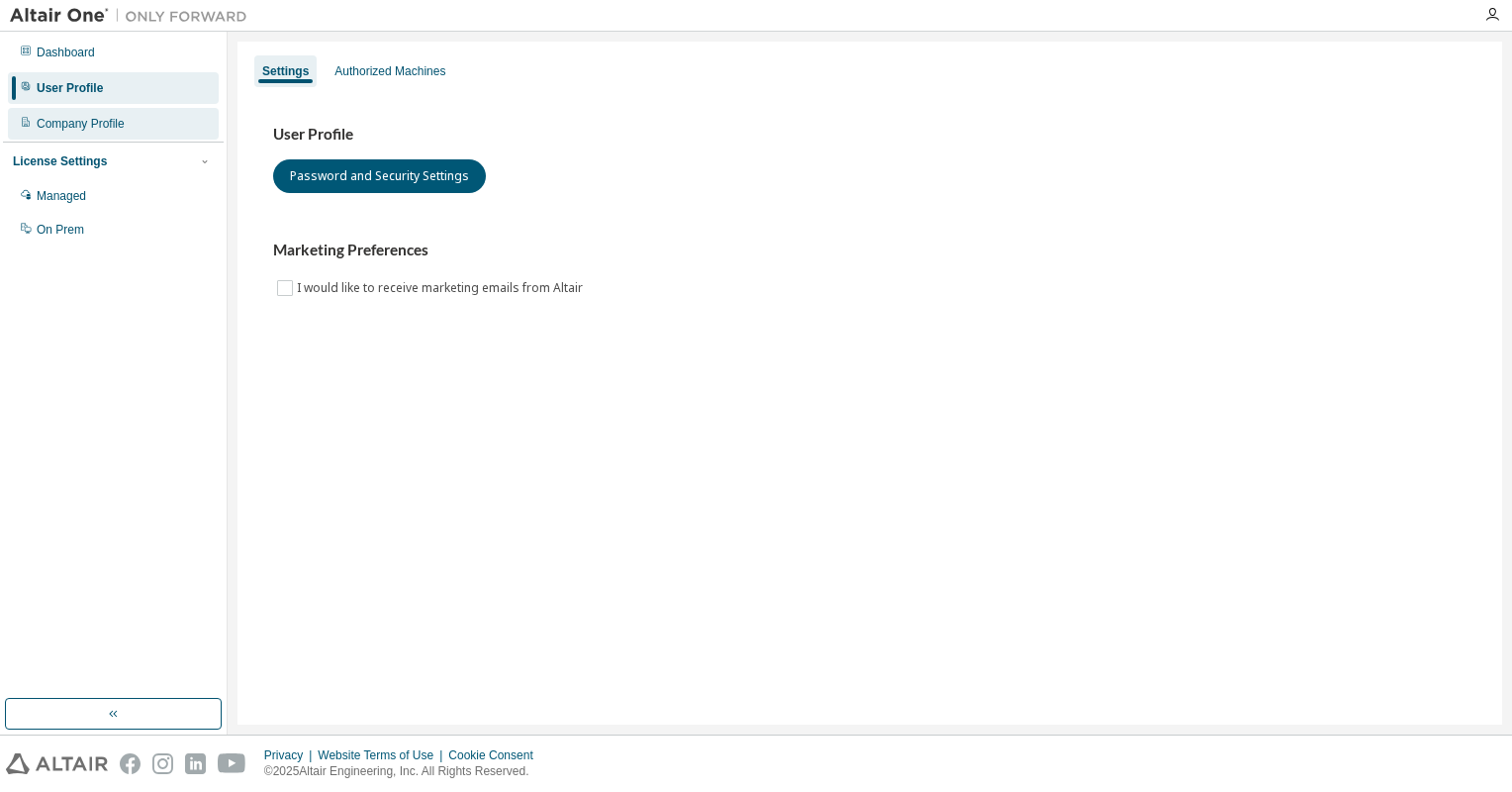 click on "Company Profile" at bounding box center (80, 124) 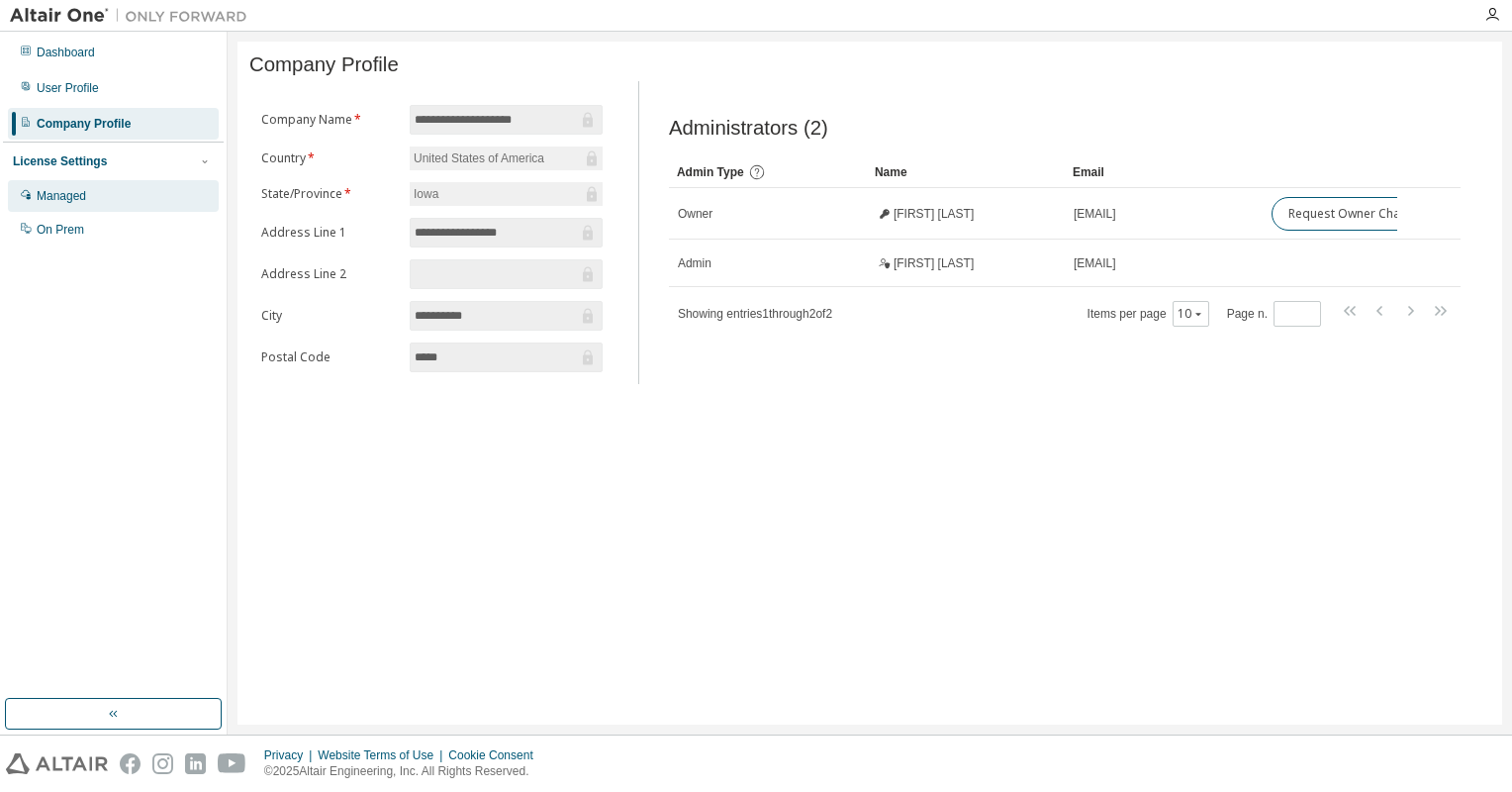 click on "Managed" at bounding box center (61, 196) 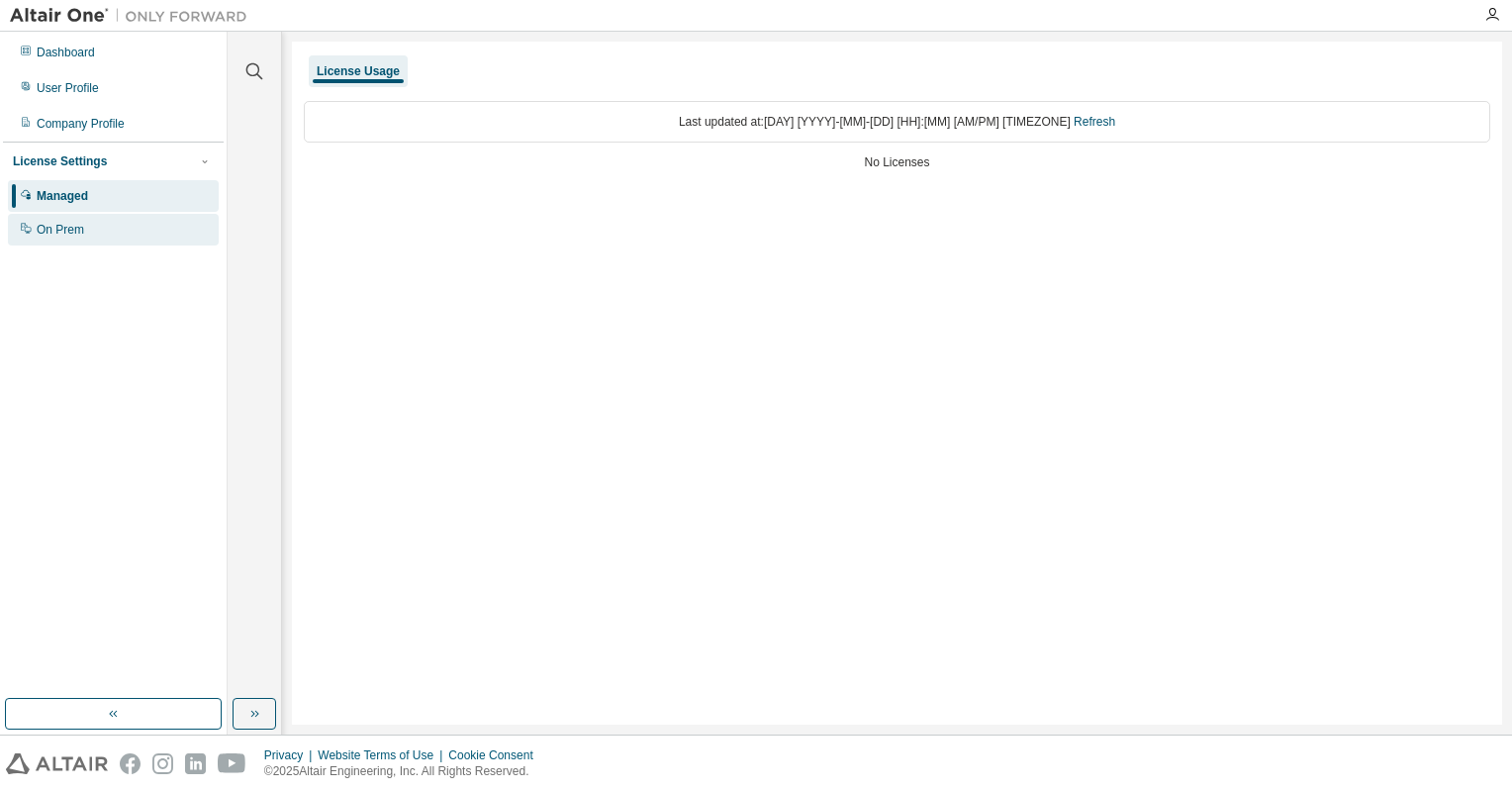 click on "On Prem" at bounding box center (113, 230) 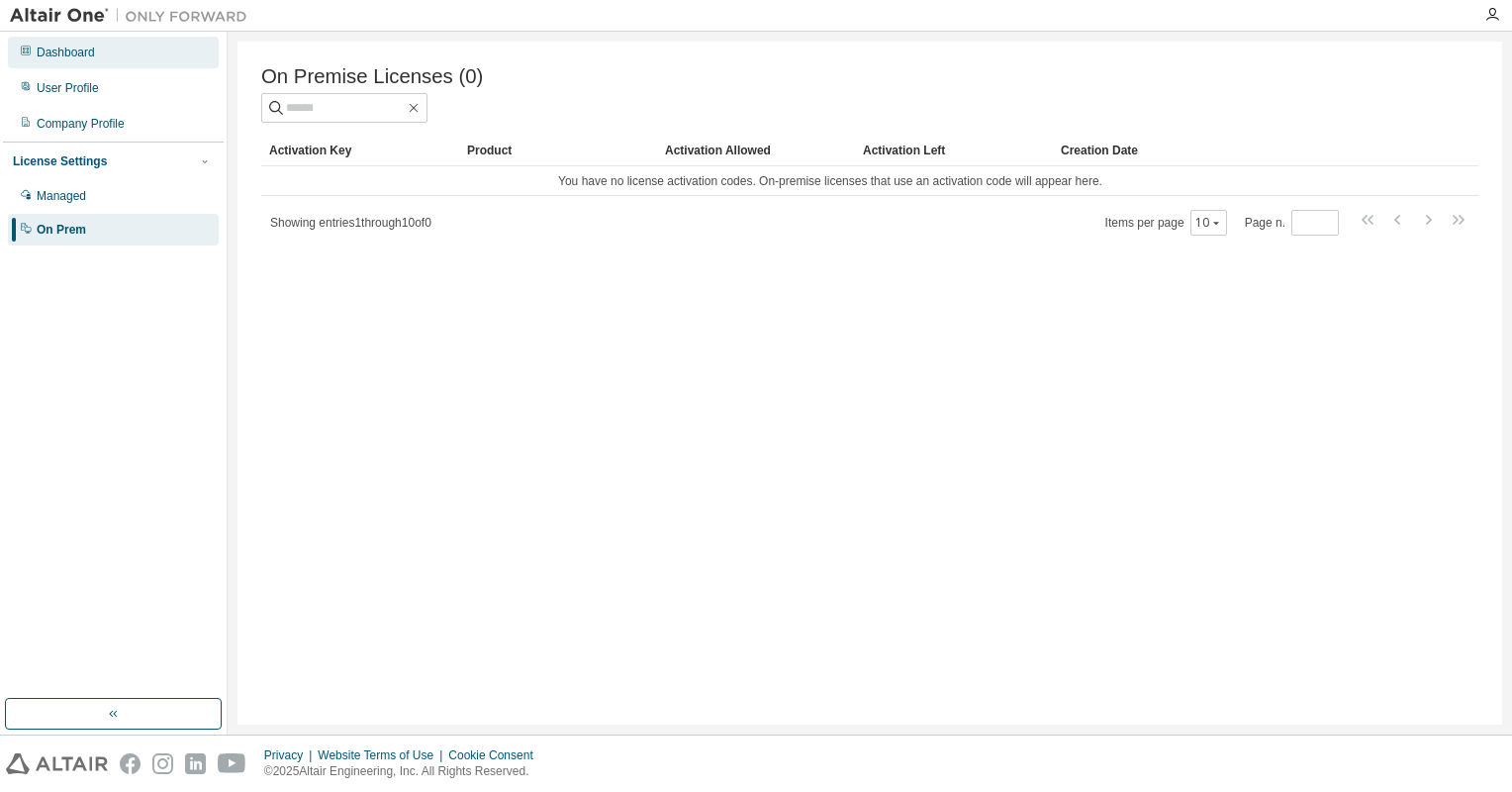 click on "Dashboard" at bounding box center (113, 52) 